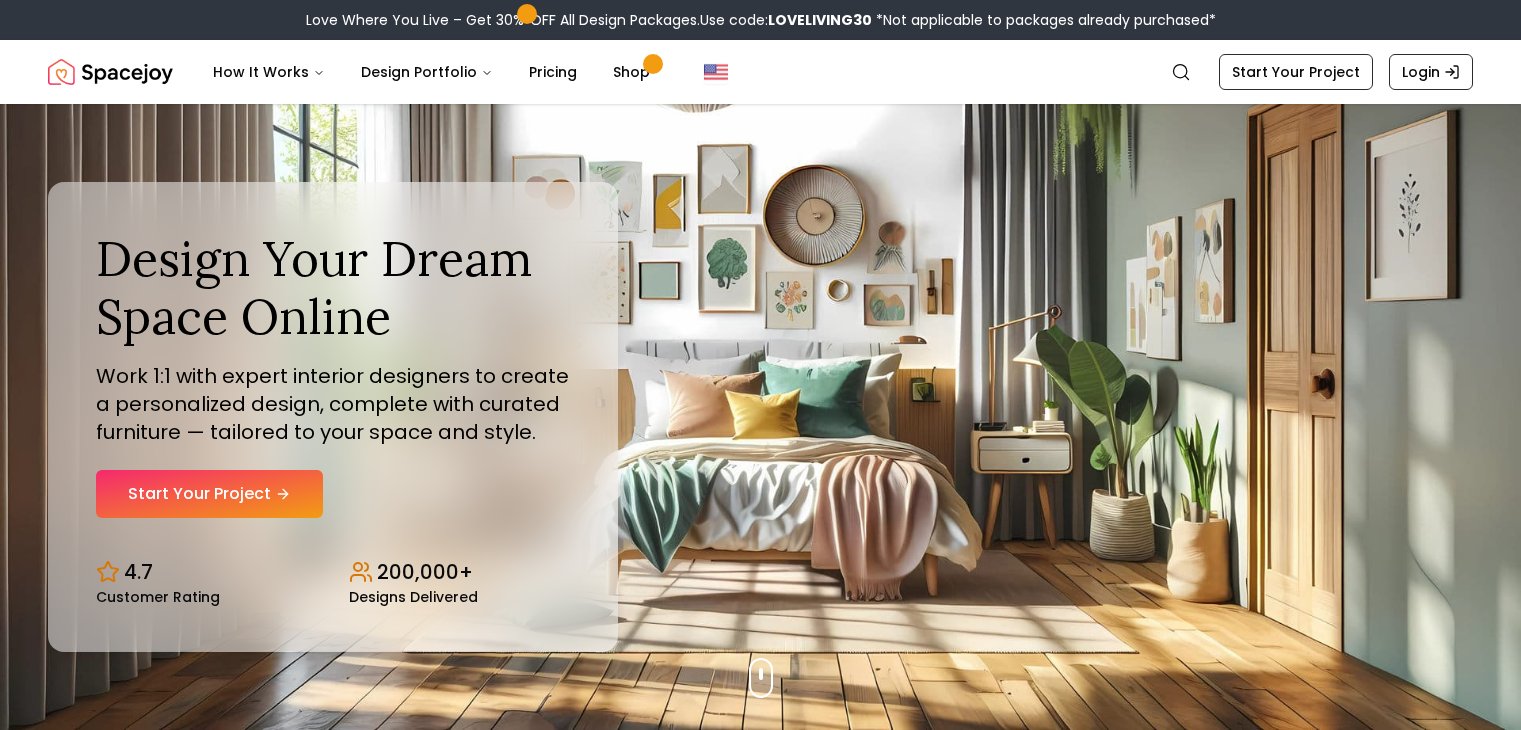 scroll, scrollTop: 0, scrollLeft: 0, axis: both 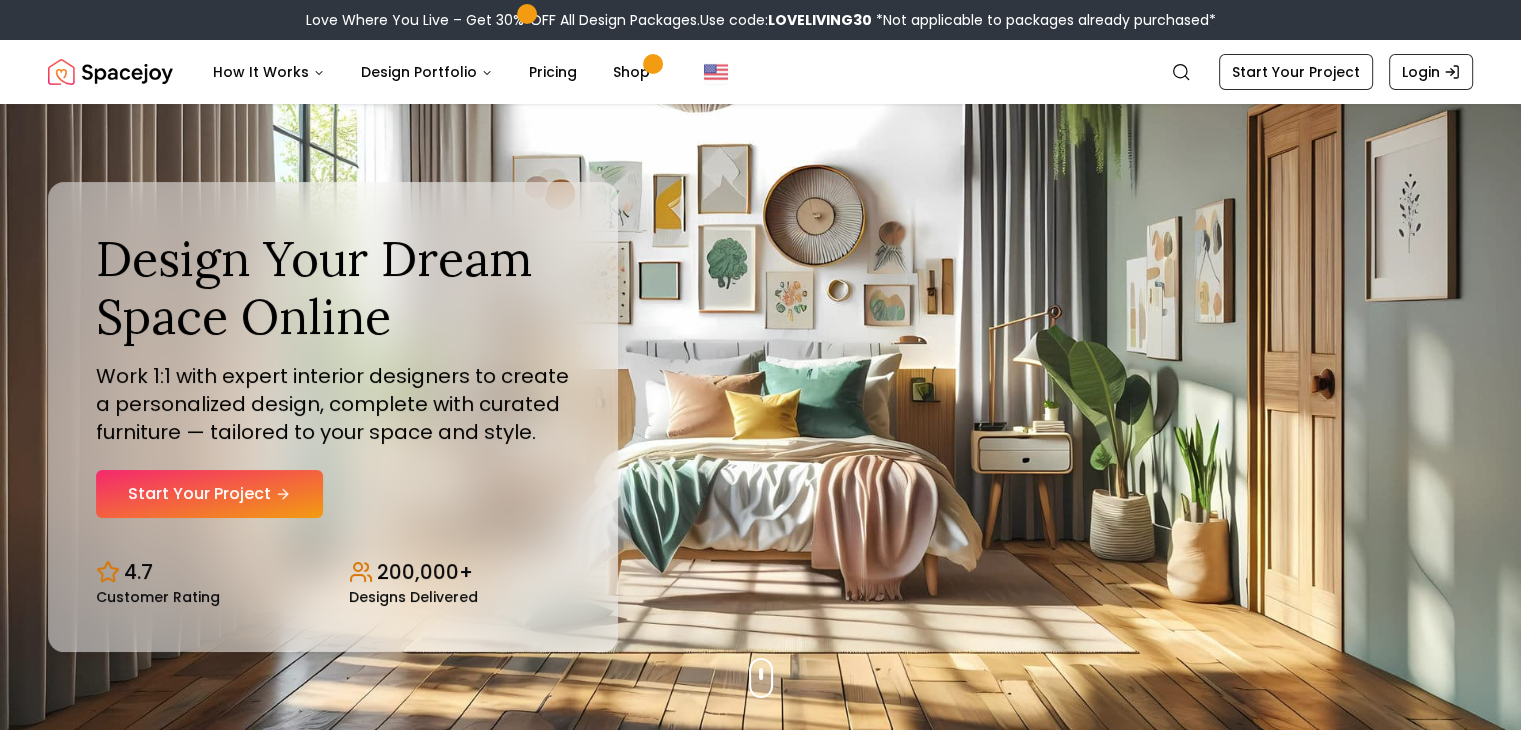 click on "Start Your Project" at bounding box center [209, 494] 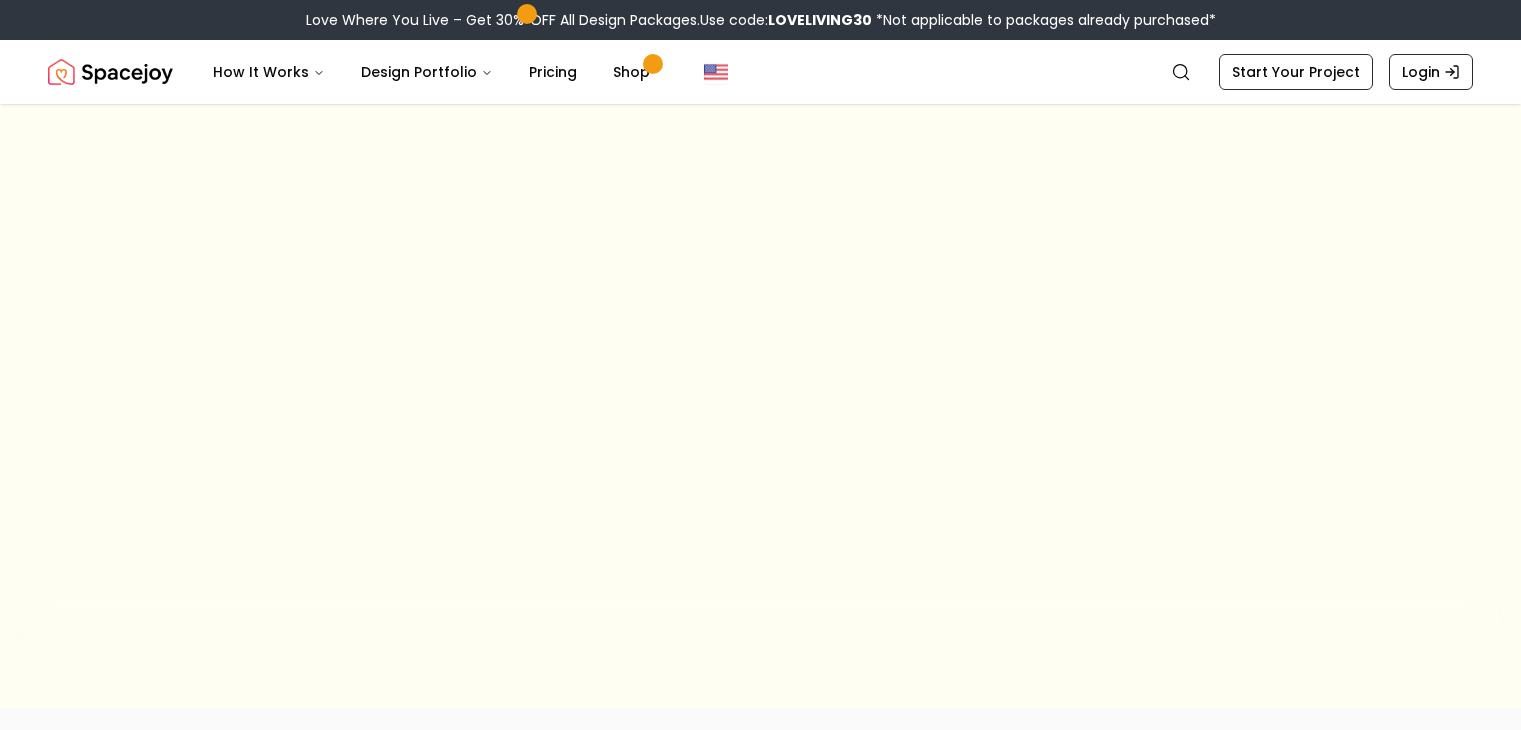 scroll, scrollTop: 0, scrollLeft: 0, axis: both 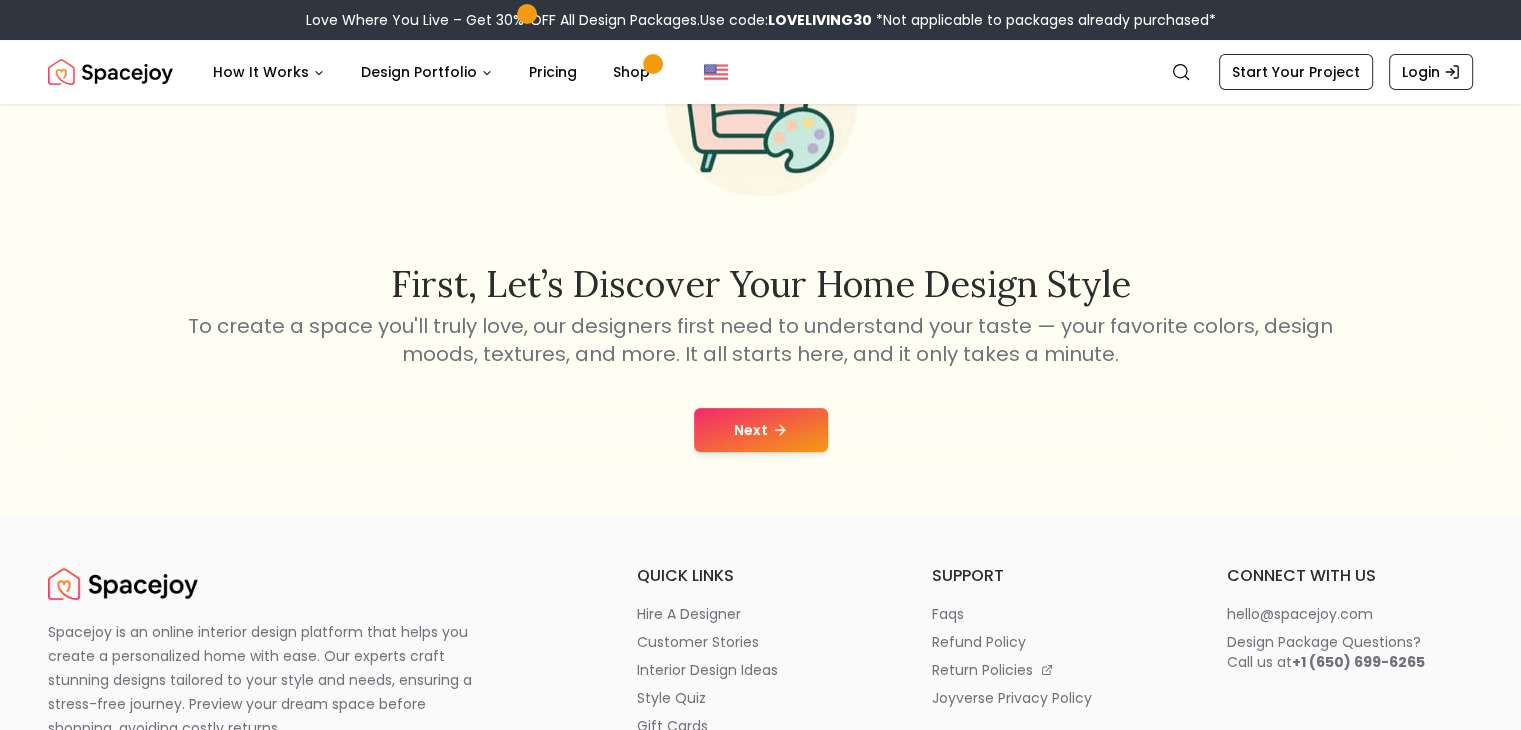 click on "Next" at bounding box center [761, 430] 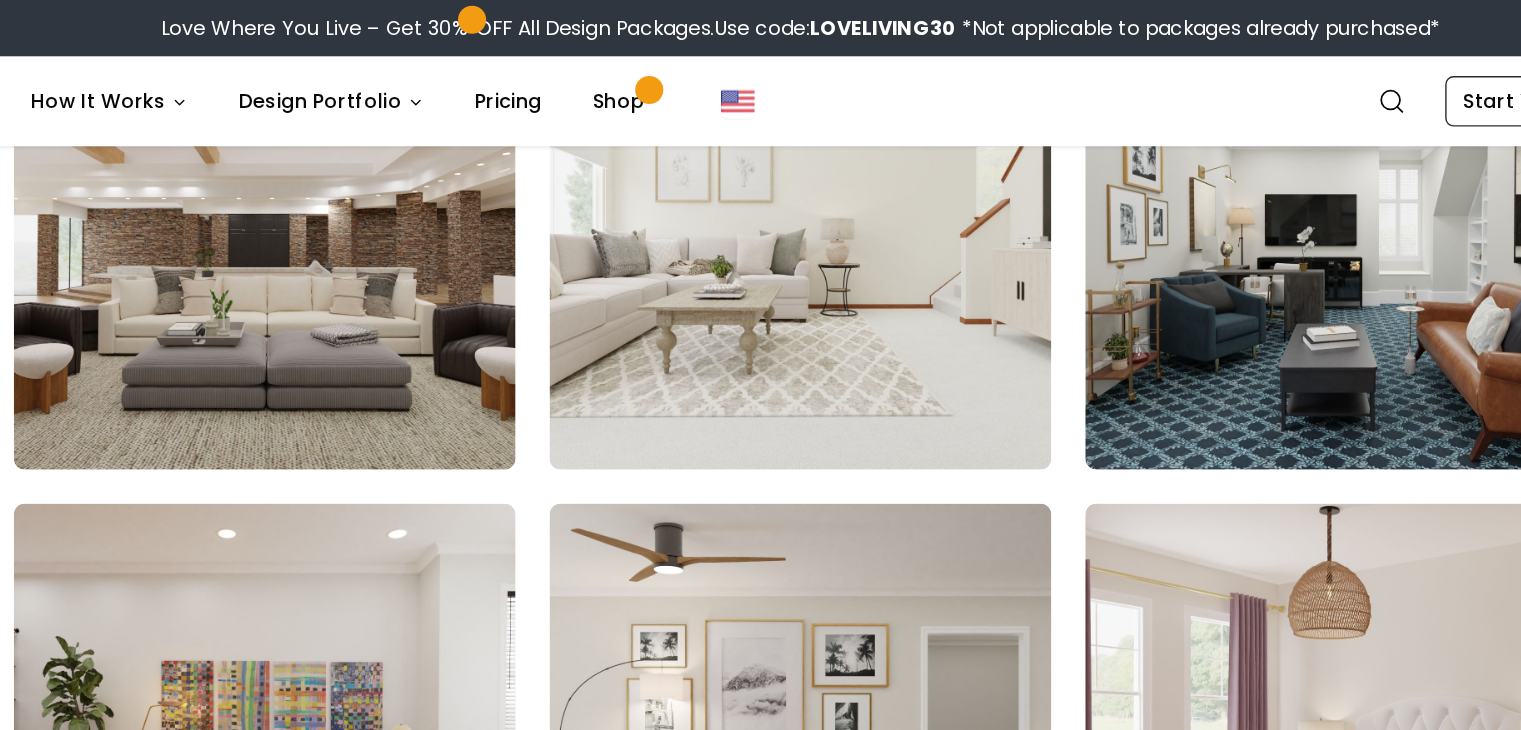 scroll, scrollTop: 2643, scrollLeft: 0, axis: vertical 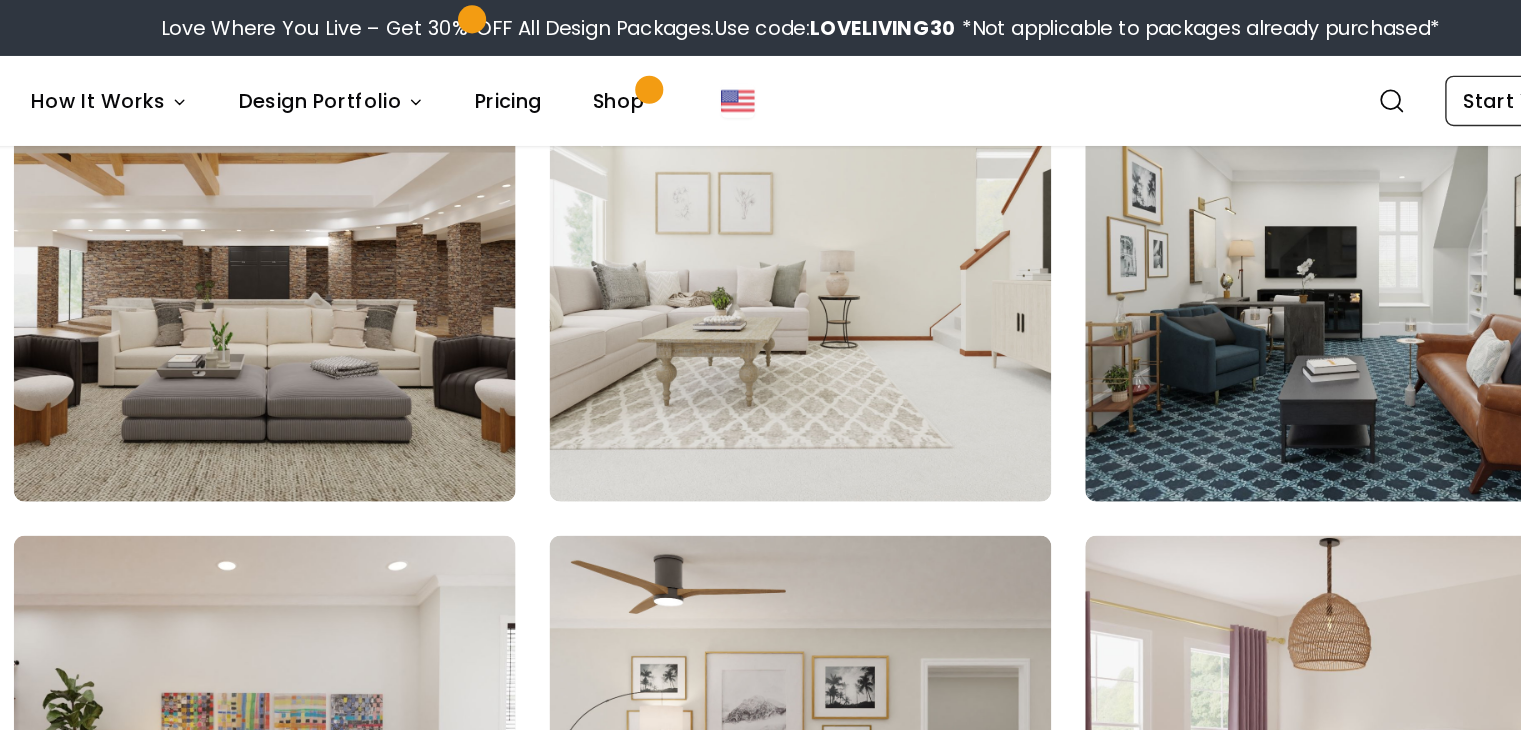 click at bounding box center (379, 197) 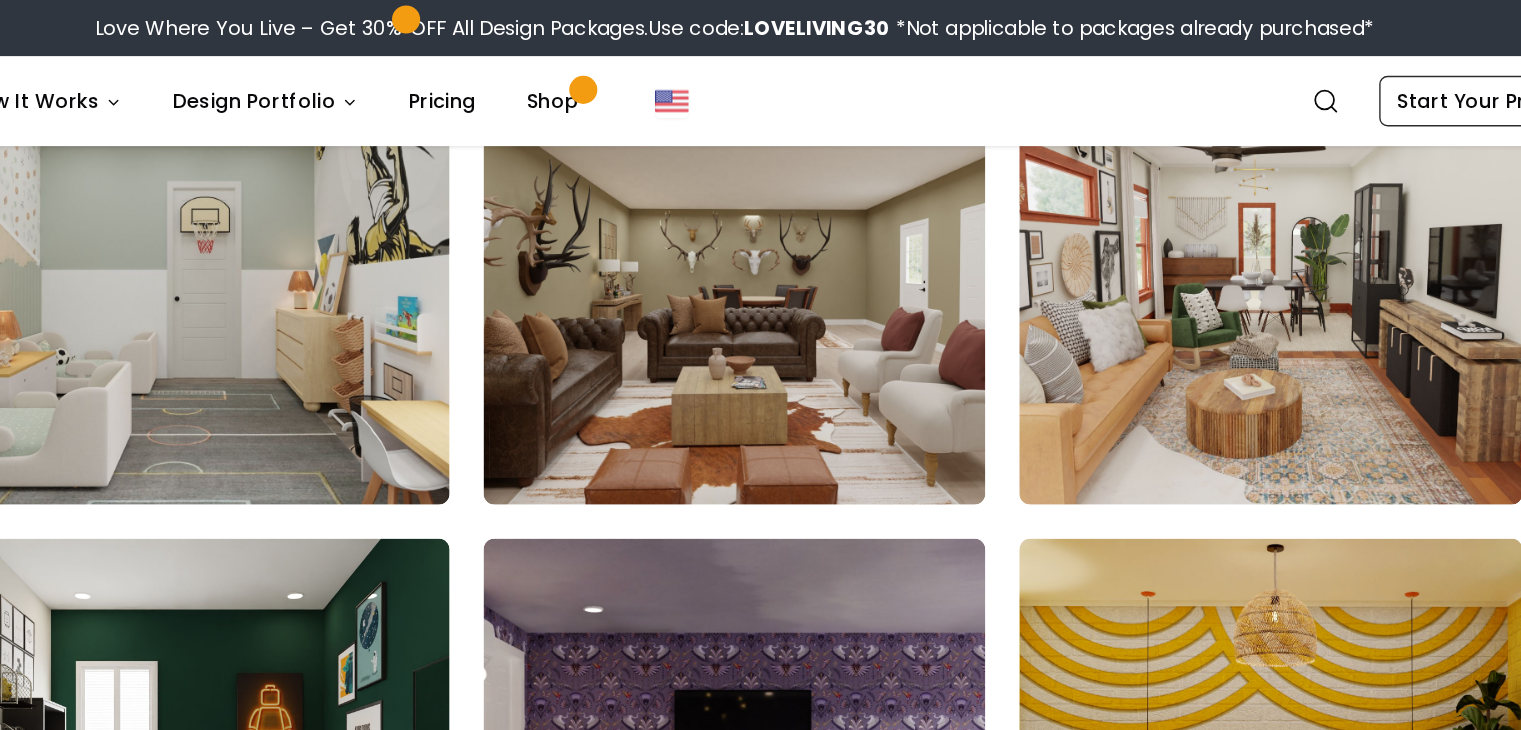 scroll, scrollTop: 4016, scrollLeft: 0, axis: vertical 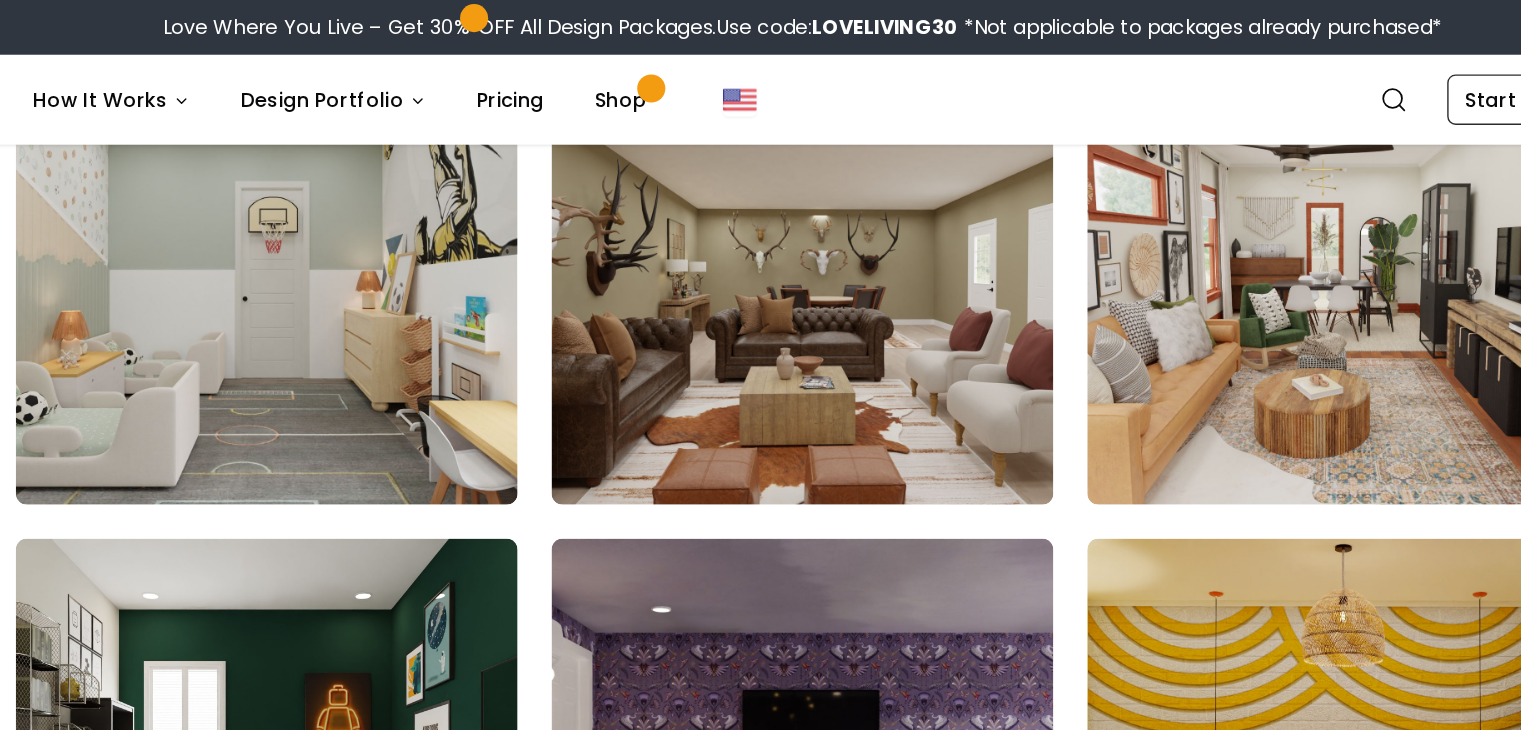 click at bounding box center (1141, 200) 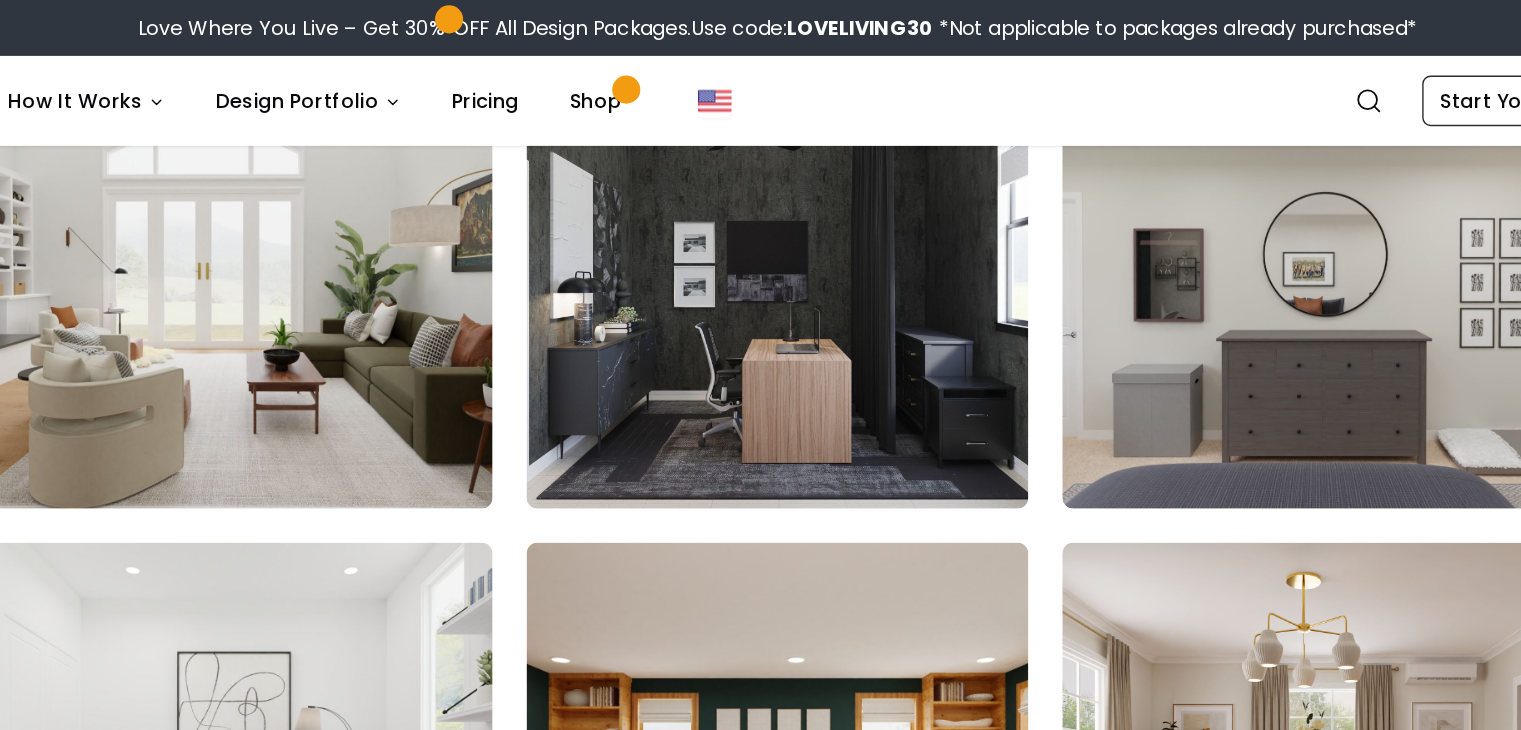 scroll, scrollTop: 6750, scrollLeft: 0, axis: vertical 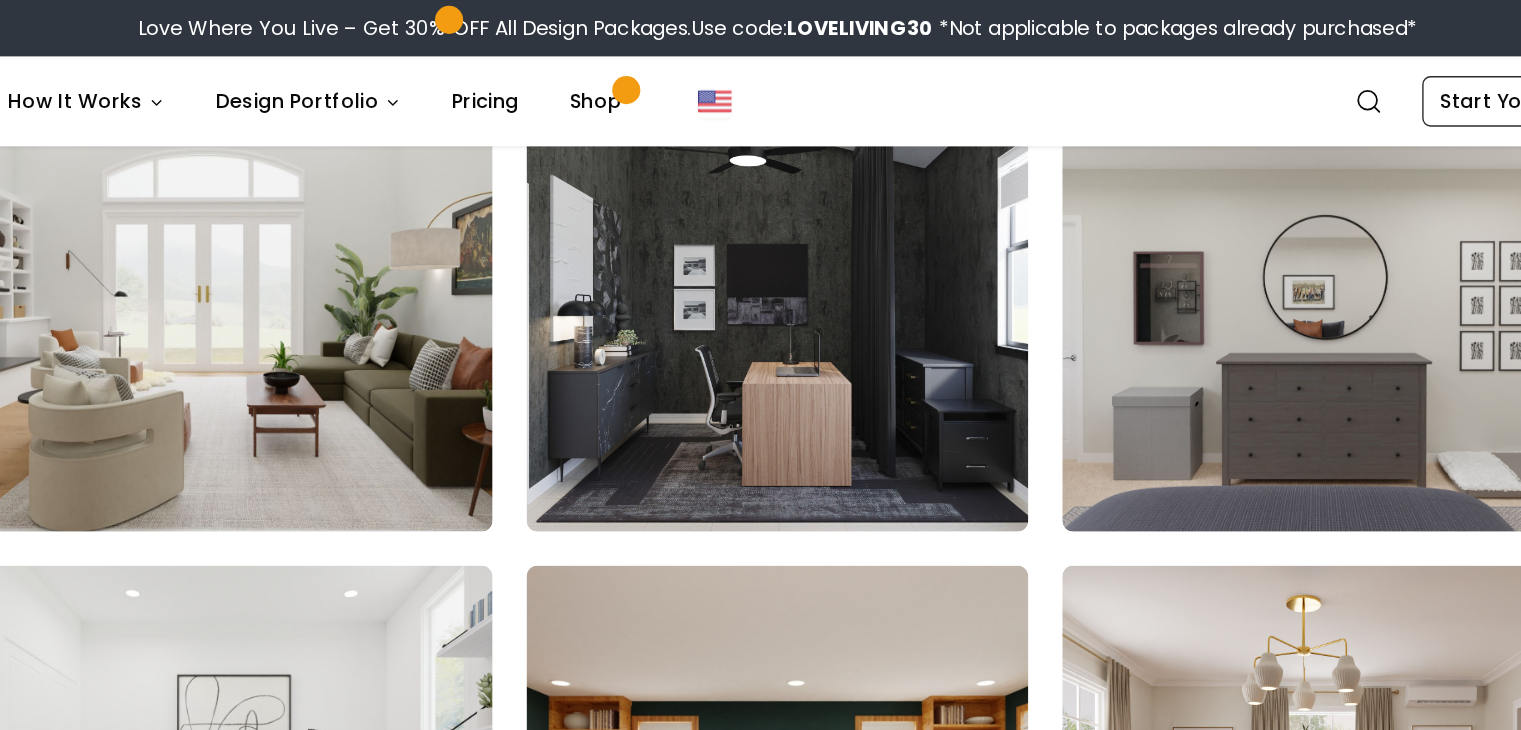 click at bounding box center (760, 218) 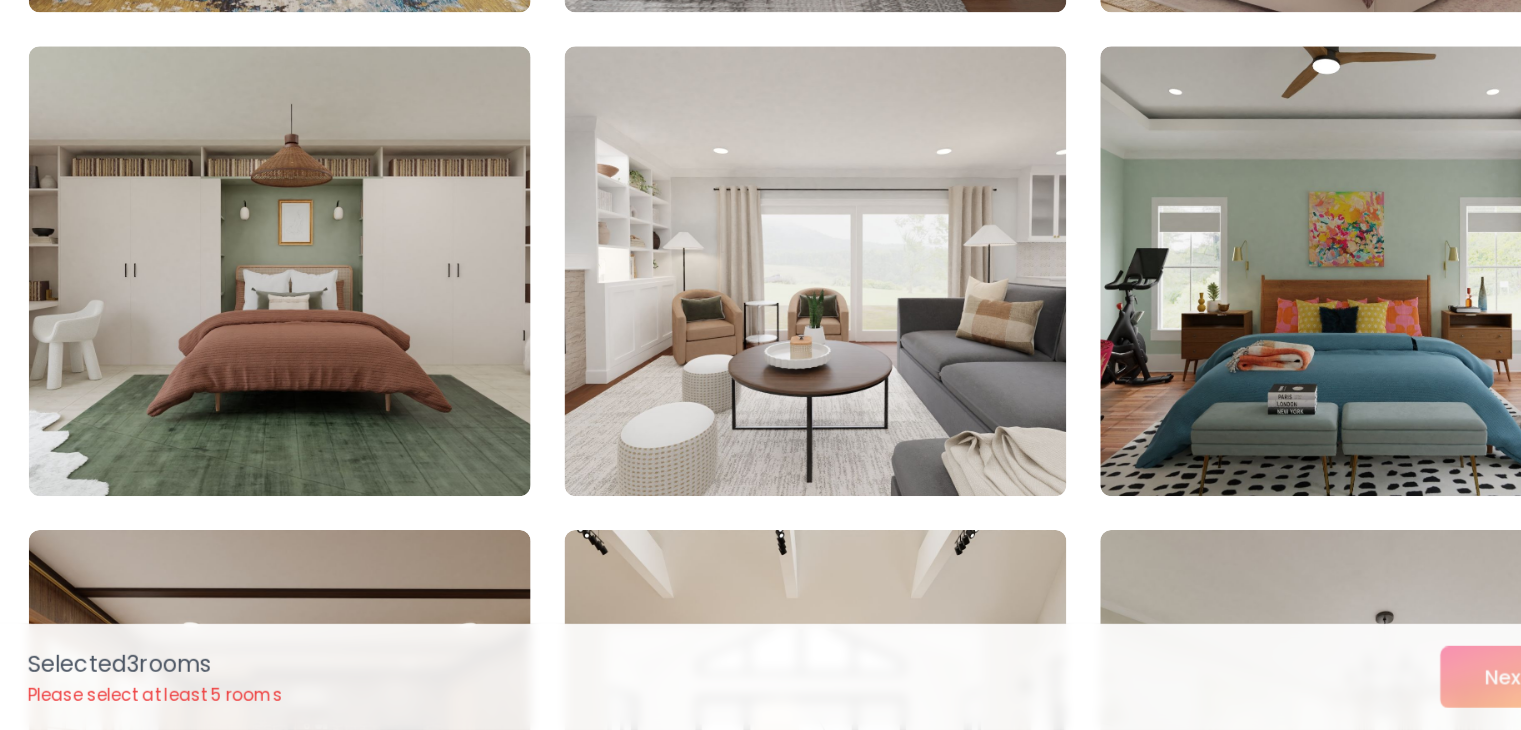 scroll, scrollTop: 3128, scrollLeft: 0, axis: vertical 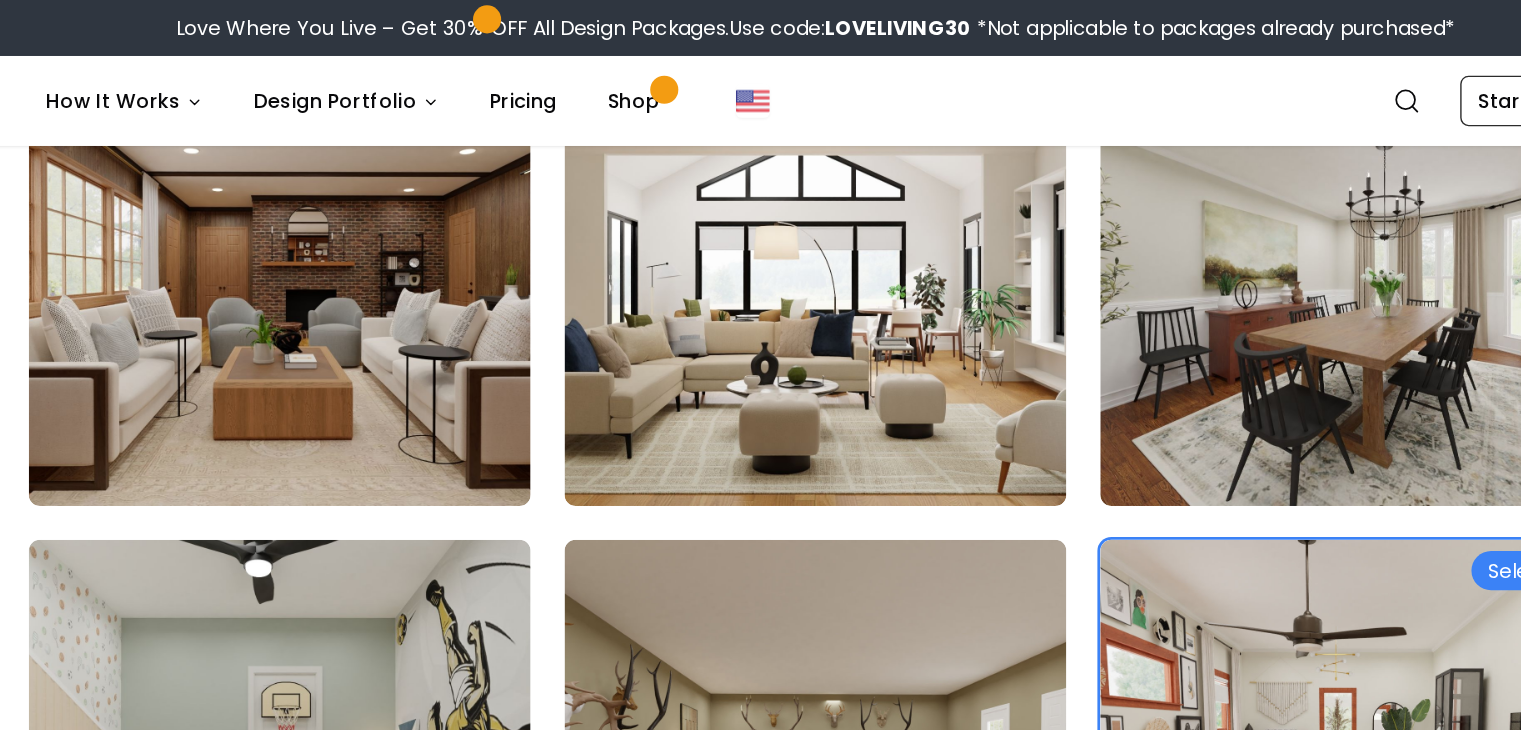 click at bounding box center [379, 200] 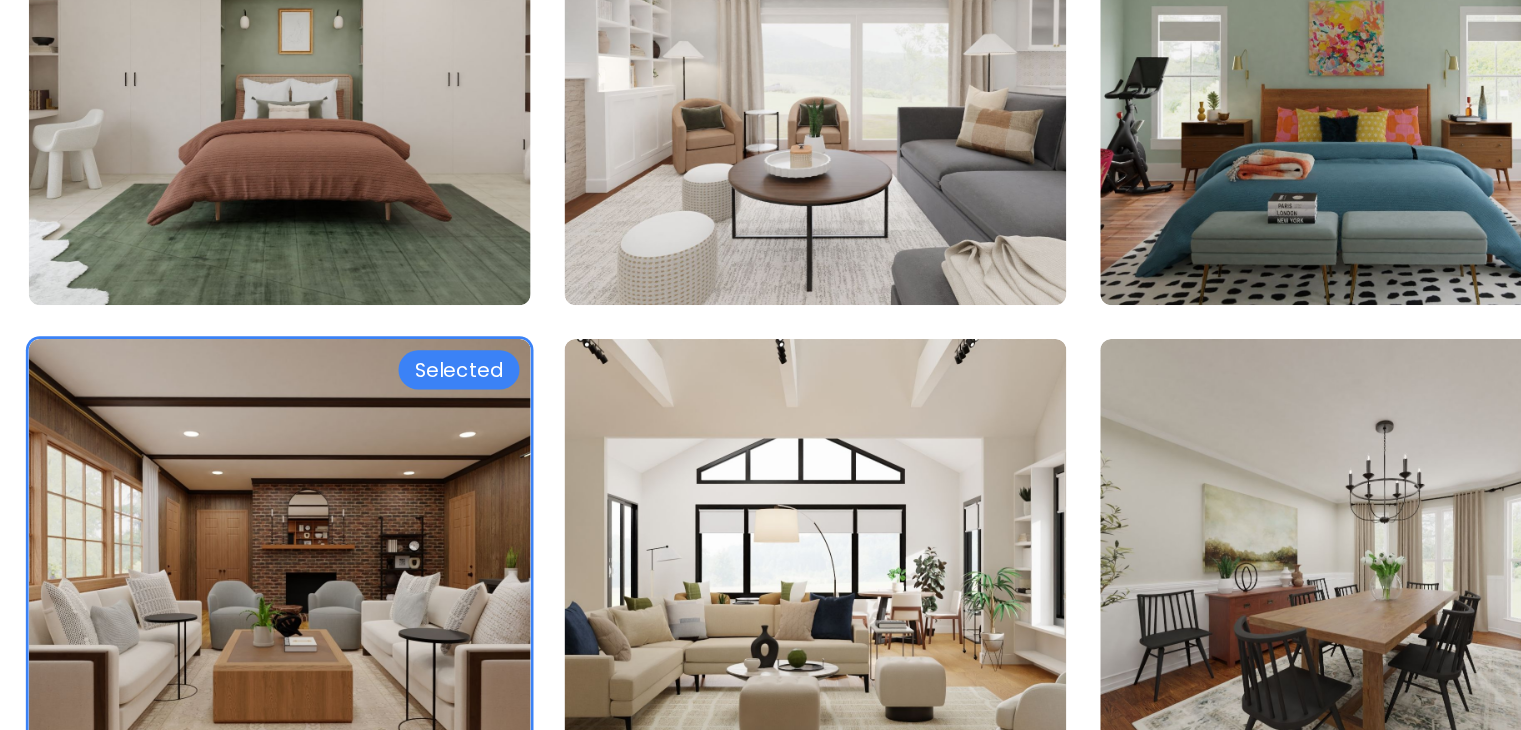 scroll, scrollTop: 3348, scrollLeft: 0, axis: vertical 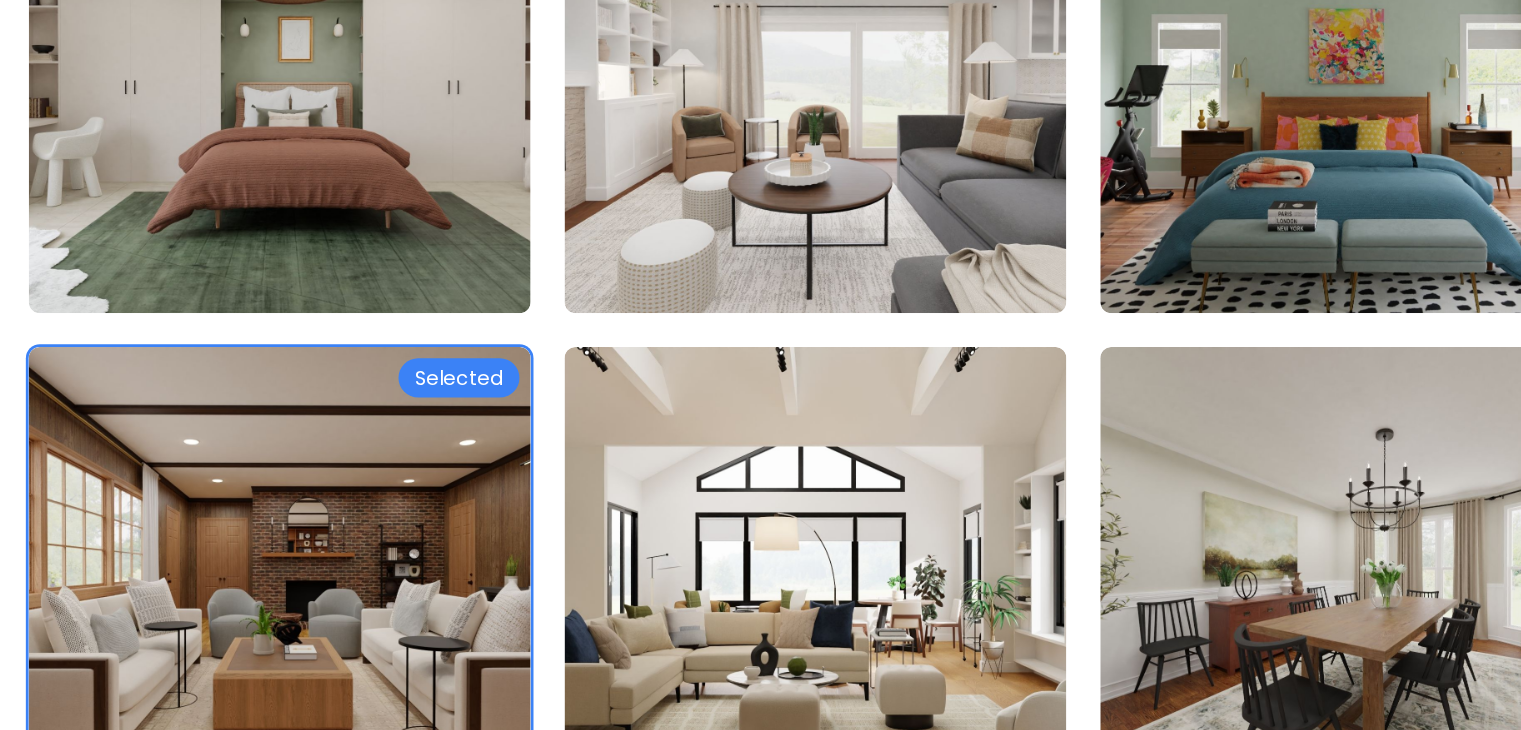 click at bounding box center [379, 524] 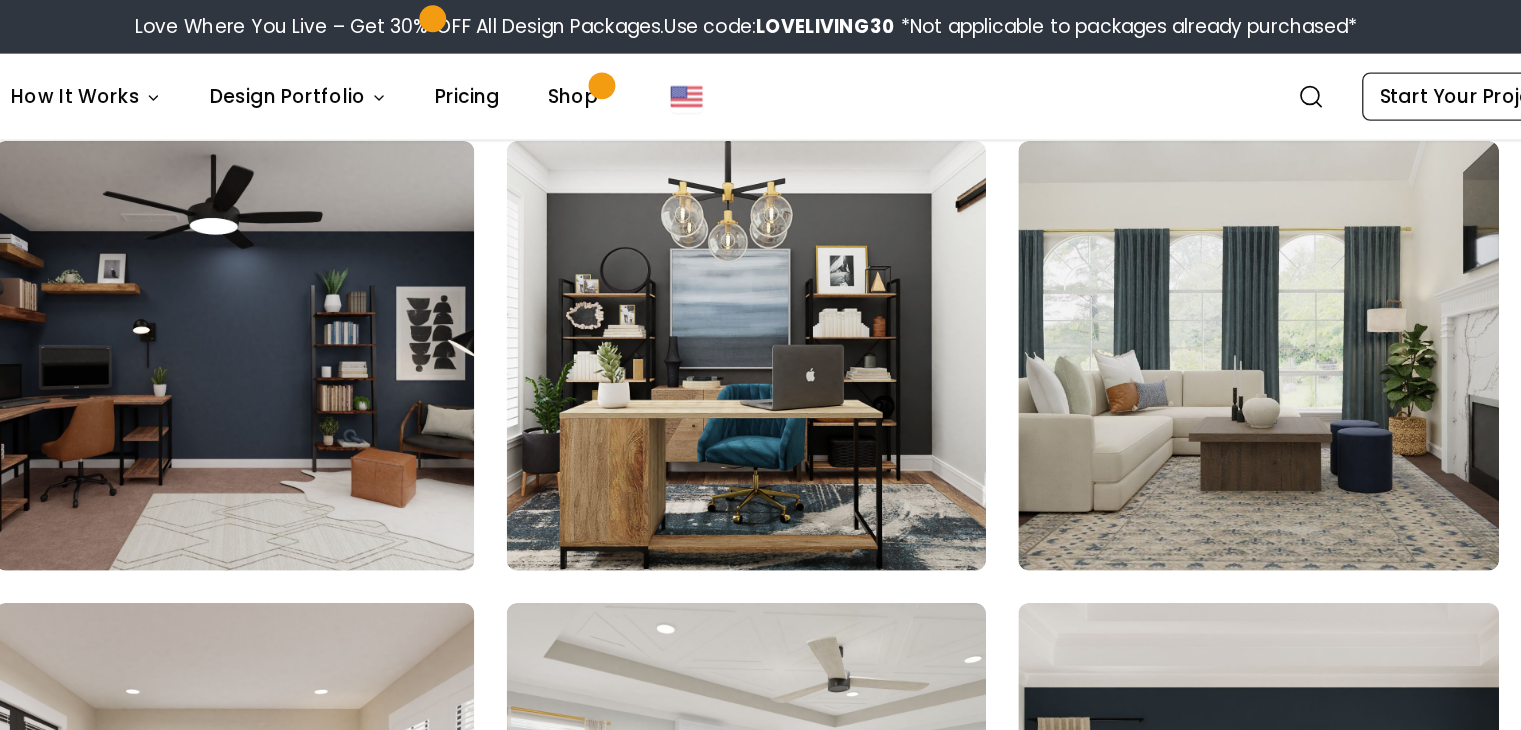 scroll, scrollTop: 9432, scrollLeft: 0, axis: vertical 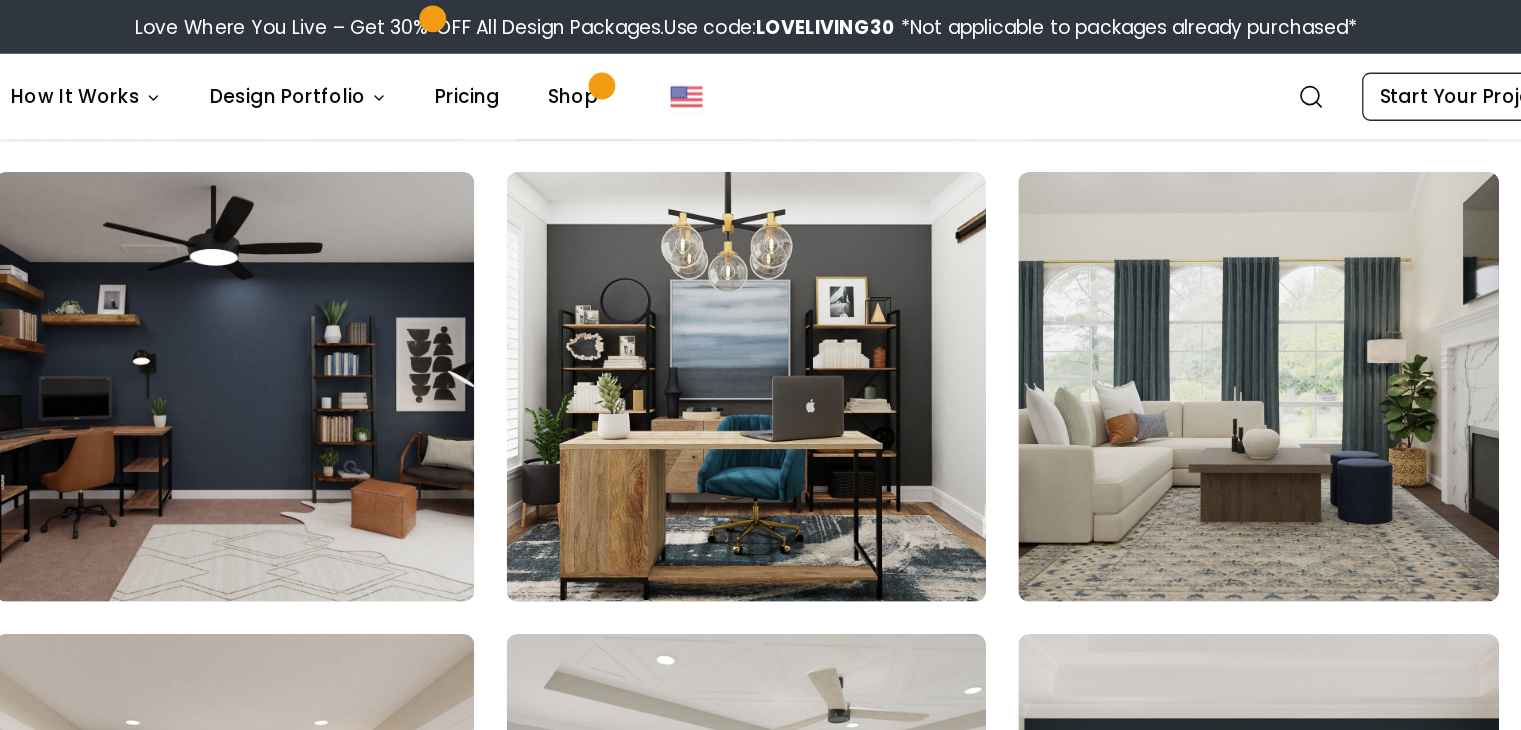 click at bounding box center (760, 288) 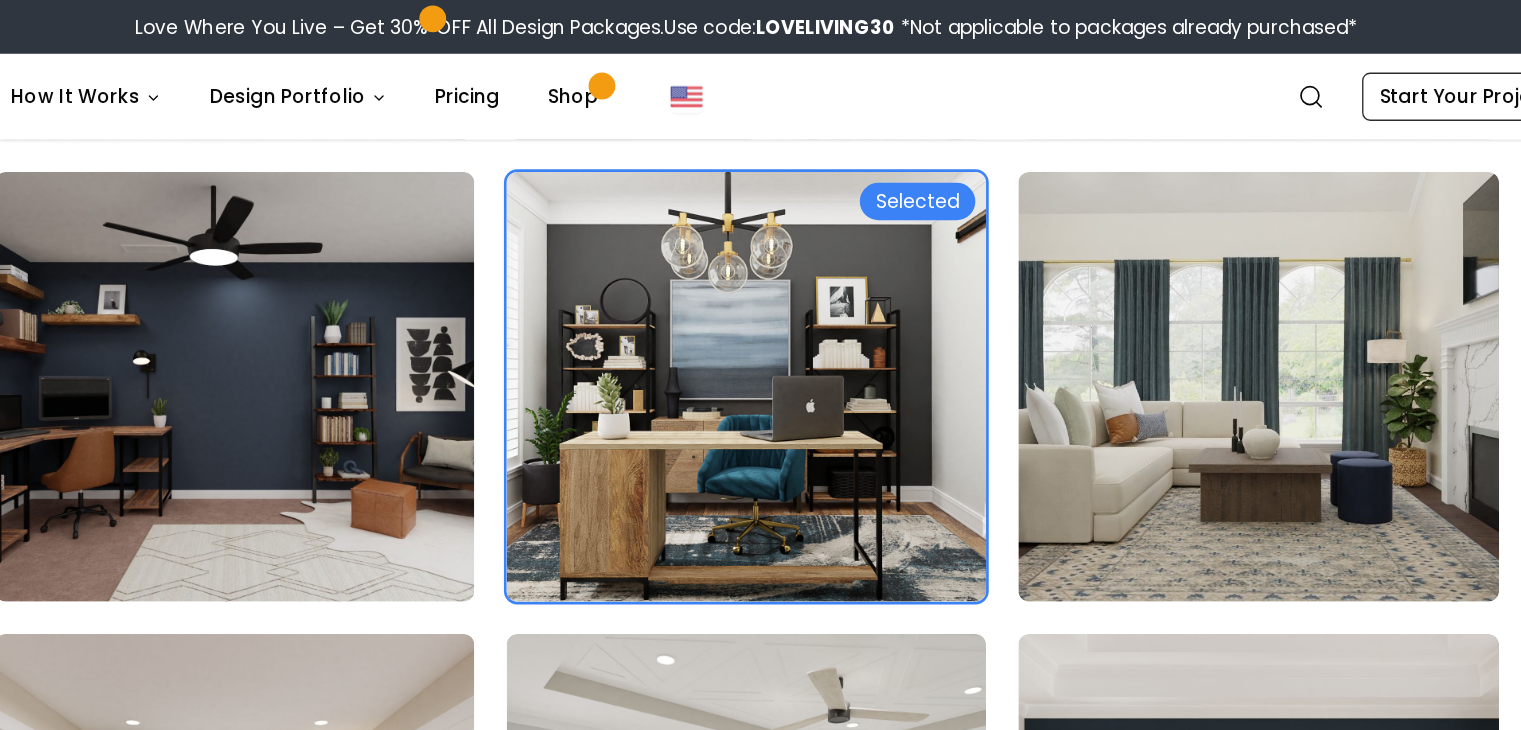 click at bounding box center [379, 288] 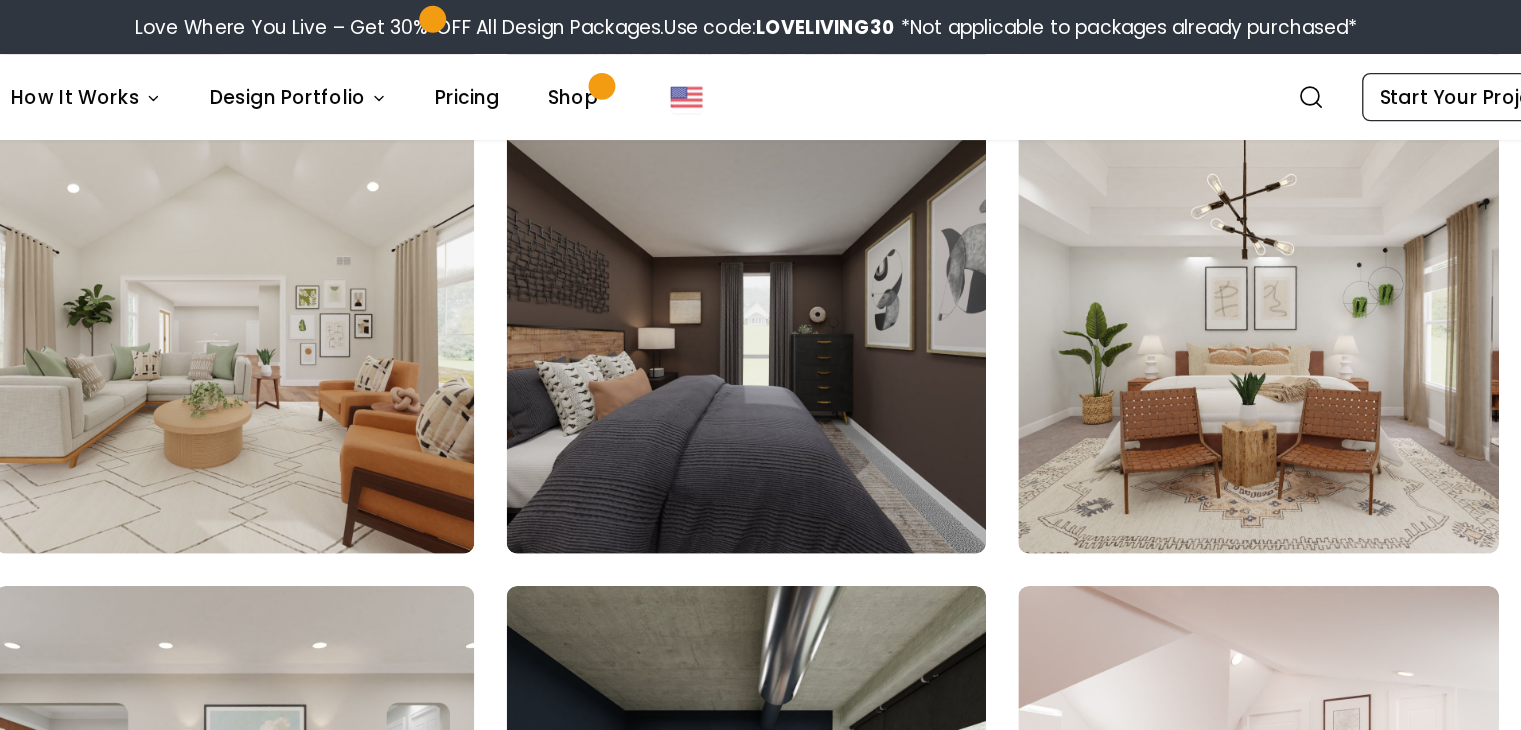 scroll, scrollTop: 8424, scrollLeft: 0, axis: vertical 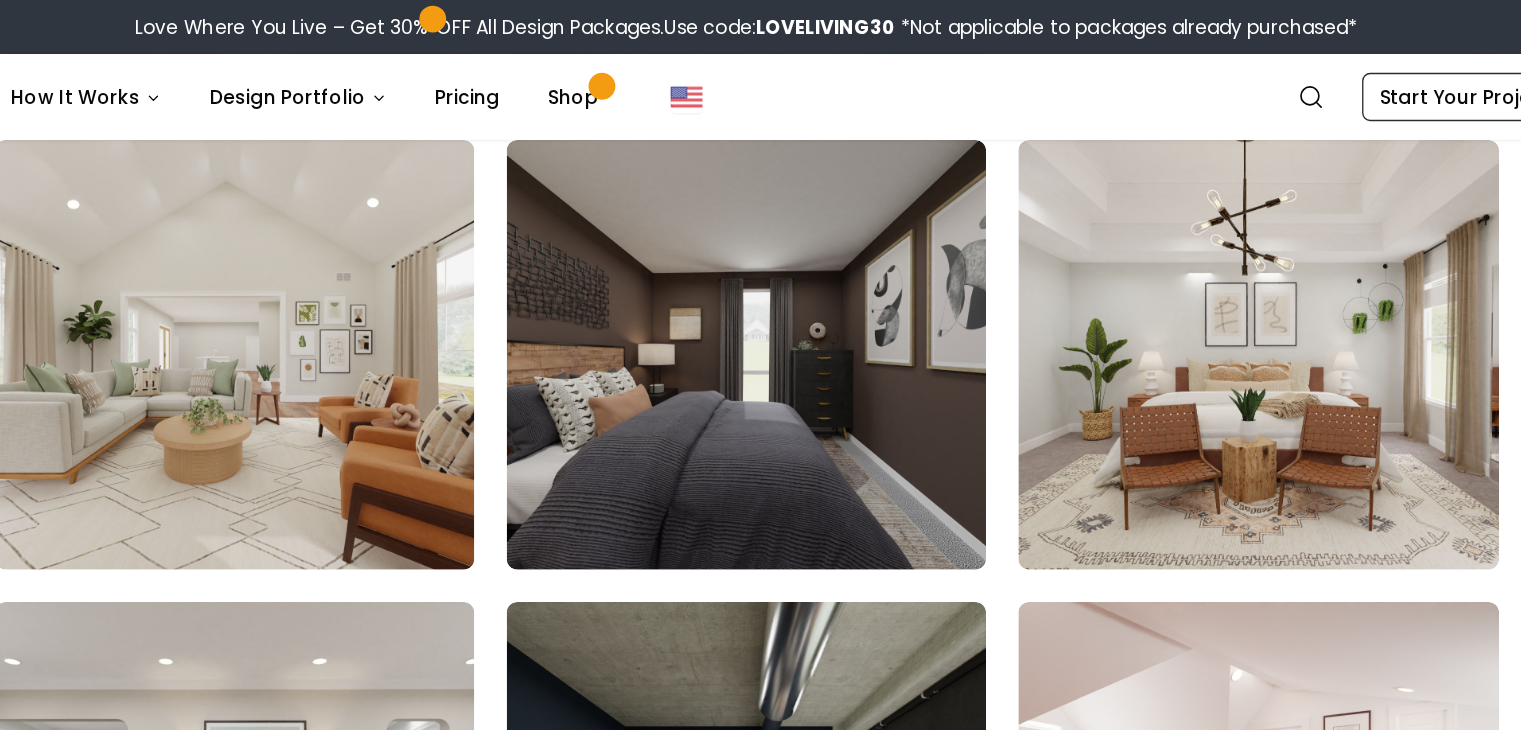 click at bounding box center (1141, 264) 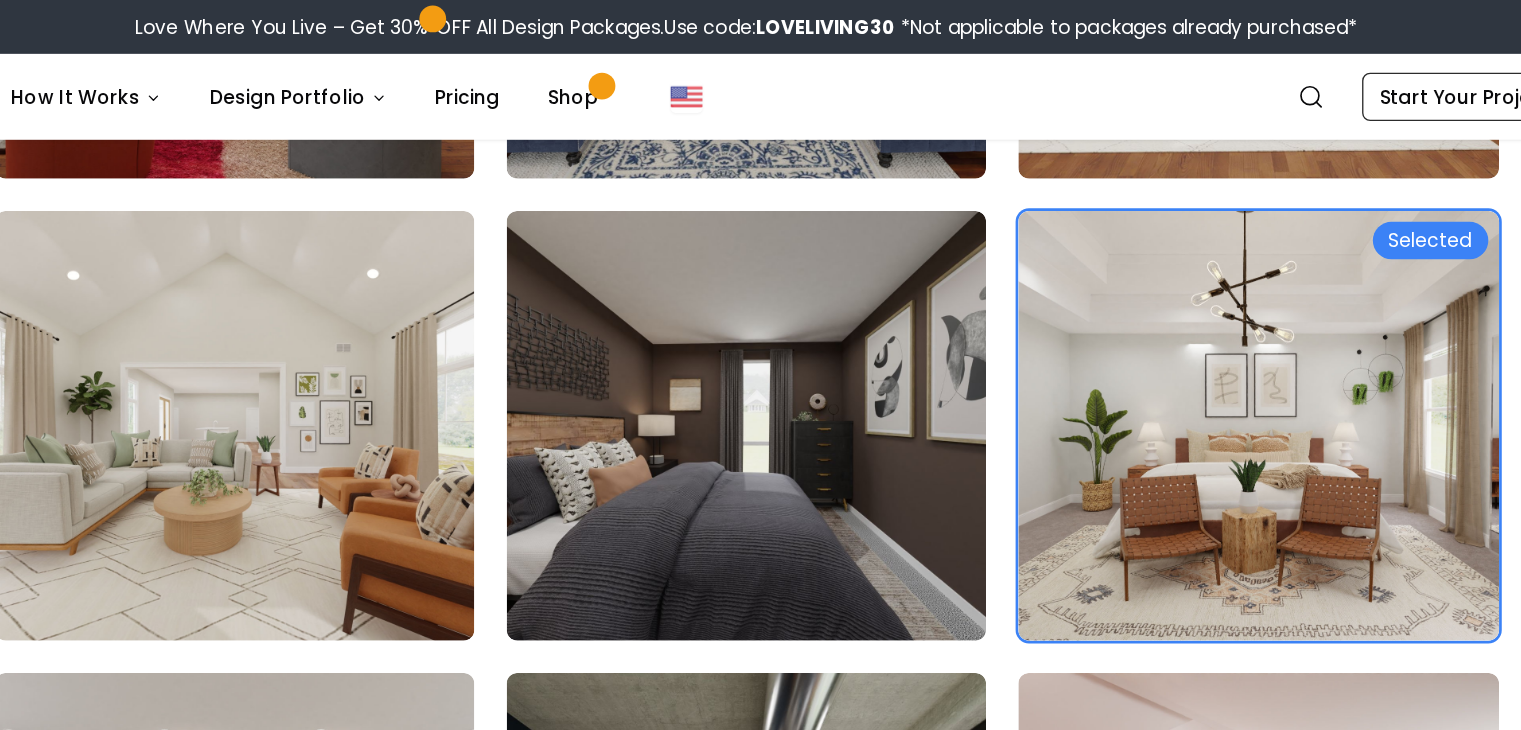 scroll, scrollTop: 8368, scrollLeft: 0, axis: vertical 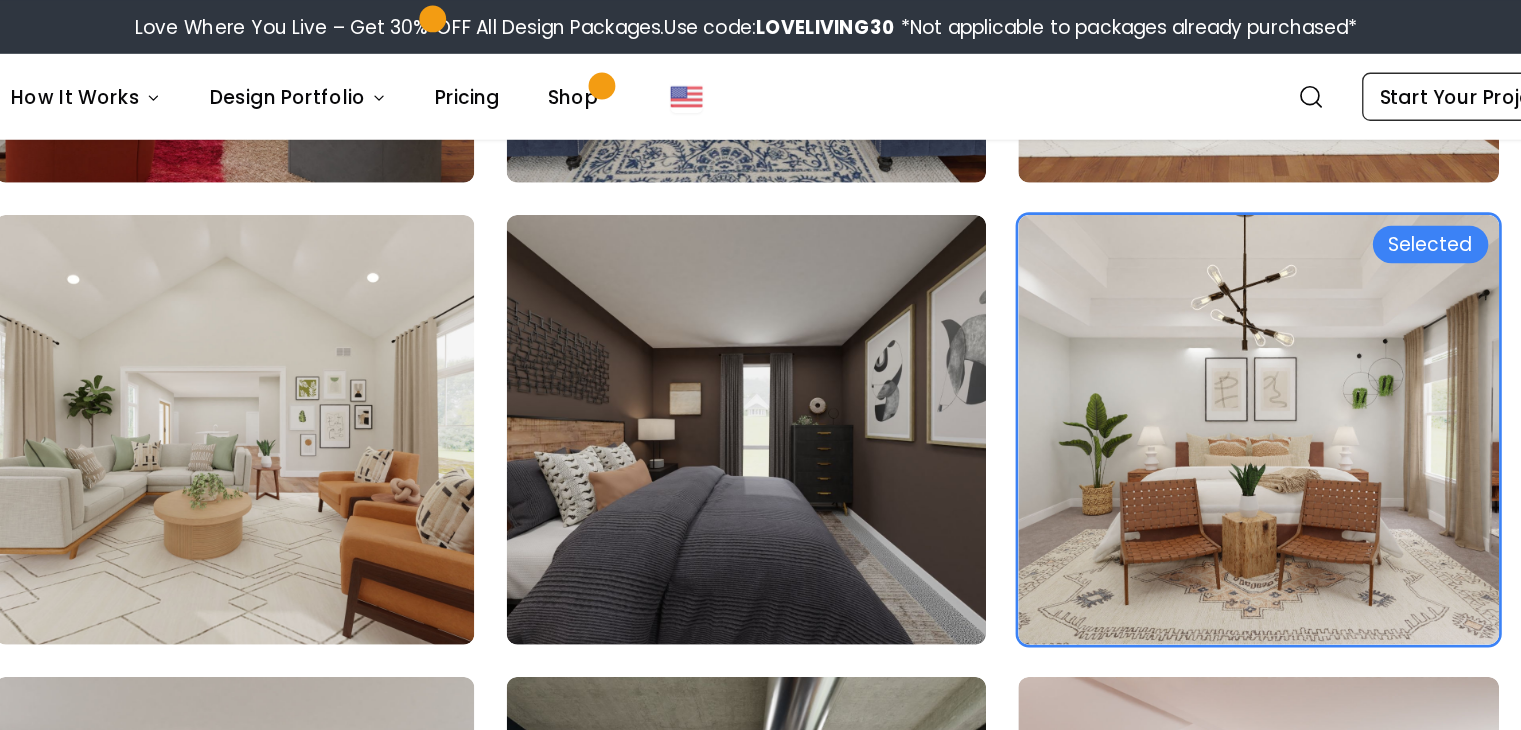 click at bounding box center [379, 320] 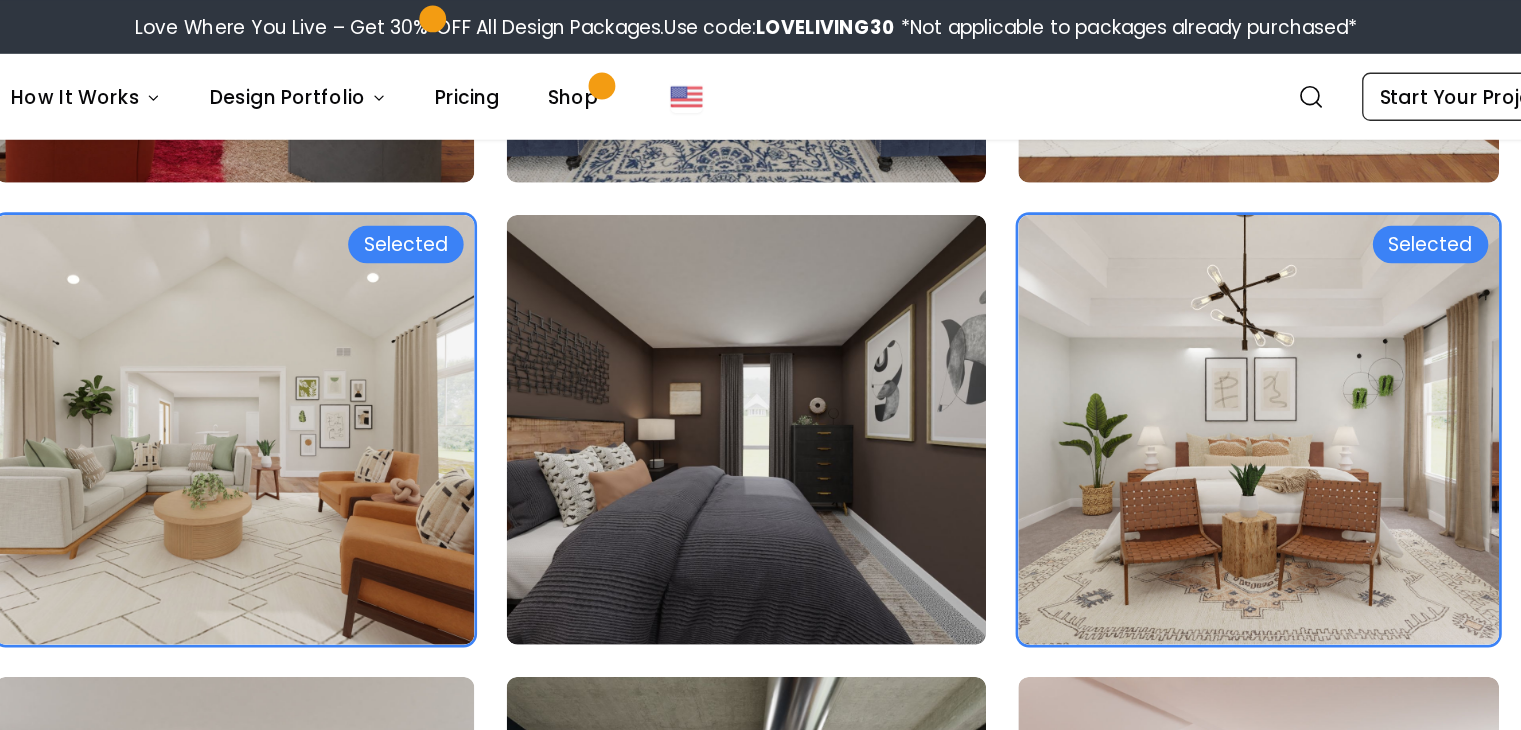 click at bounding box center (379, 320) 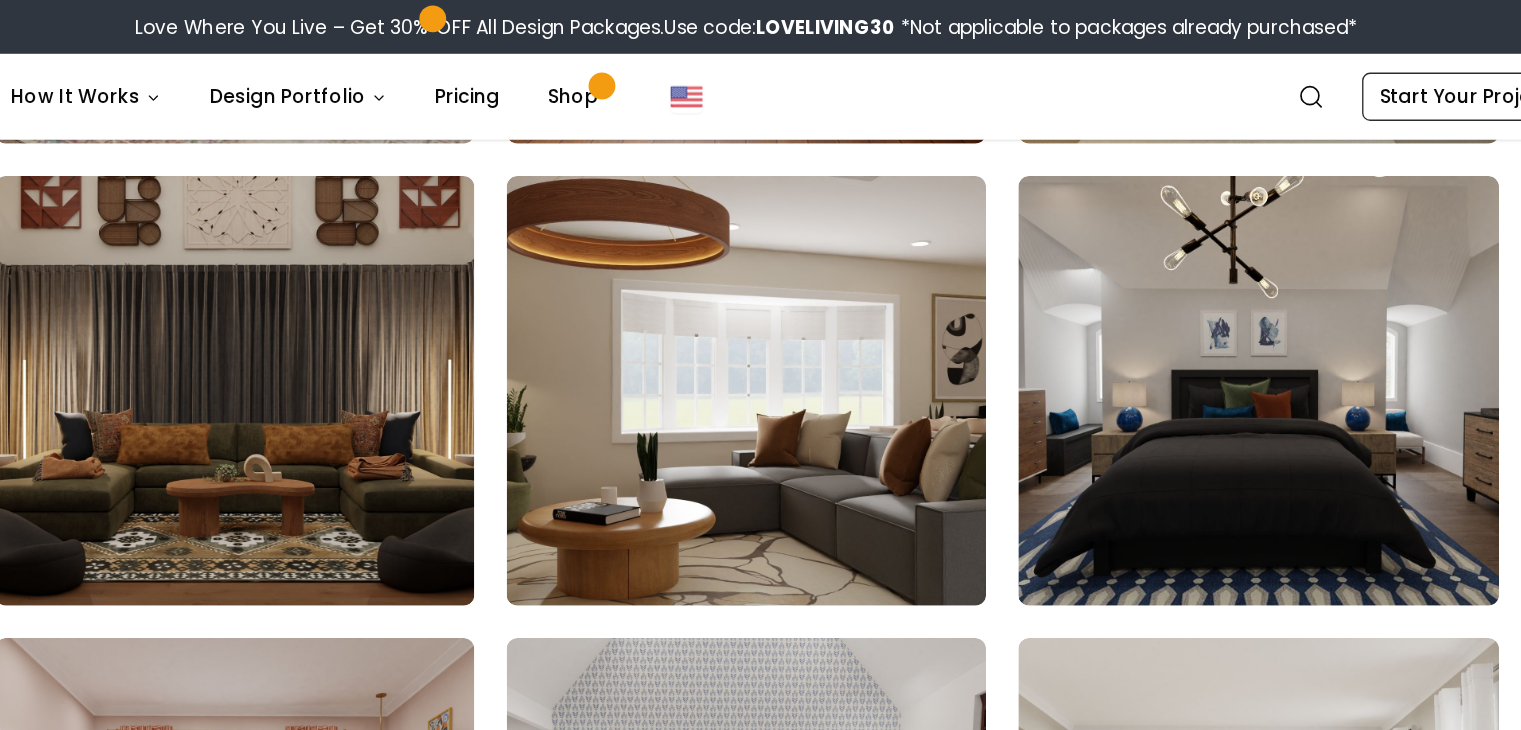 scroll, scrollTop: 7708, scrollLeft: 0, axis: vertical 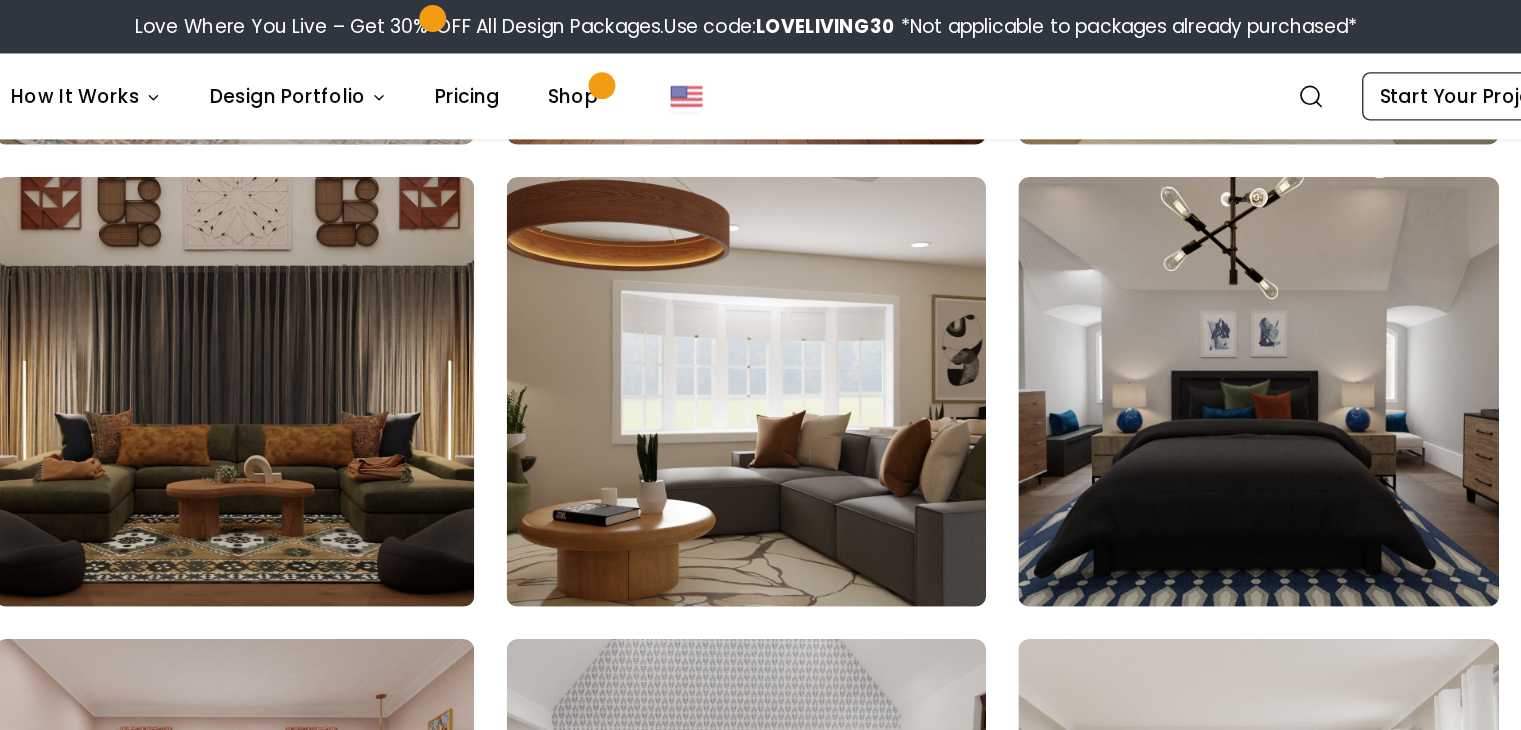 click at bounding box center (760, 292) 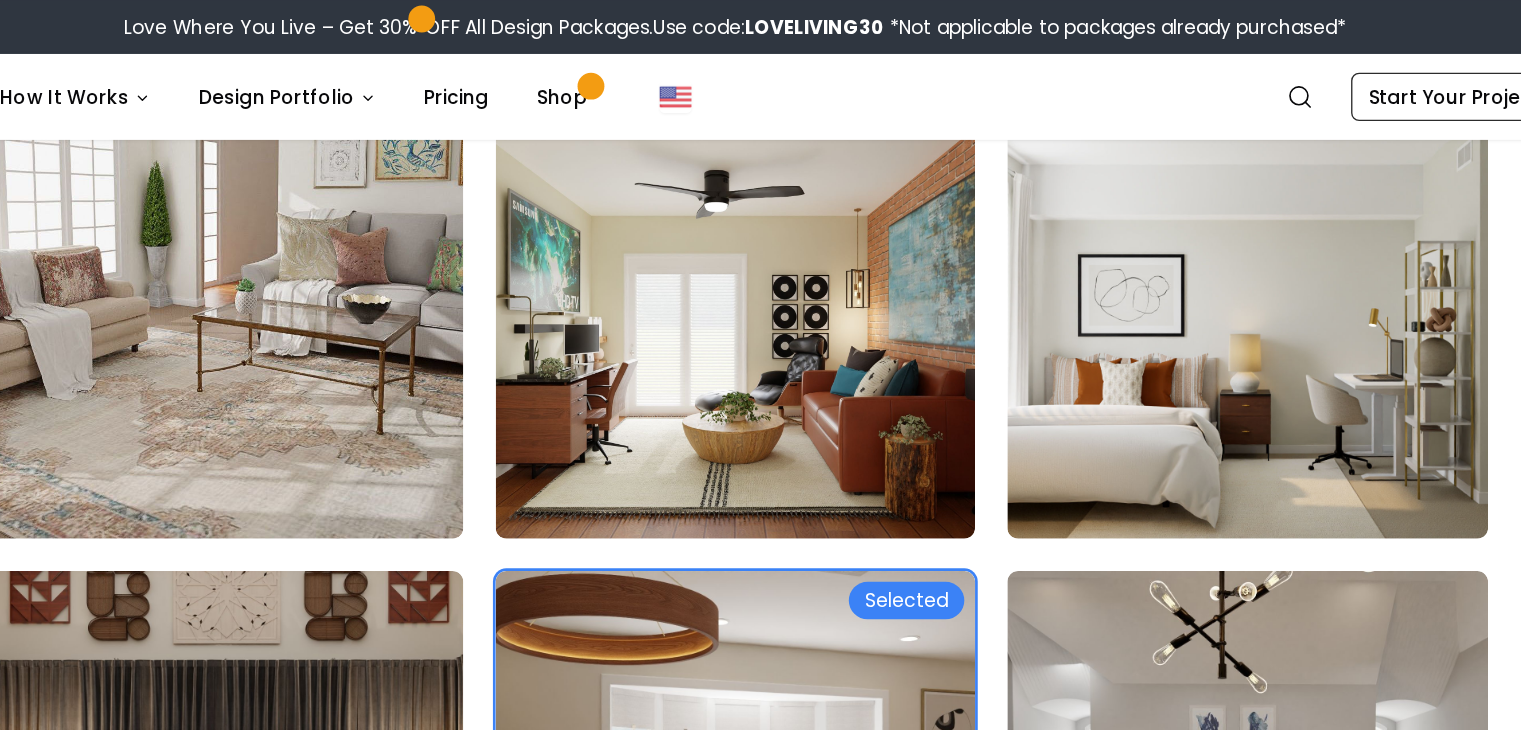 scroll, scrollTop: 7388, scrollLeft: 0, axis: vertical 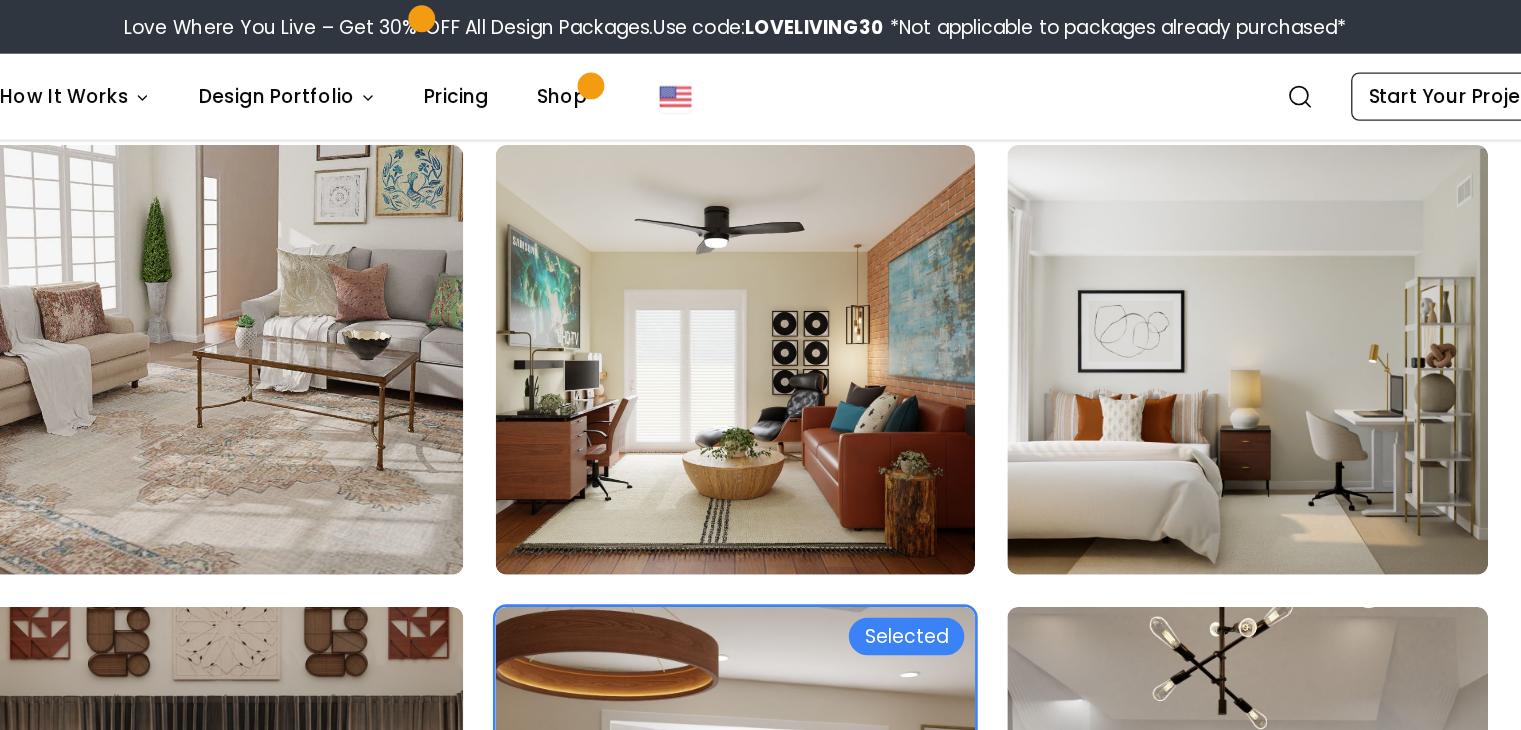 click at bounding box center (1141, 268) 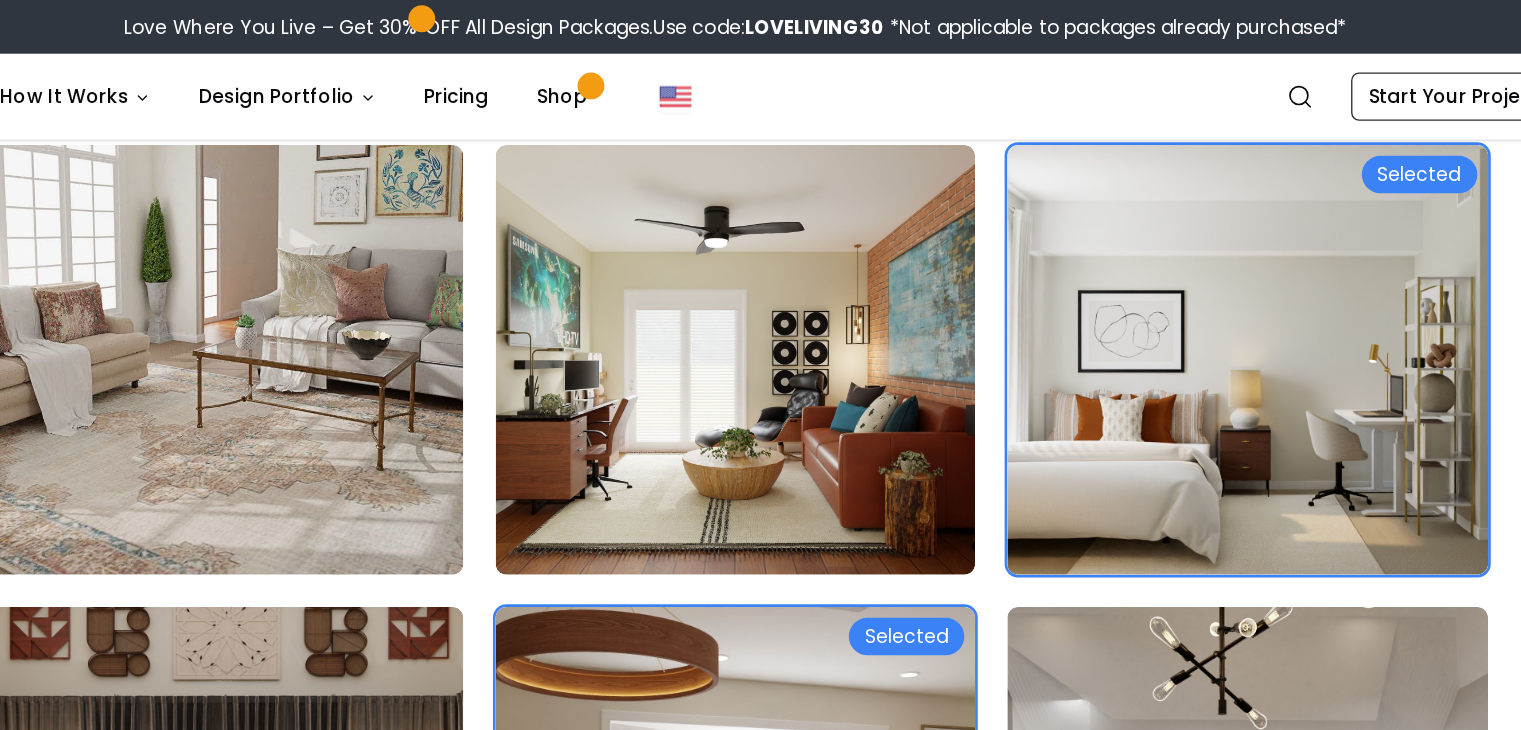 click at bounding box center [760, 268] 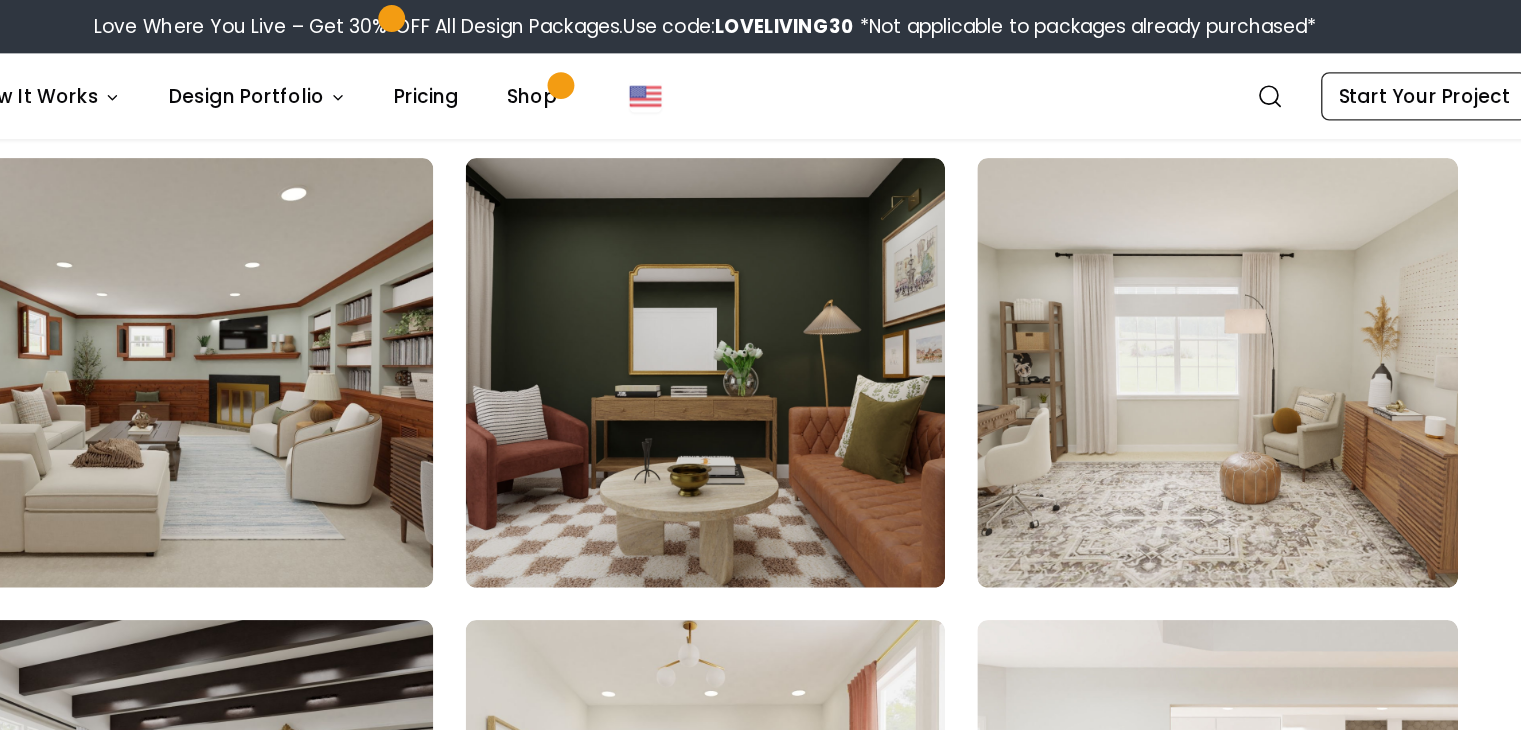 scroll, scrollTop: 4625, scrollLeft: 0, axis: vertical 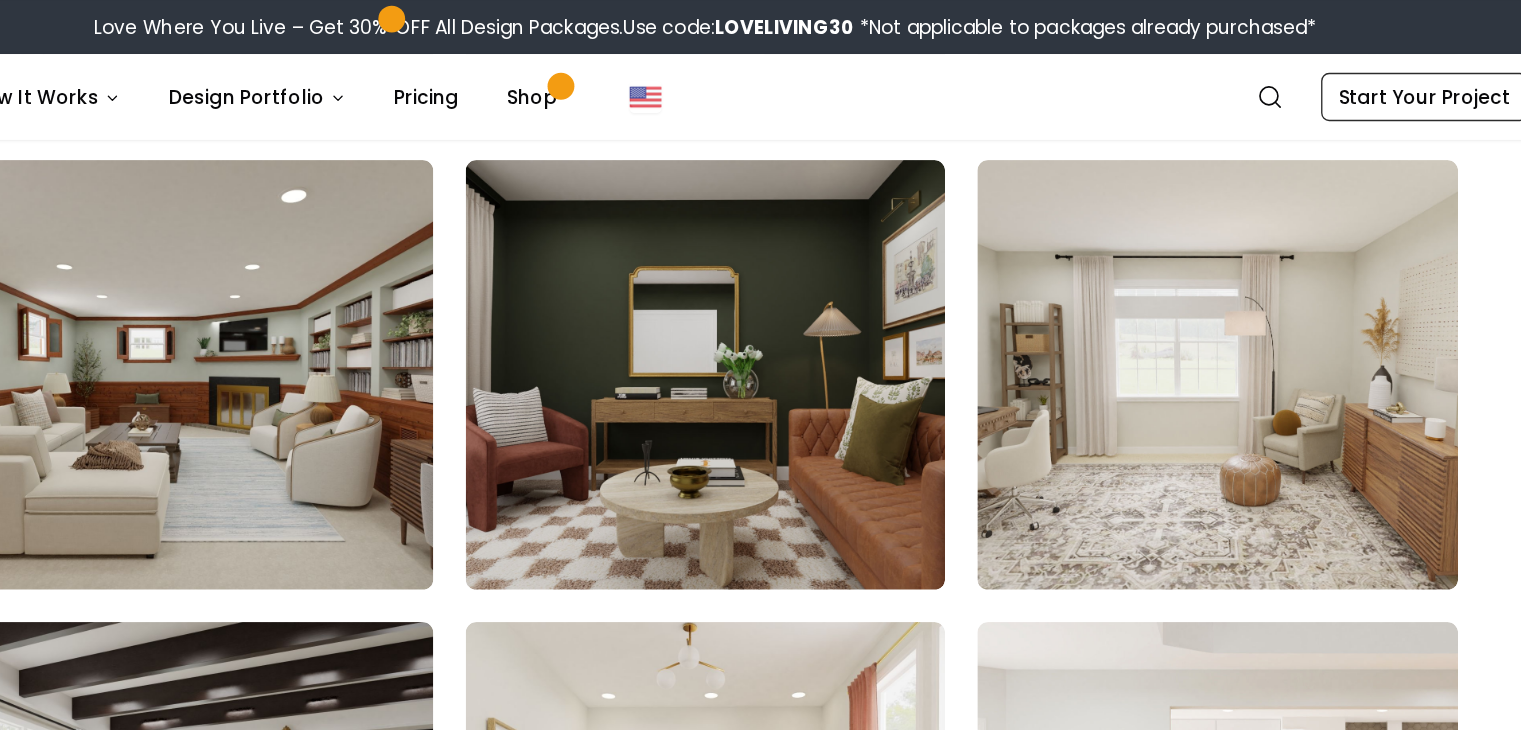 click at bounding box center (1141, 279) 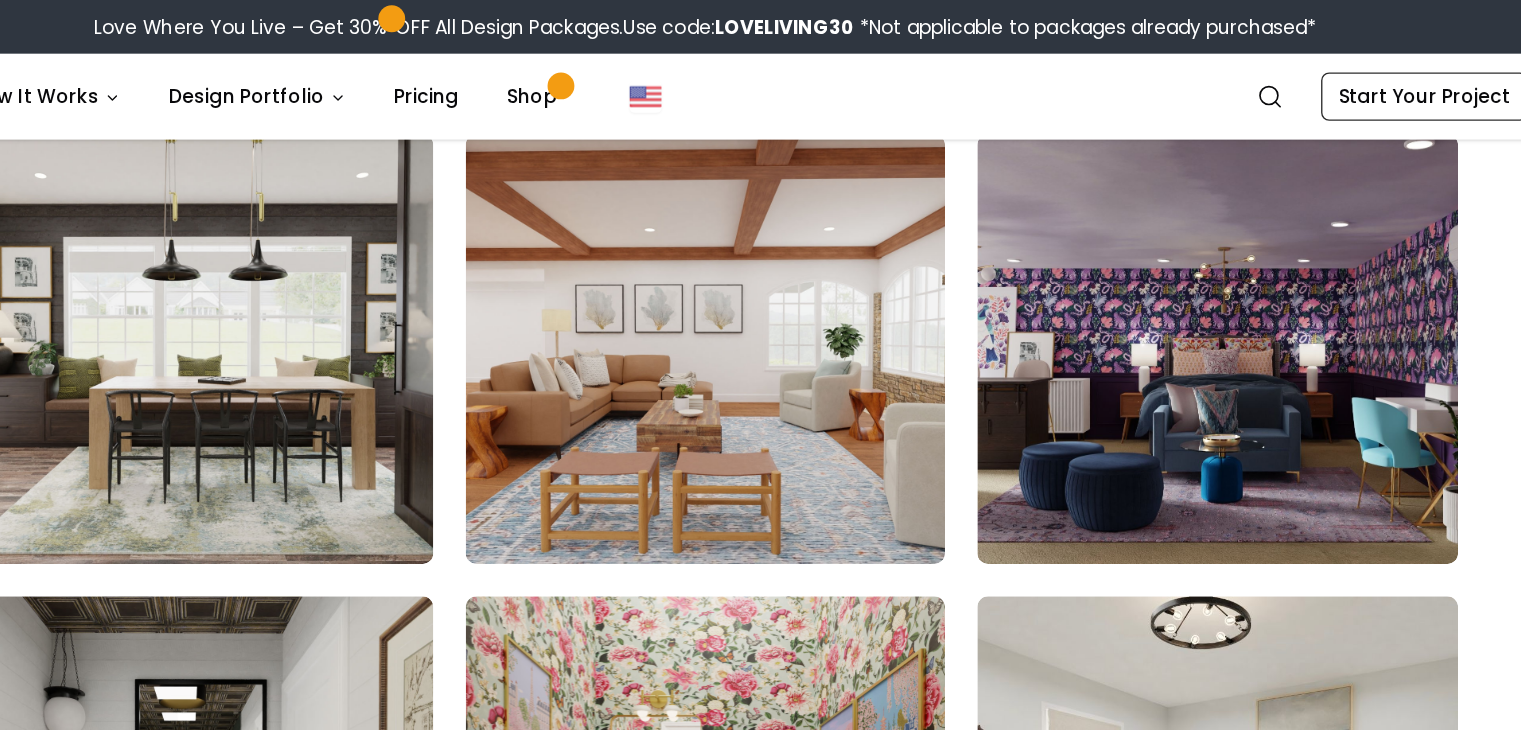 scroll, scrollTop: 1202, scrollLeft: 0, axis: vertical 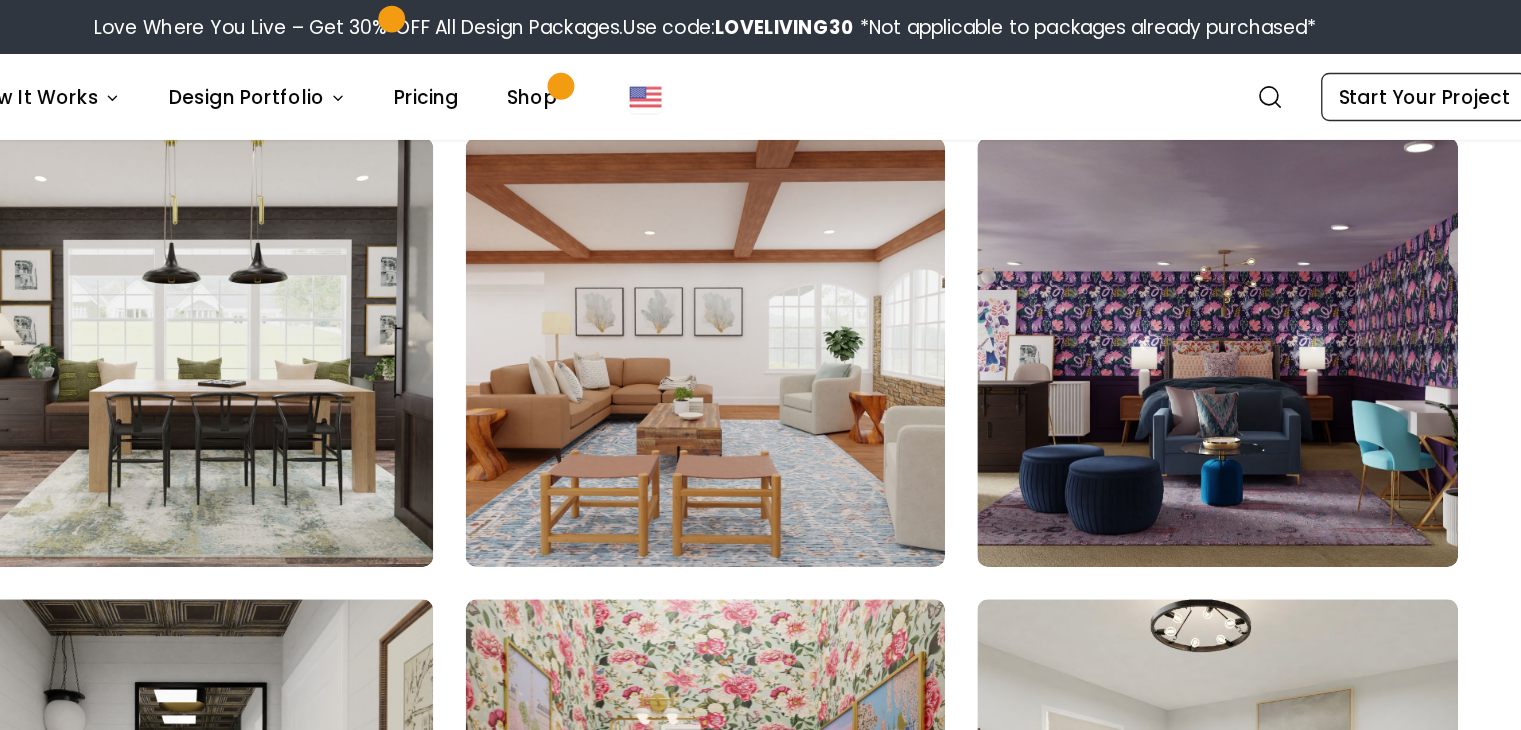 click at bounding box center (379, 262) 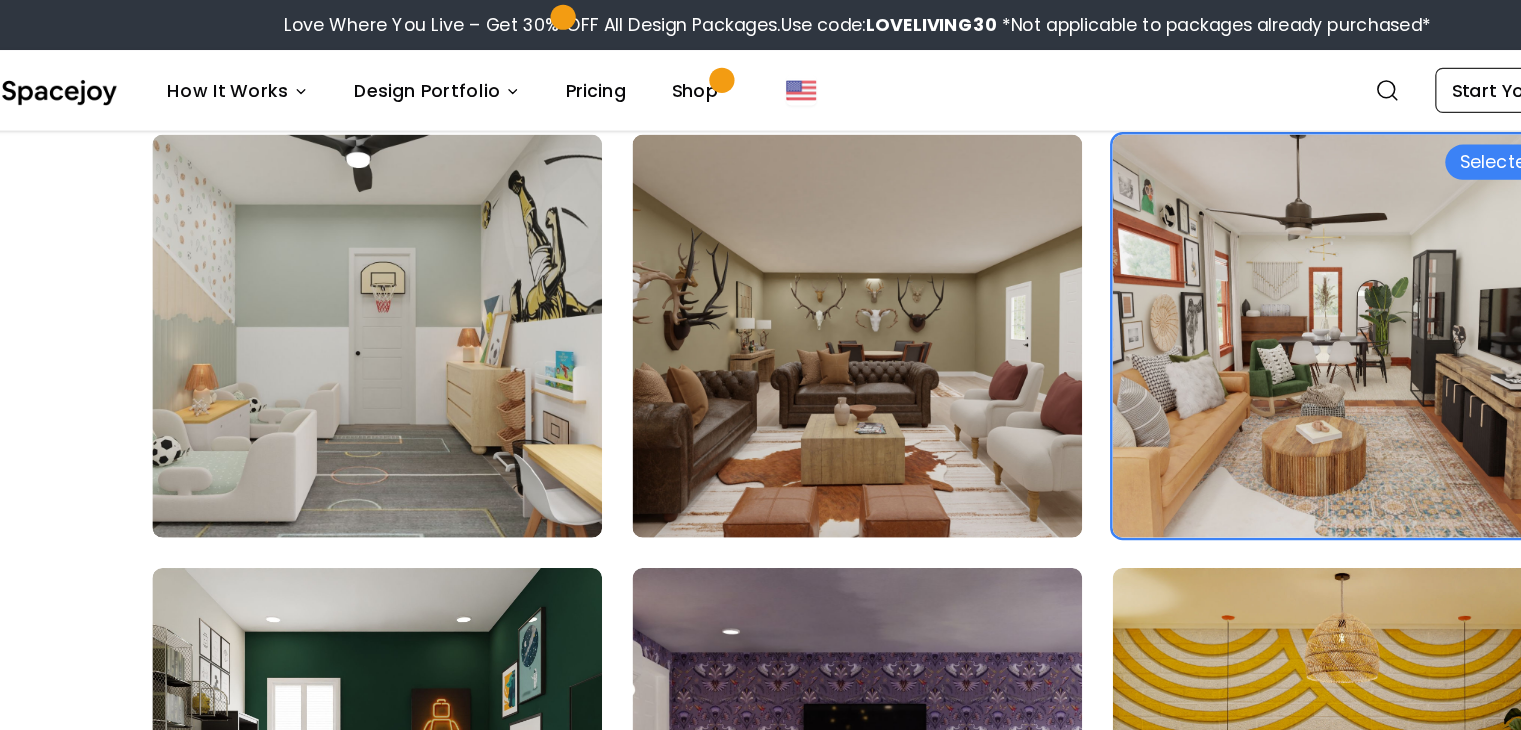 scroll, scrollTop: 3948, scrollLeft: 0, axis: vertical 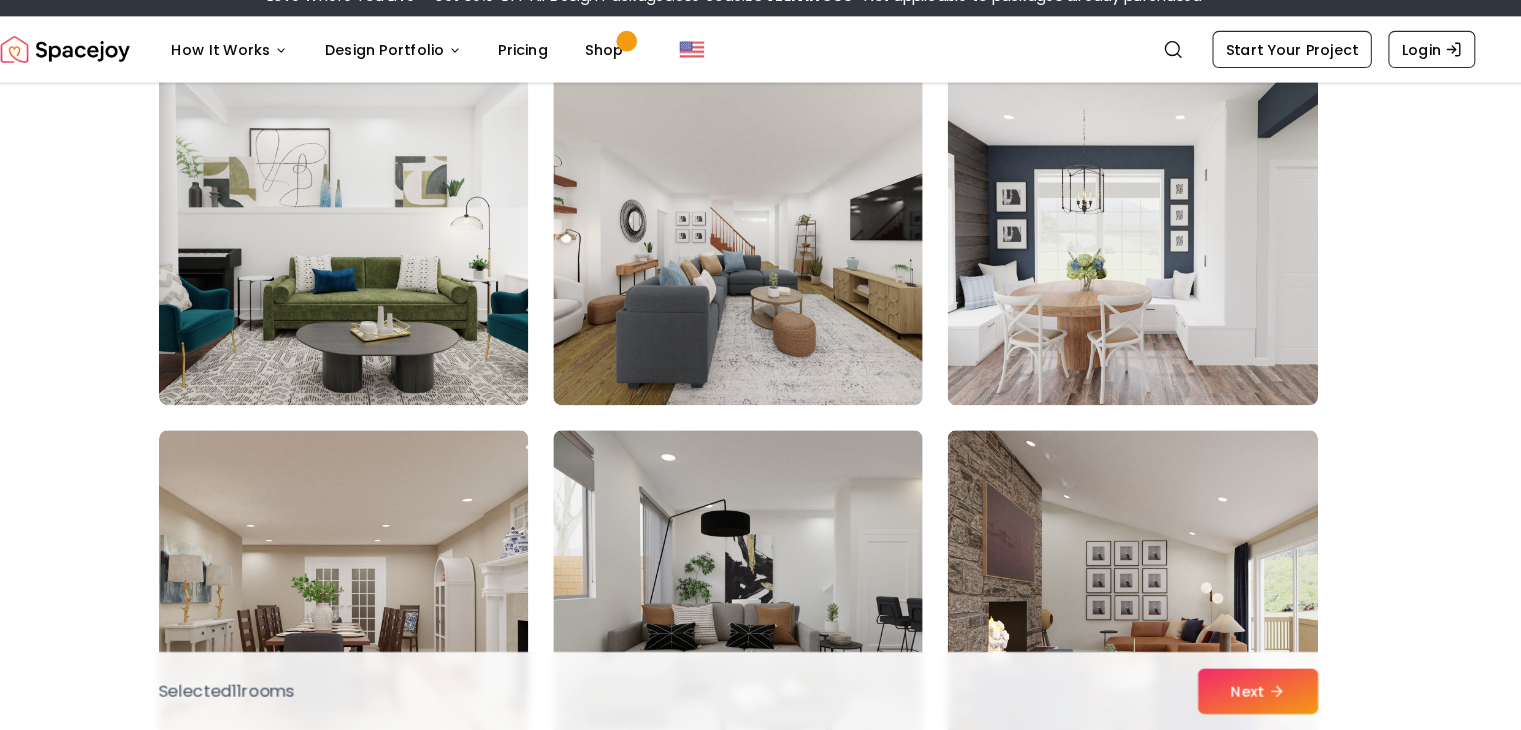 click on "Next" at bounding box center [1263, 692] 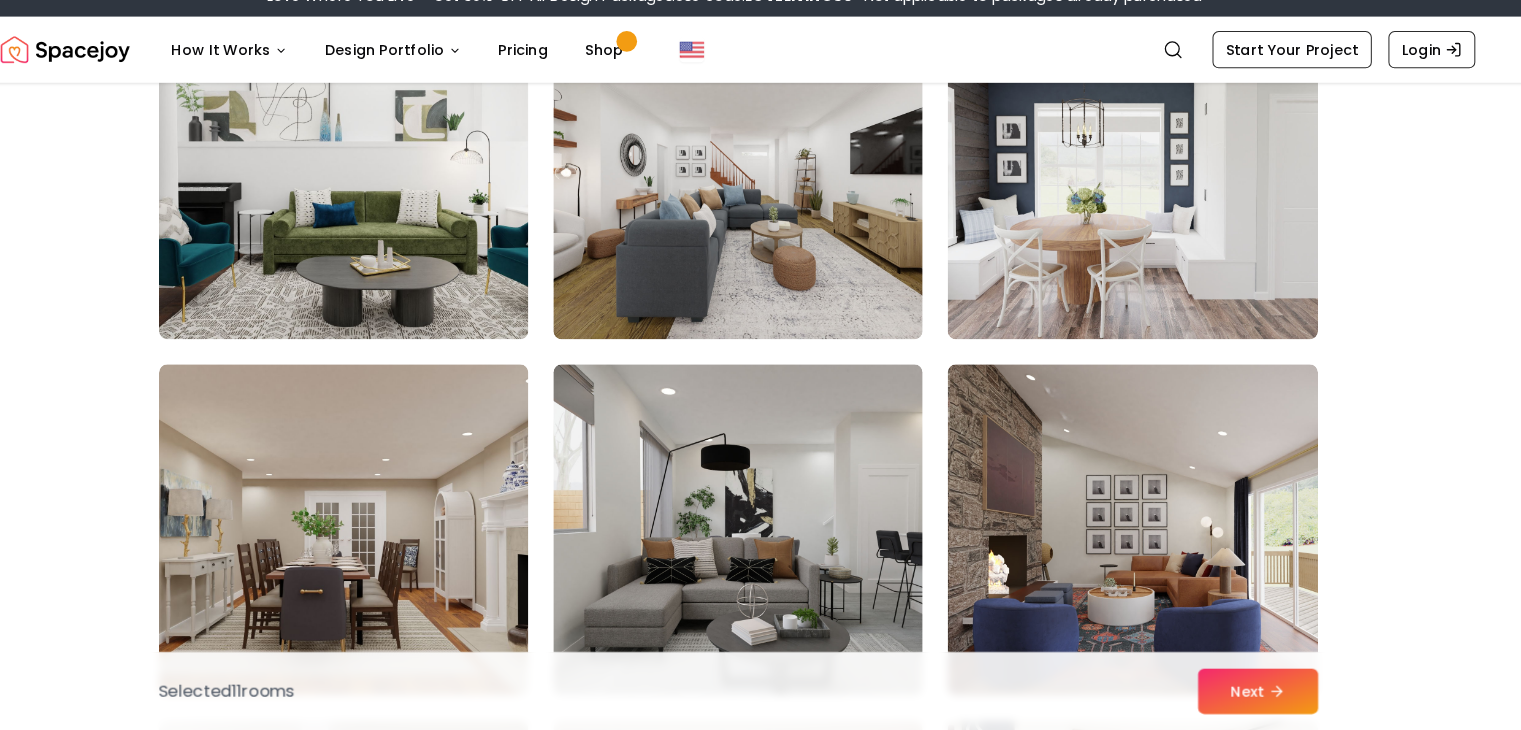 scroll, scrollTop: 5336, scrollLeft: 0, axis: vertical 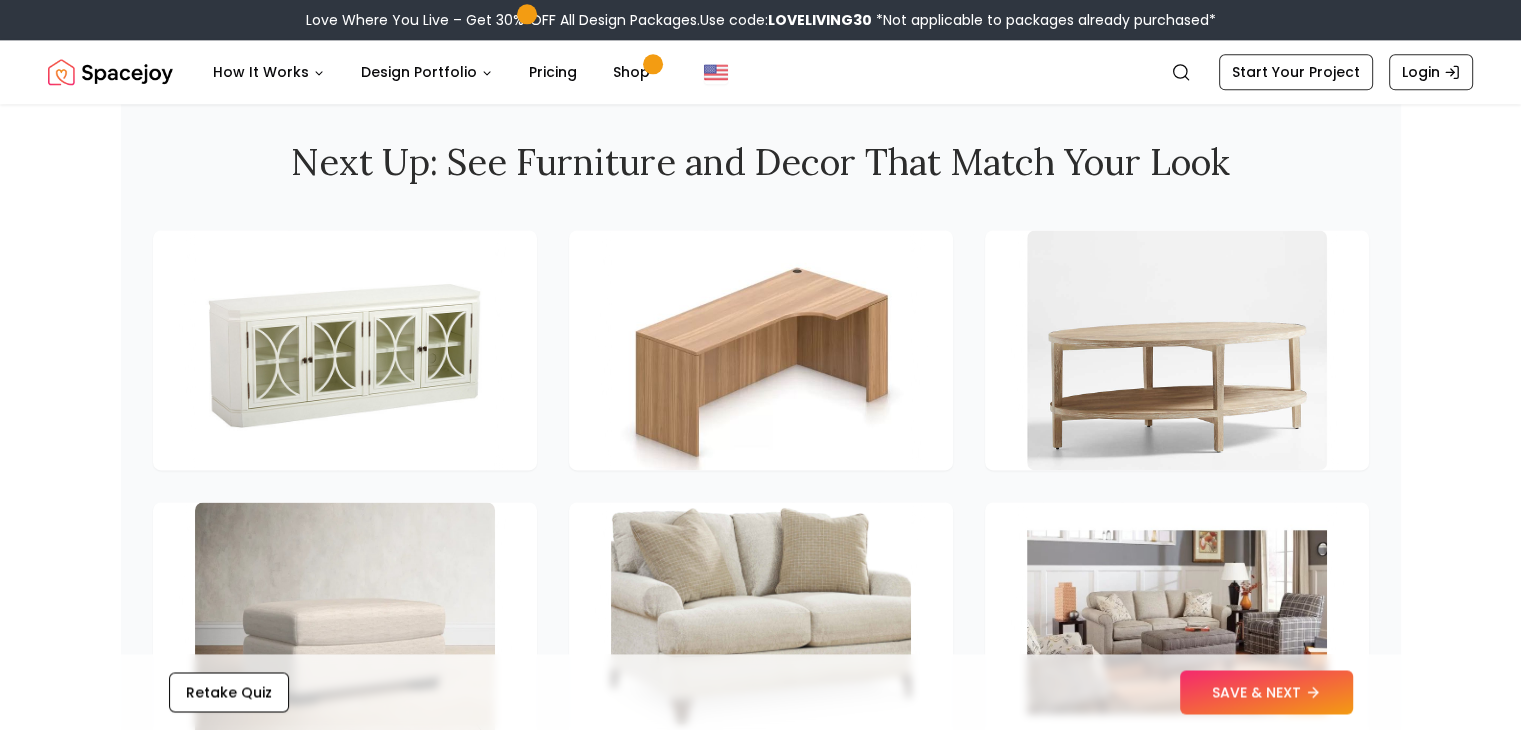 click on "Retake Quiz" at bounding box center [229, 692] 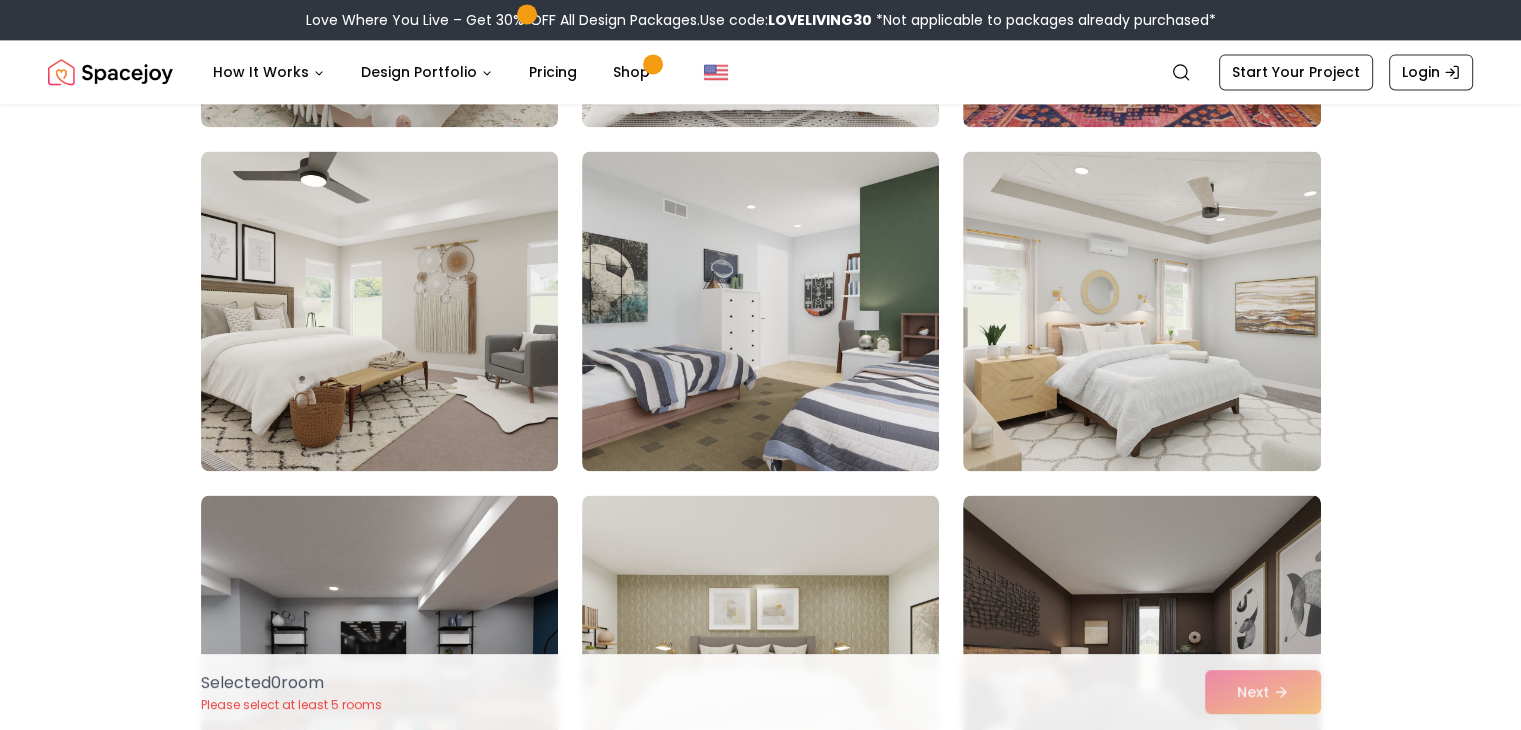 scroll, scrollTop: 2879, scrollLeft: 0, axis: vertical 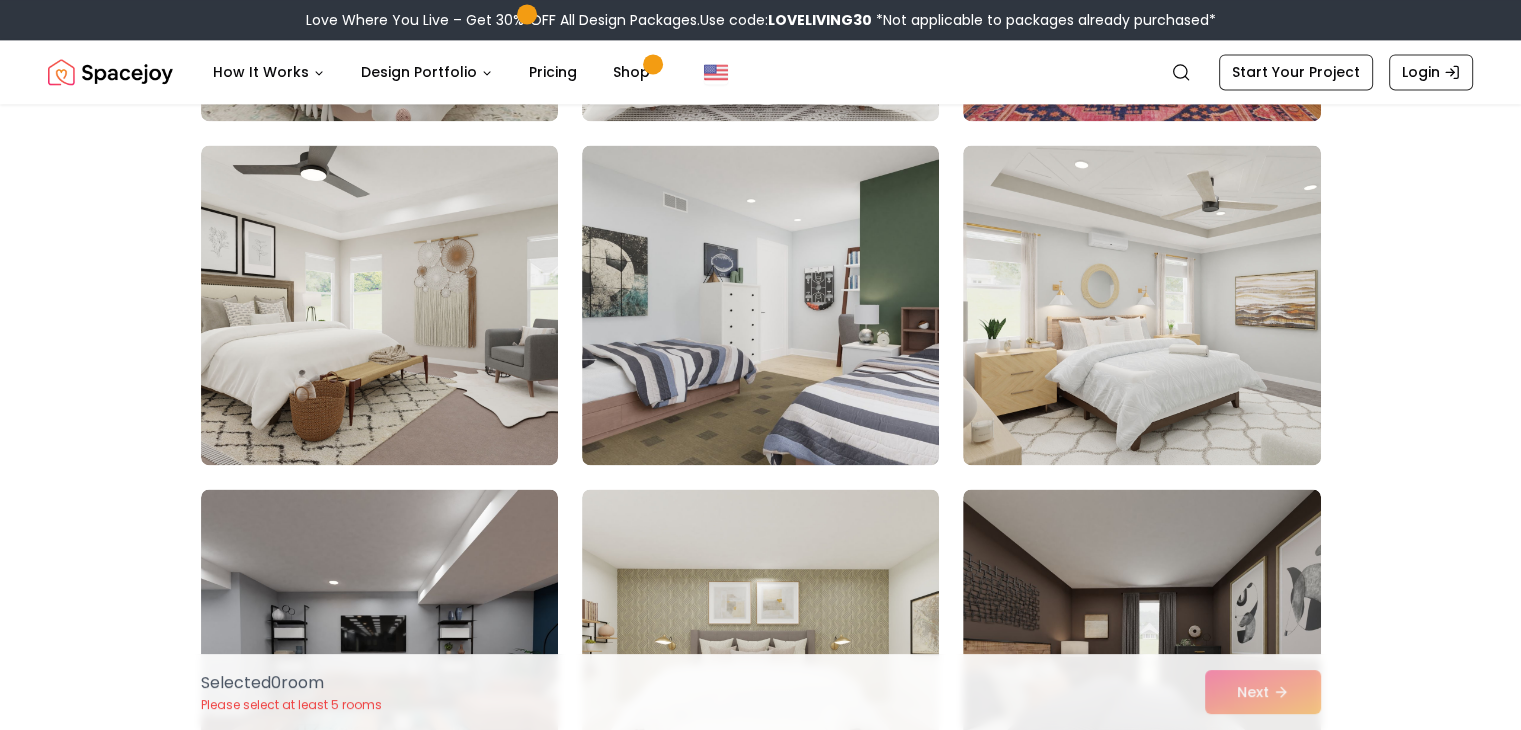 click at bounding box center (379, 305) 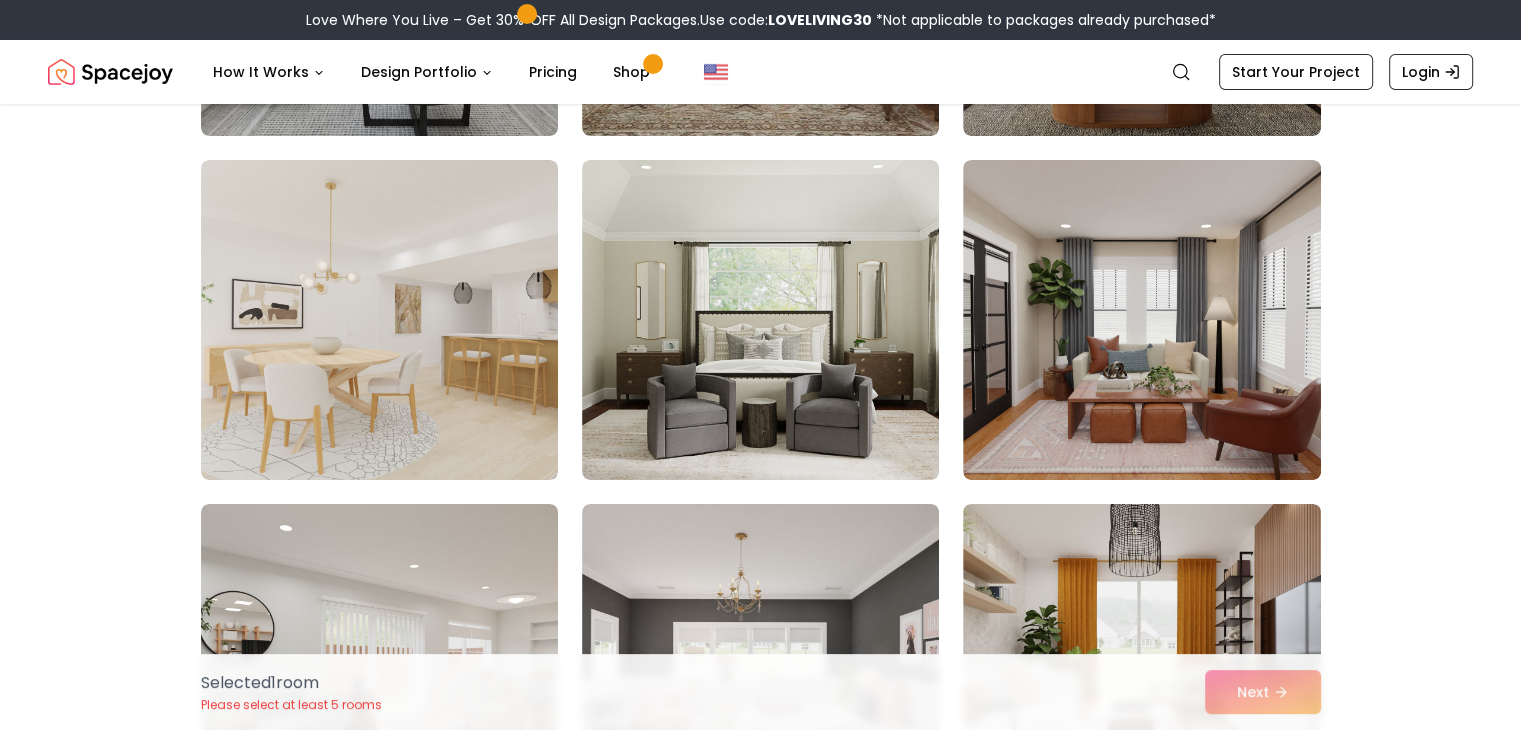 scroll, scrollTop: 7337, scrollLeft: 0, axis: vertical 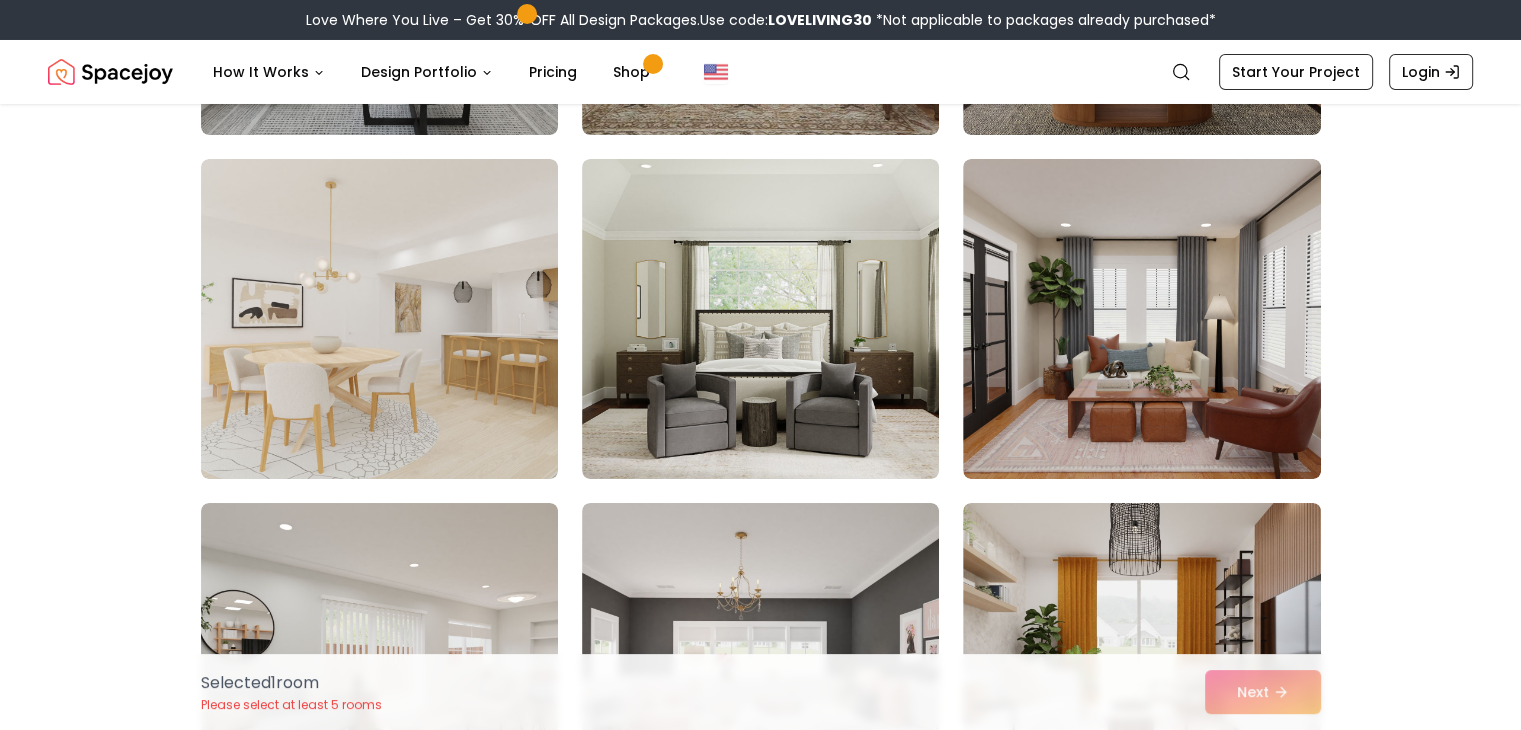 click at bounding box center [379, 319] 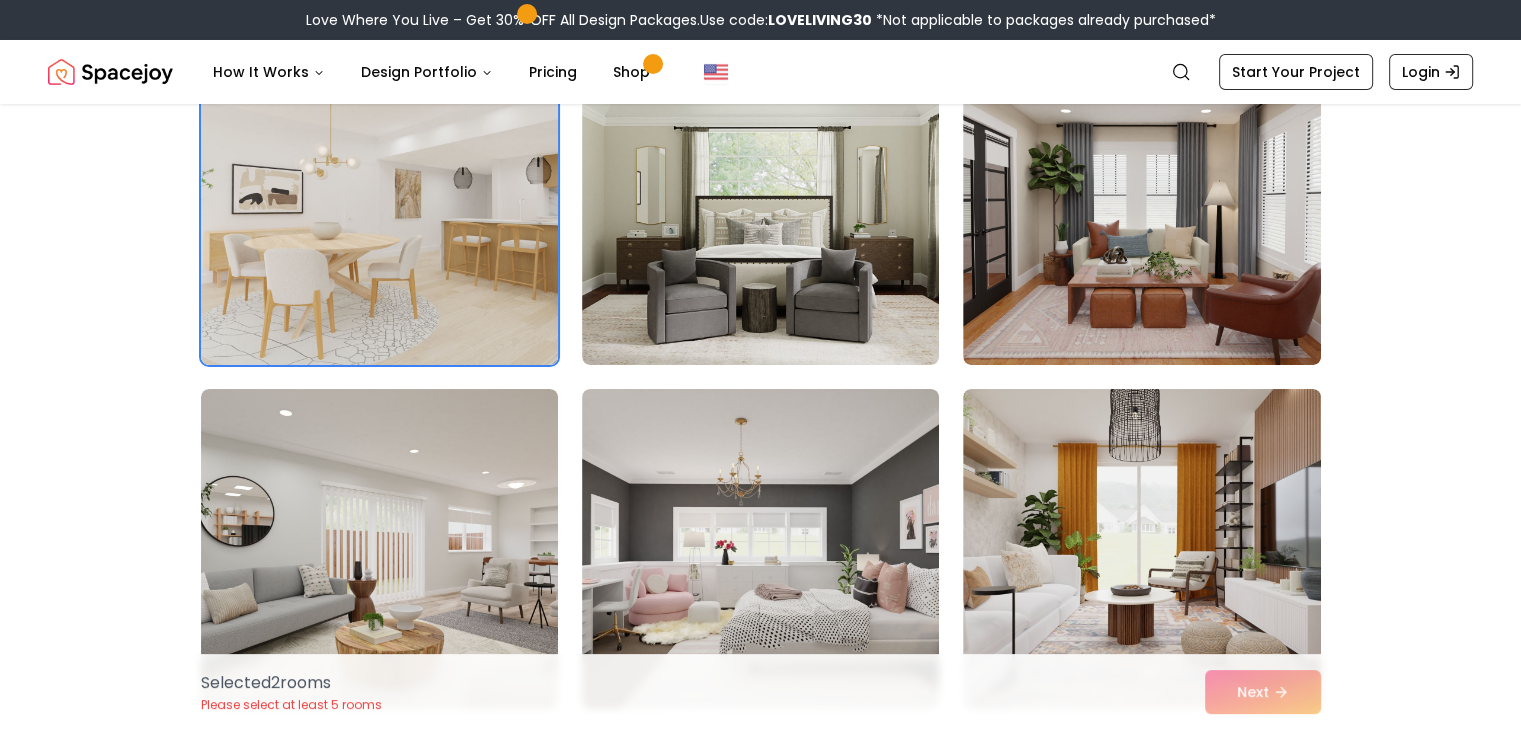 scroll, scrollTop: 7452, scrollLeft: 0, axis: vertical 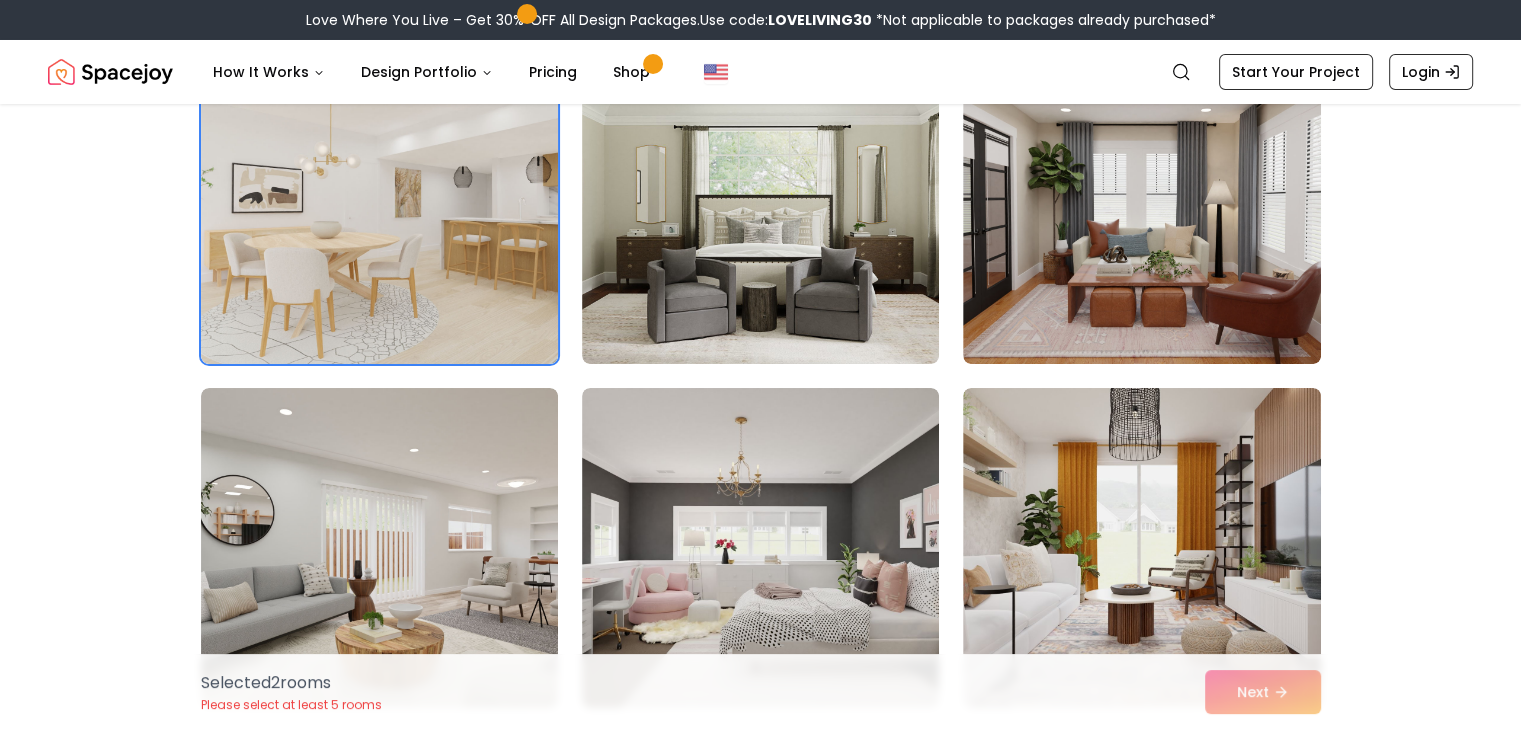 click at bounding box center (1141, 204) 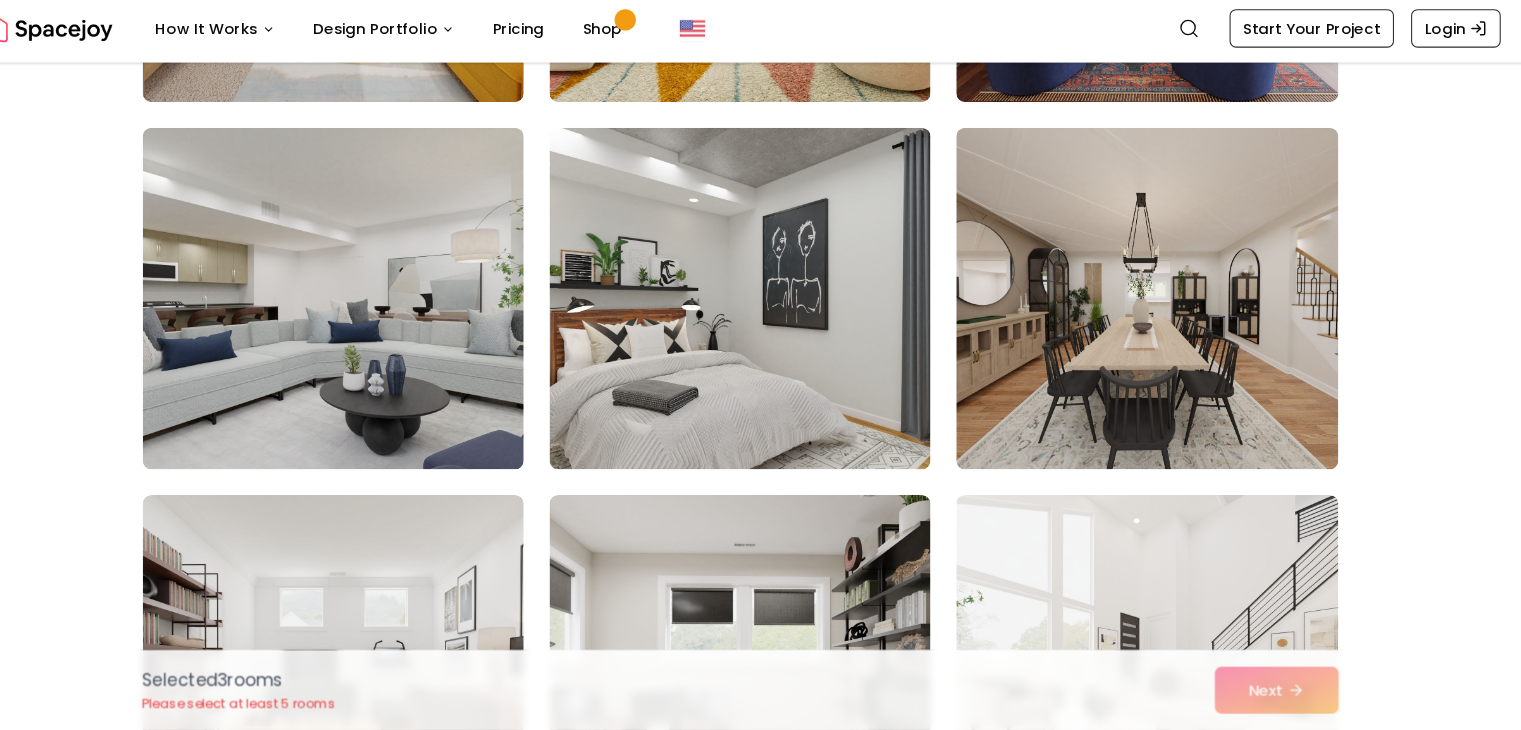 scroll, scrollTop: 9739, scrollLeft: 0, axis: vertical 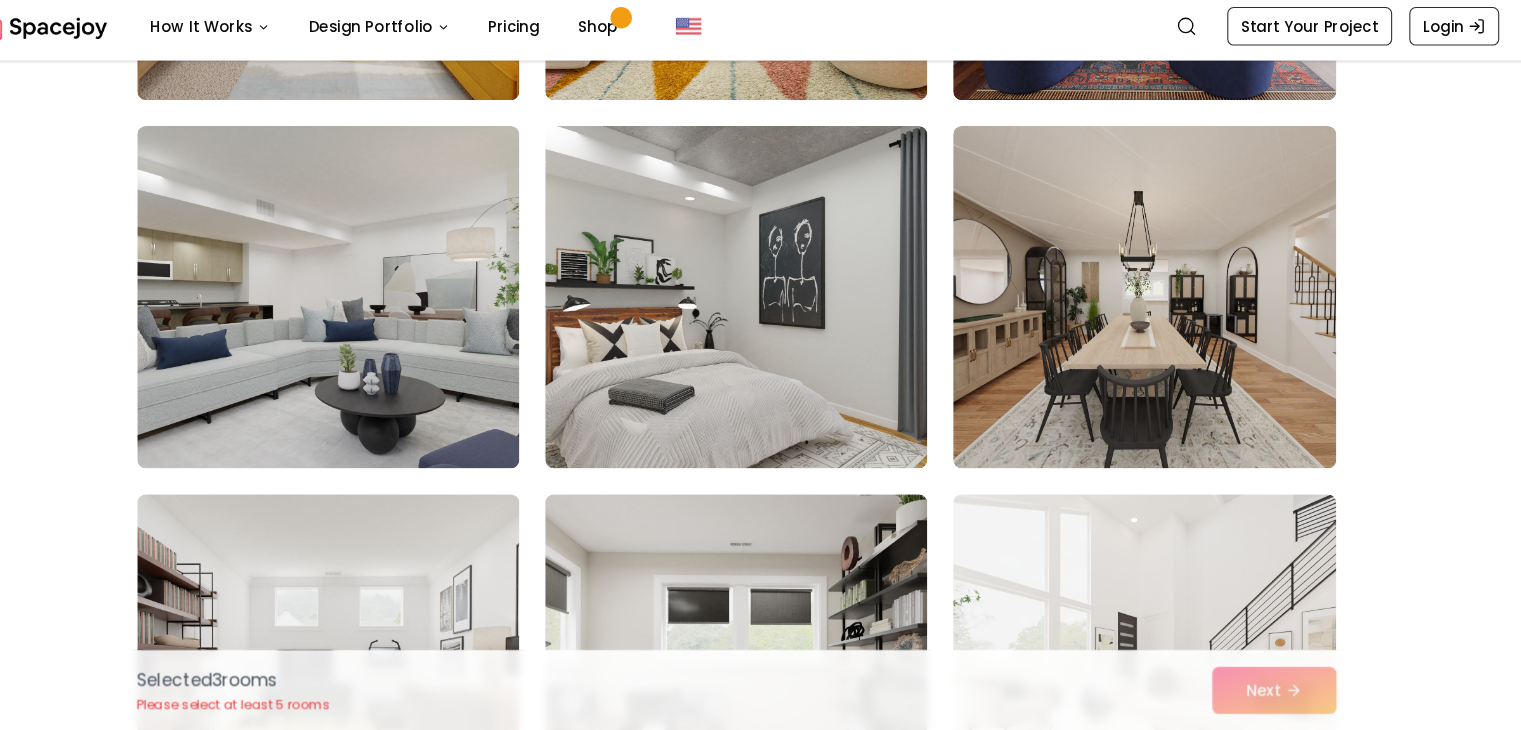 click at bounding box center (760, 325) 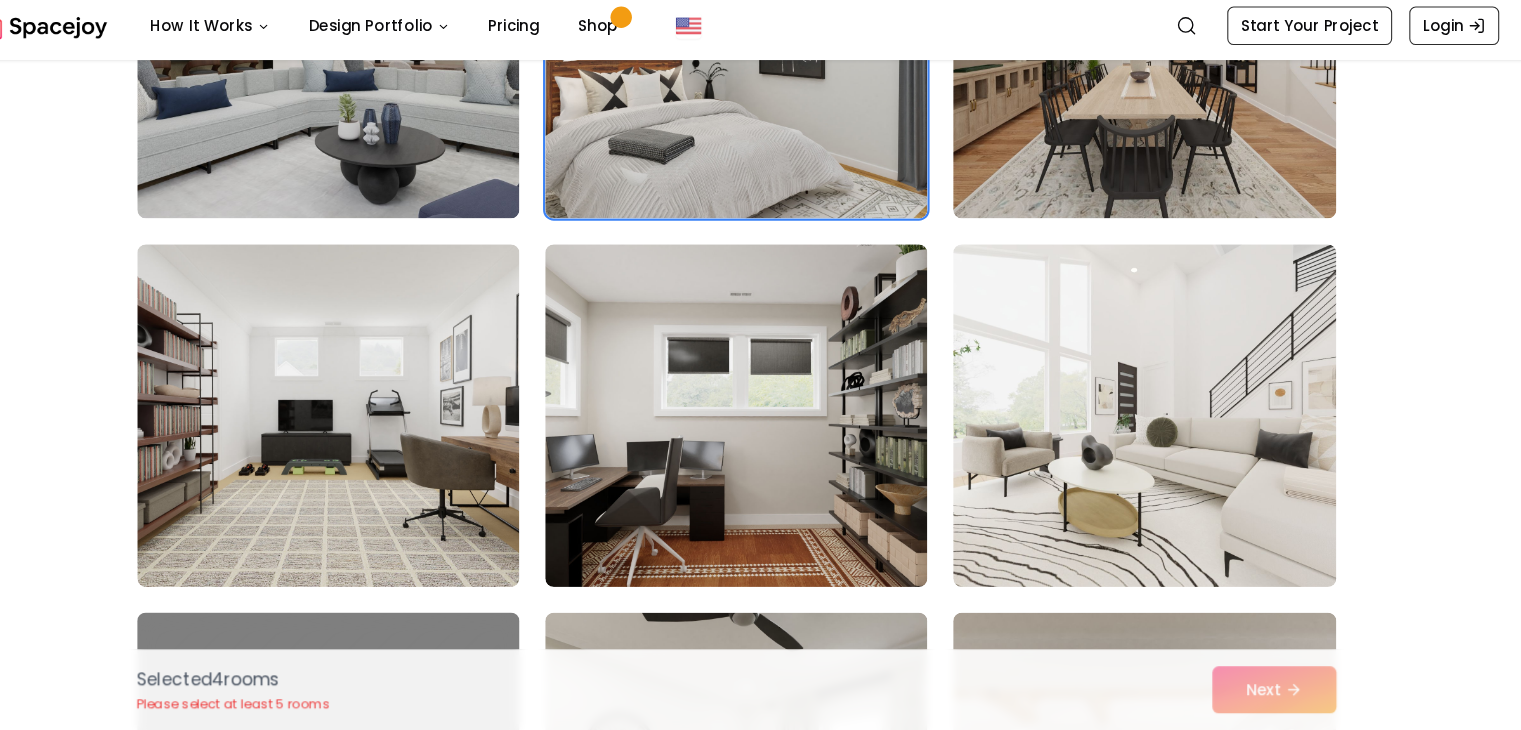 scroll, scrollTop: 10006, scrollLeft: 0, axis: vertical 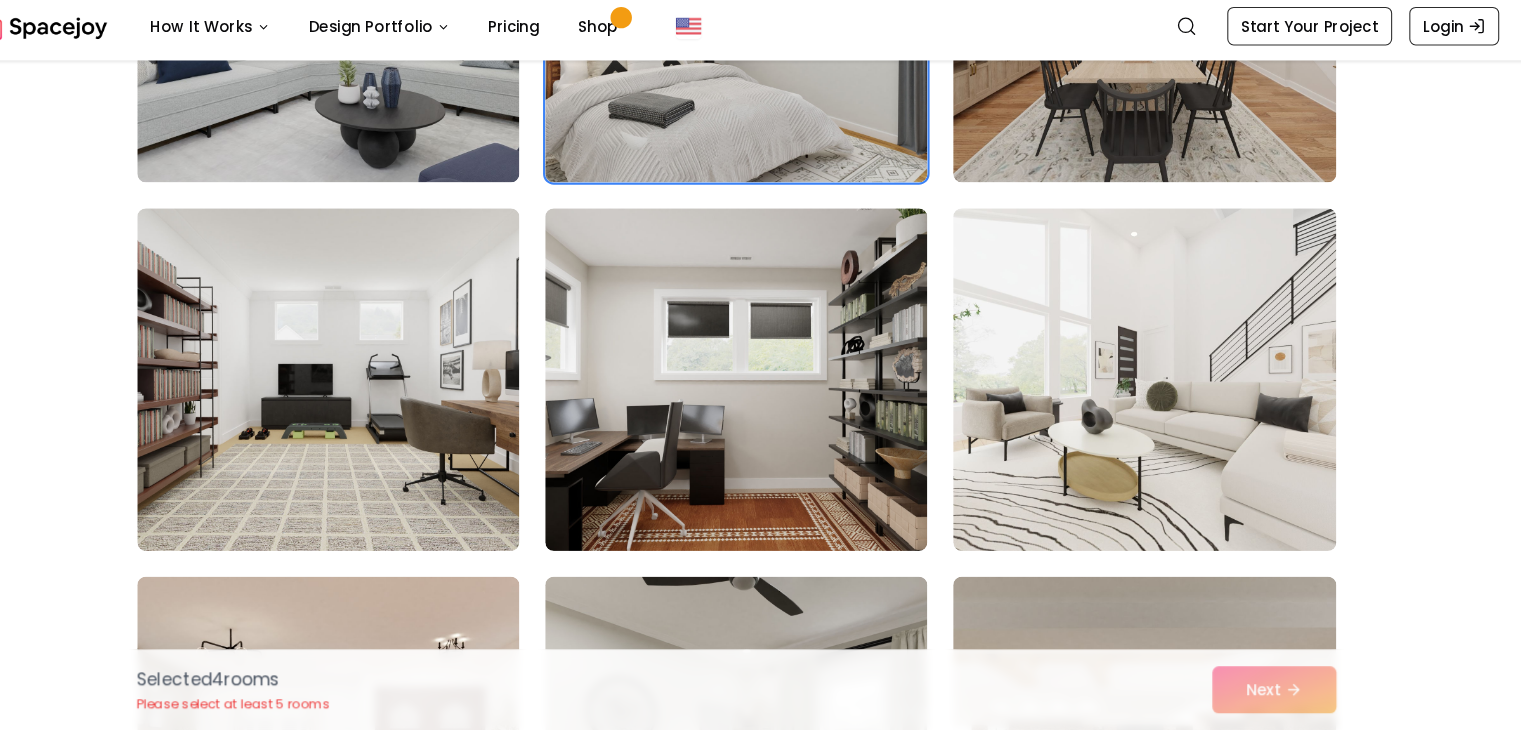 click at bounding box center (1141, 402) 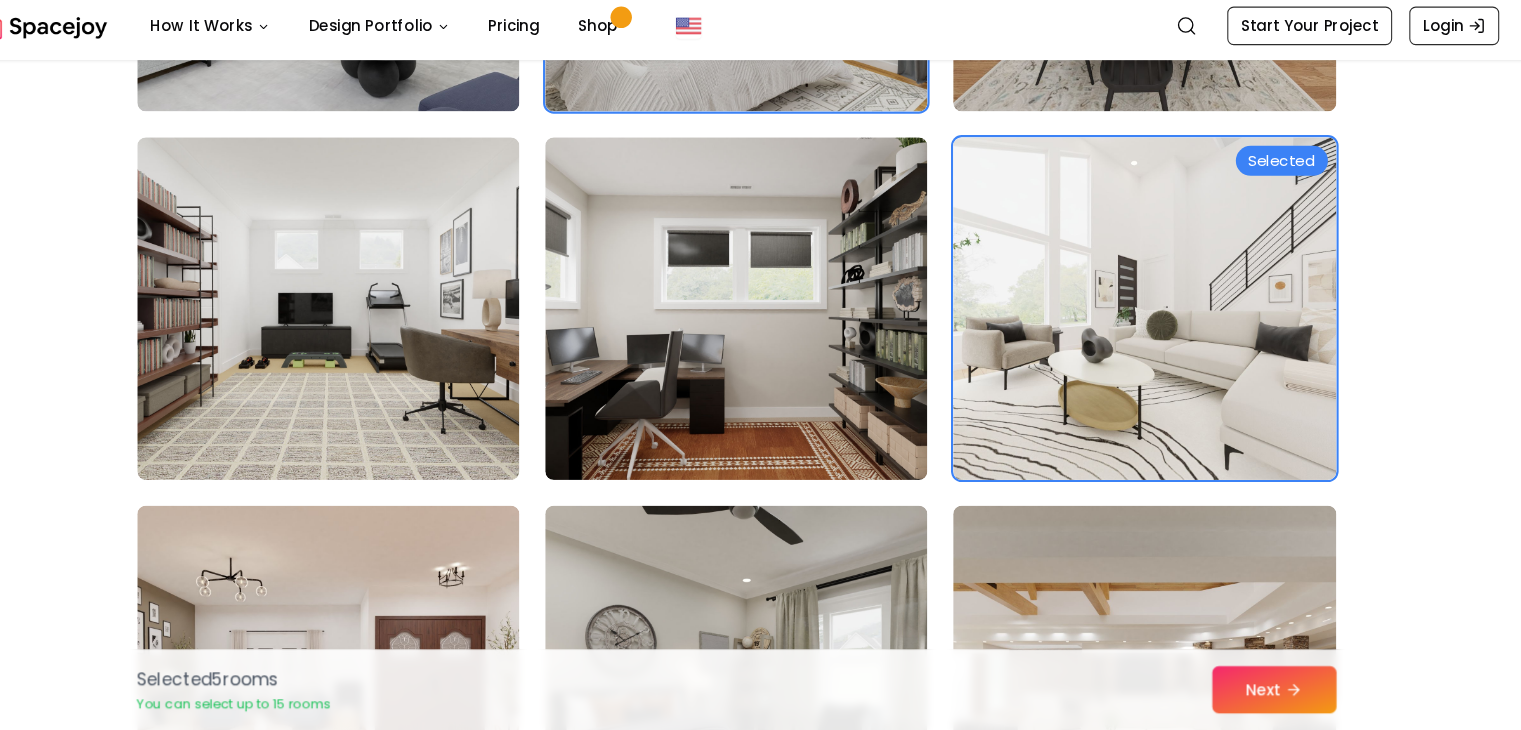 scroll, scrollTop: 10073, scrollLeft: 0, axis: vertical 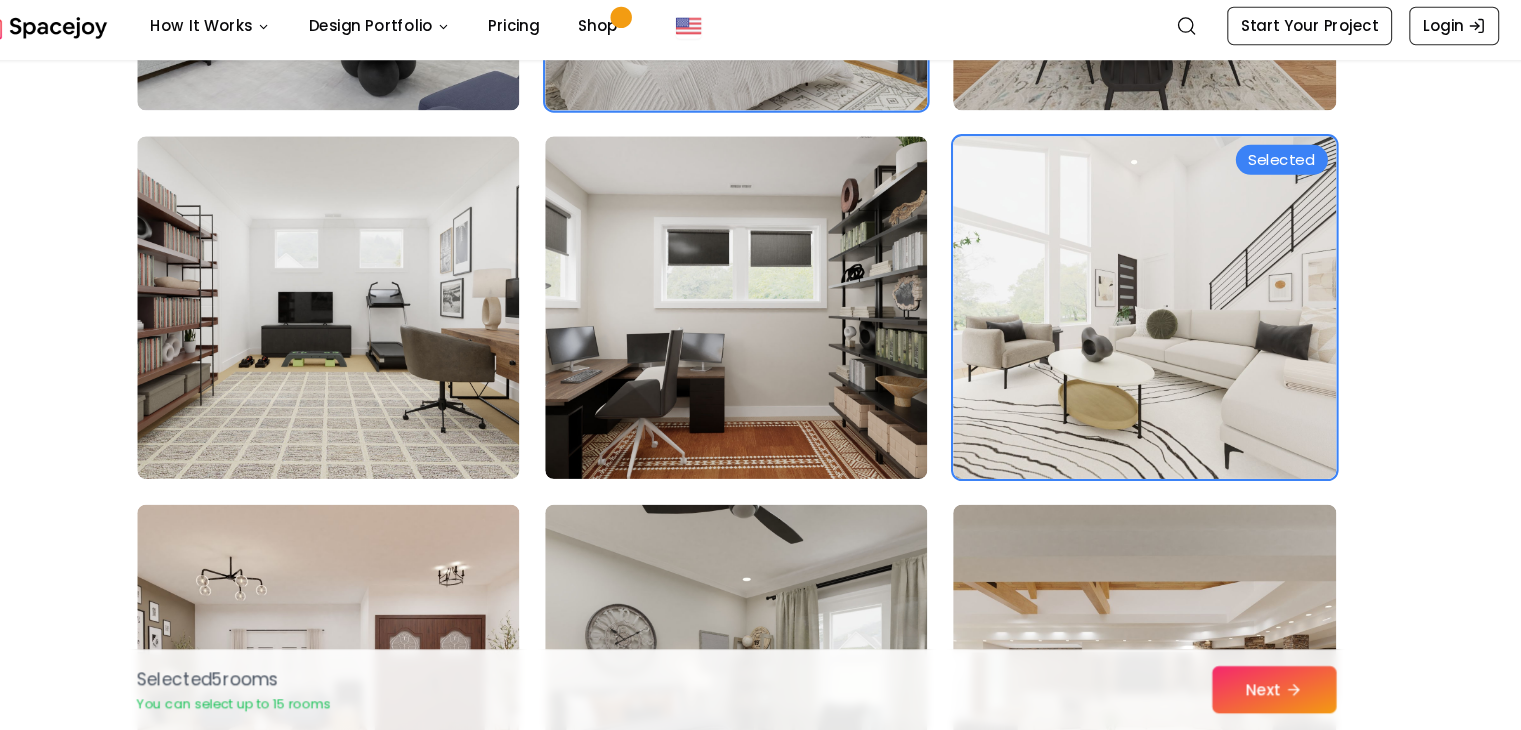 click at bounding box center [379, 335] 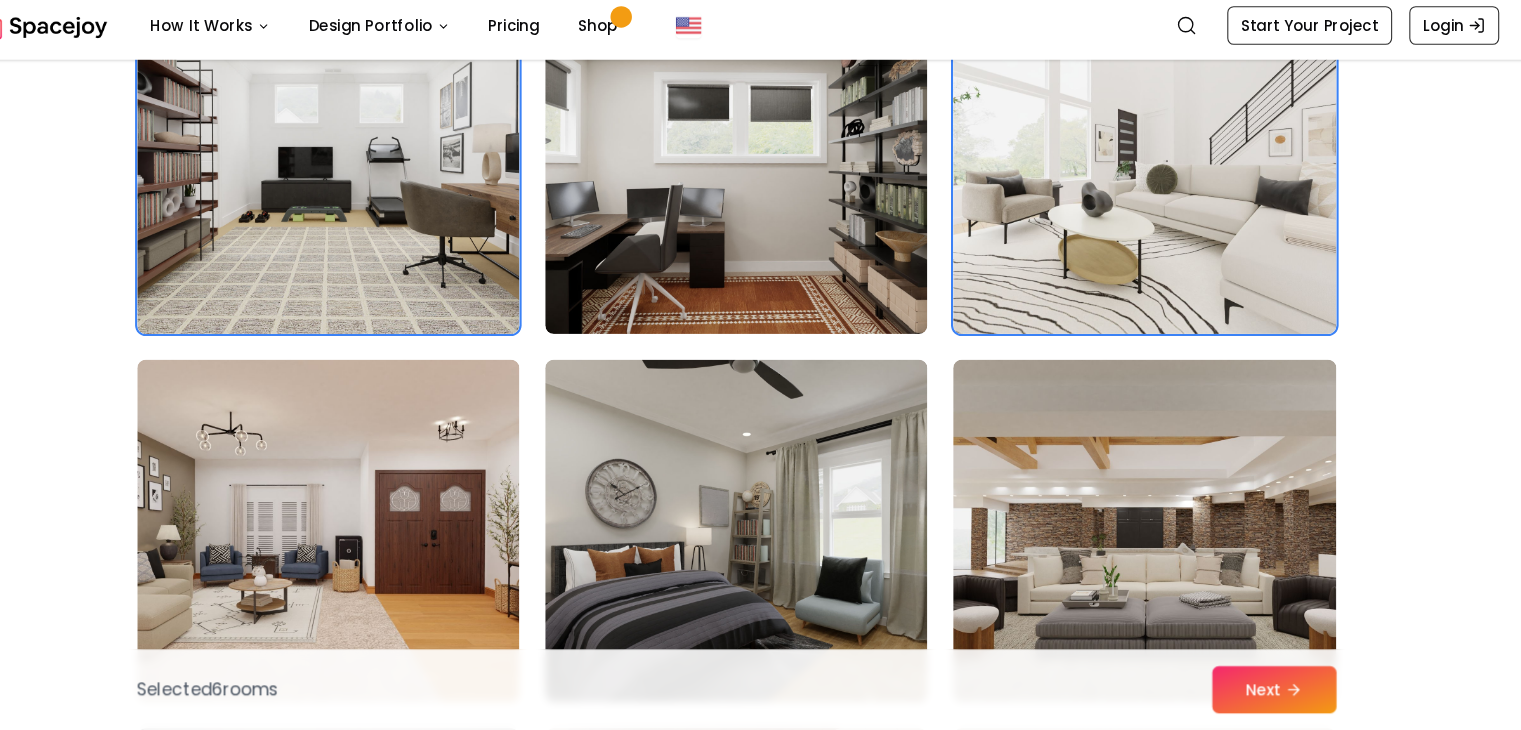 scroll, scrollTop: 10224, scrollLeft: 0, axis: vertical 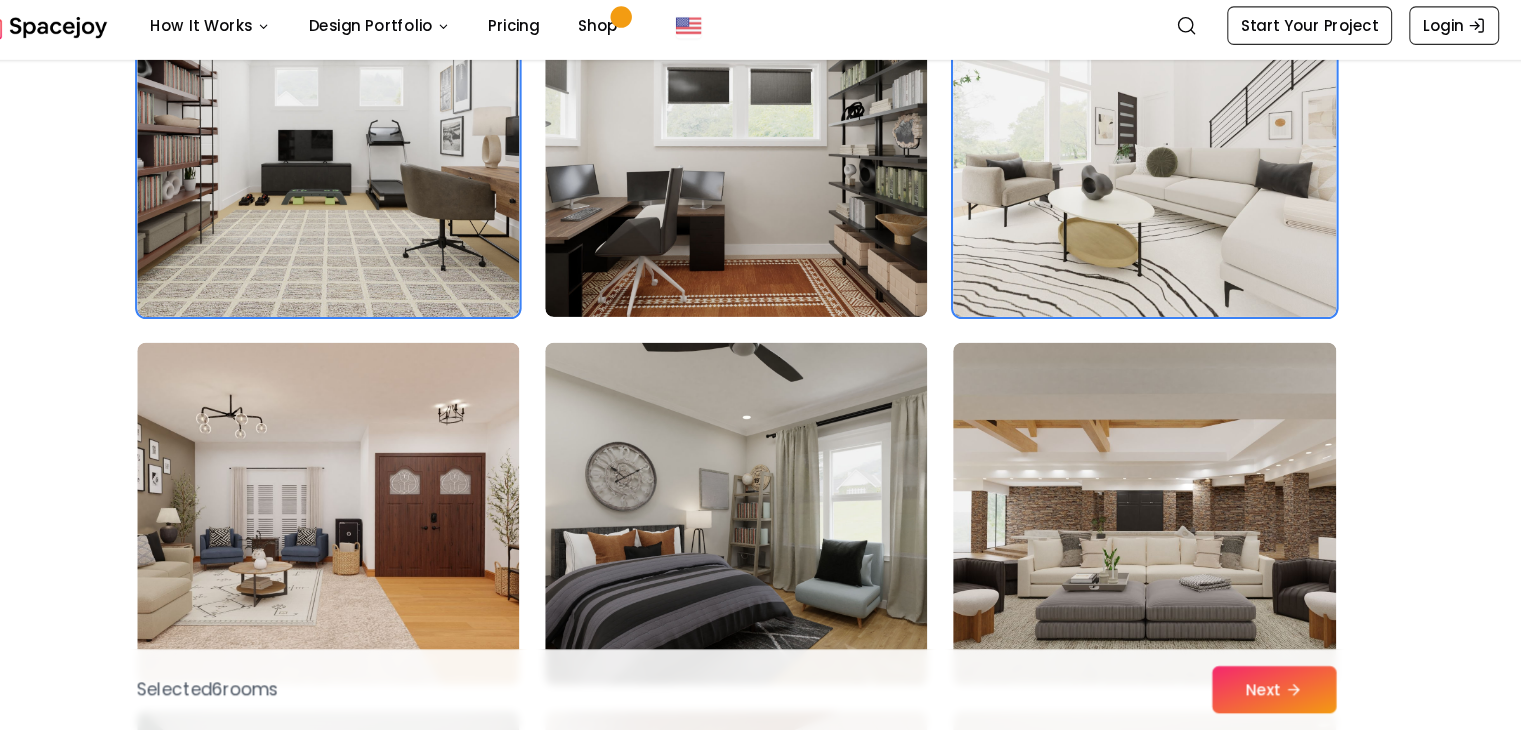 click at bounding box center (760, 184) 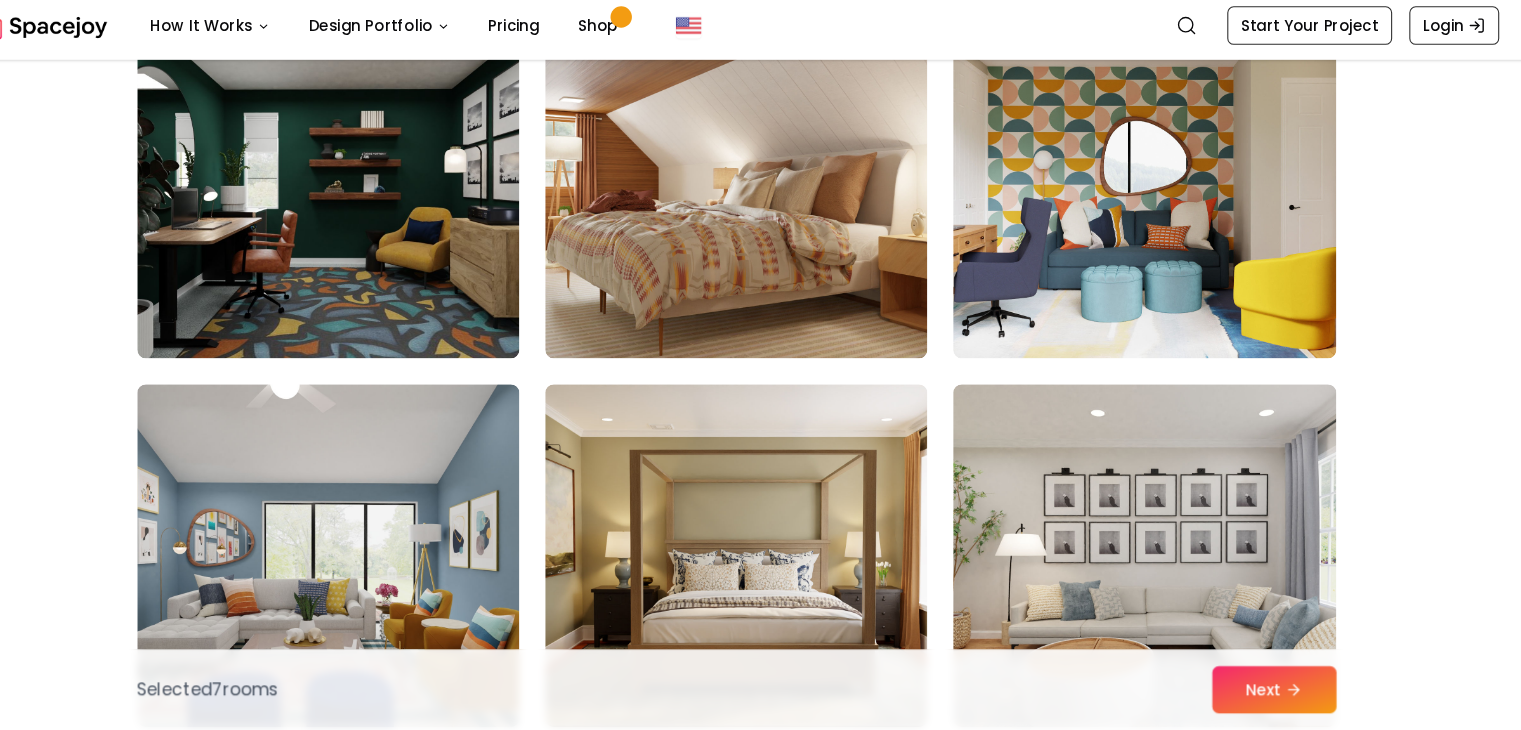 scroll, scrollTop: 10880, scrollLeft: 0, axis: vertical 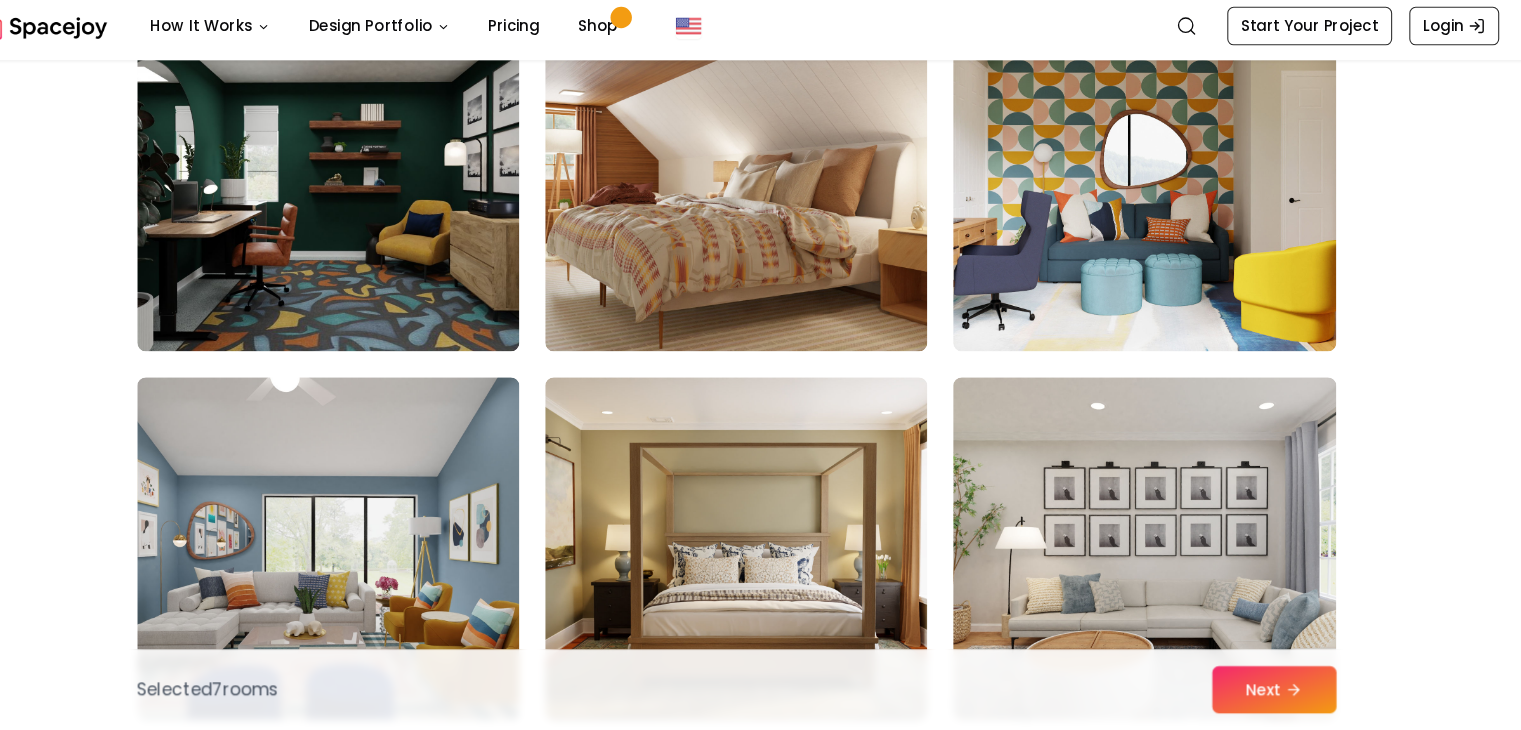 click at bounding box center (760, 216) 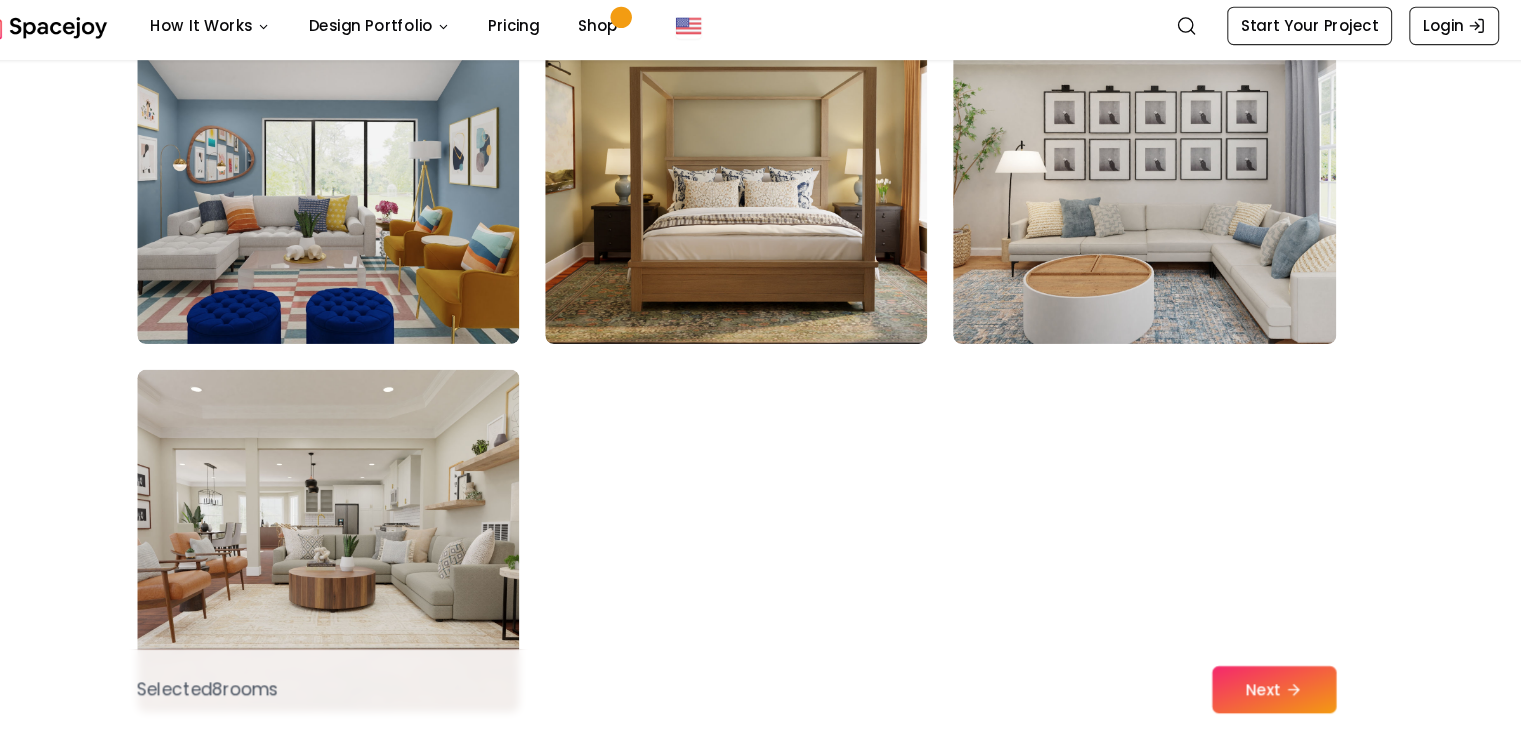 scroll, scrollTop: 11236, scrollLeft: 0, axis: vertical 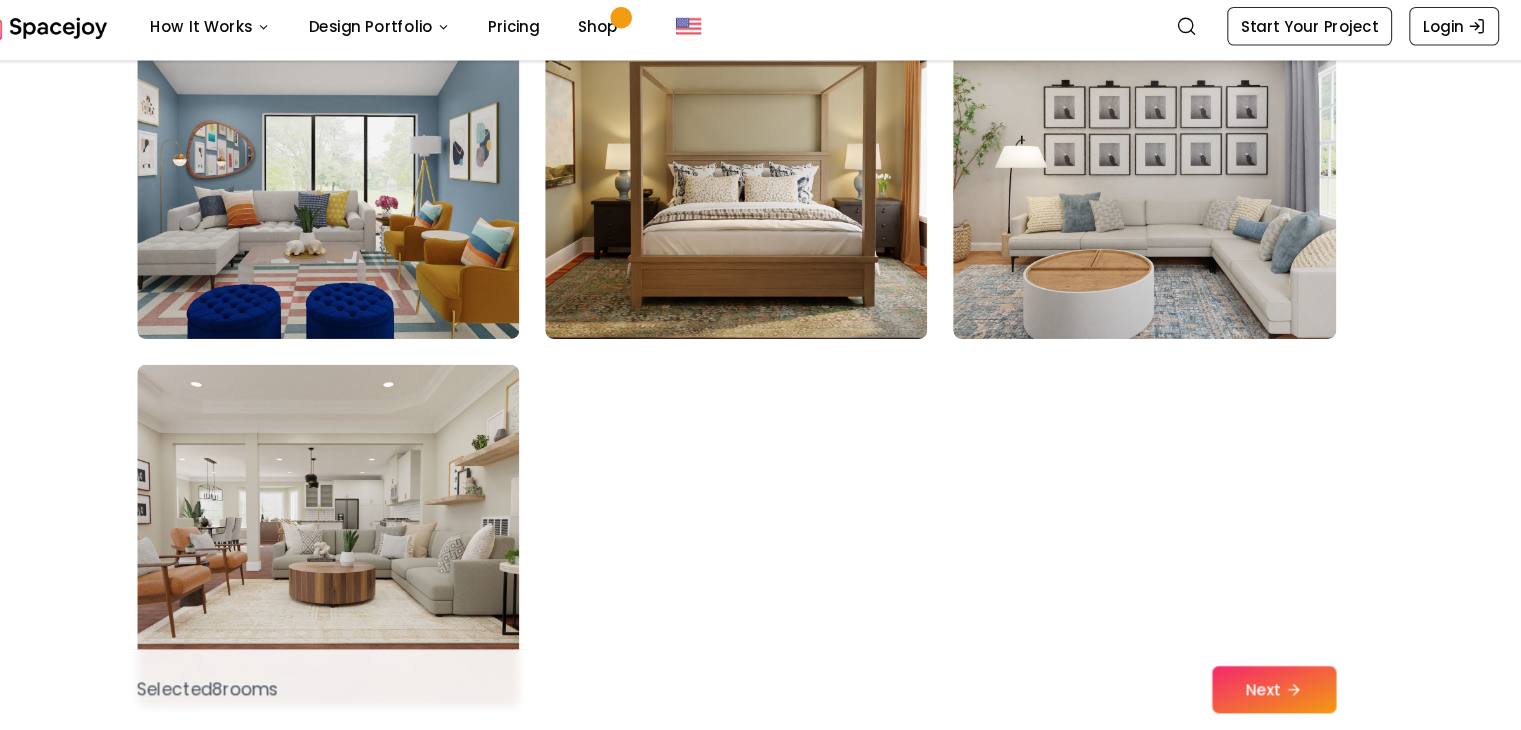 click 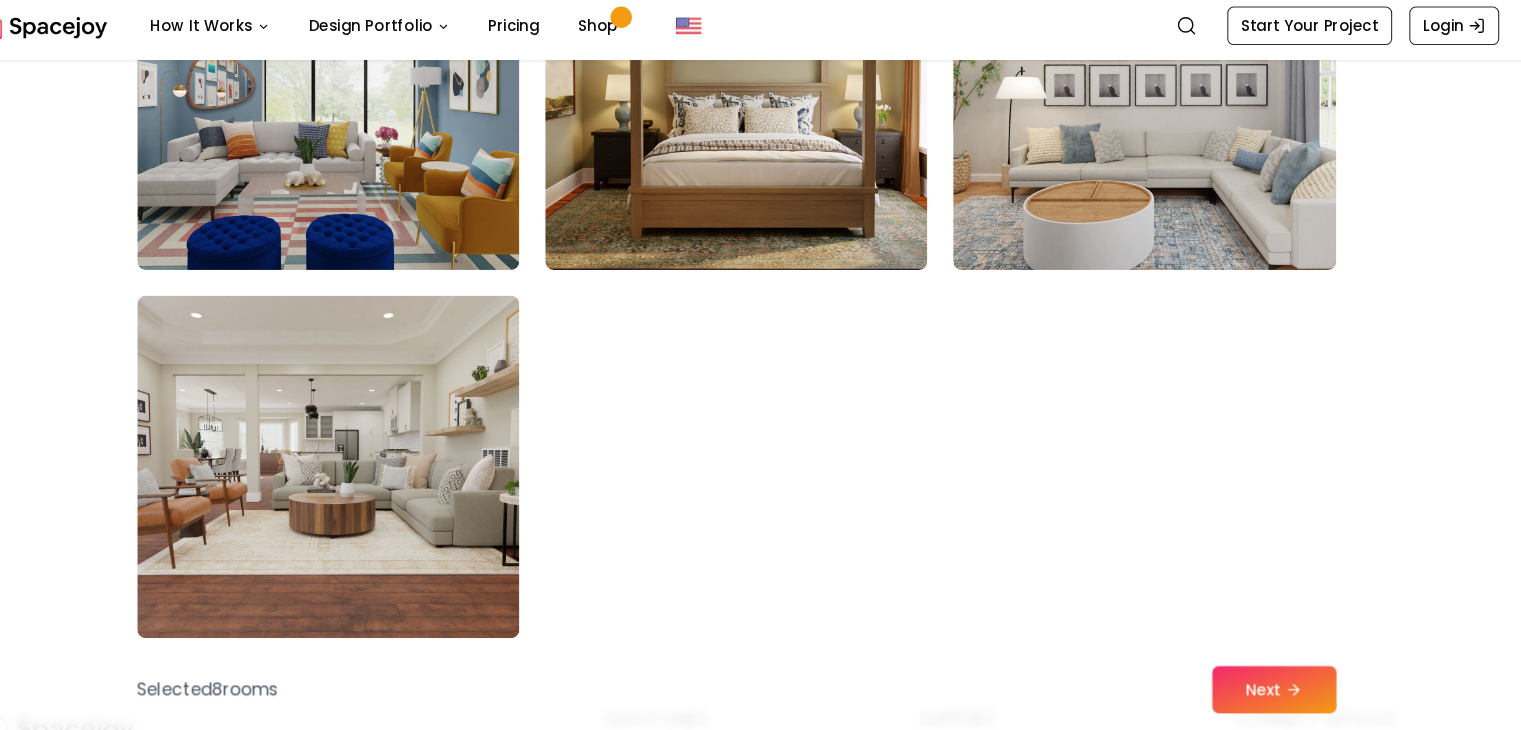 scroll, scrollTop: 11236, scrollLeft: 0, axis: vertical 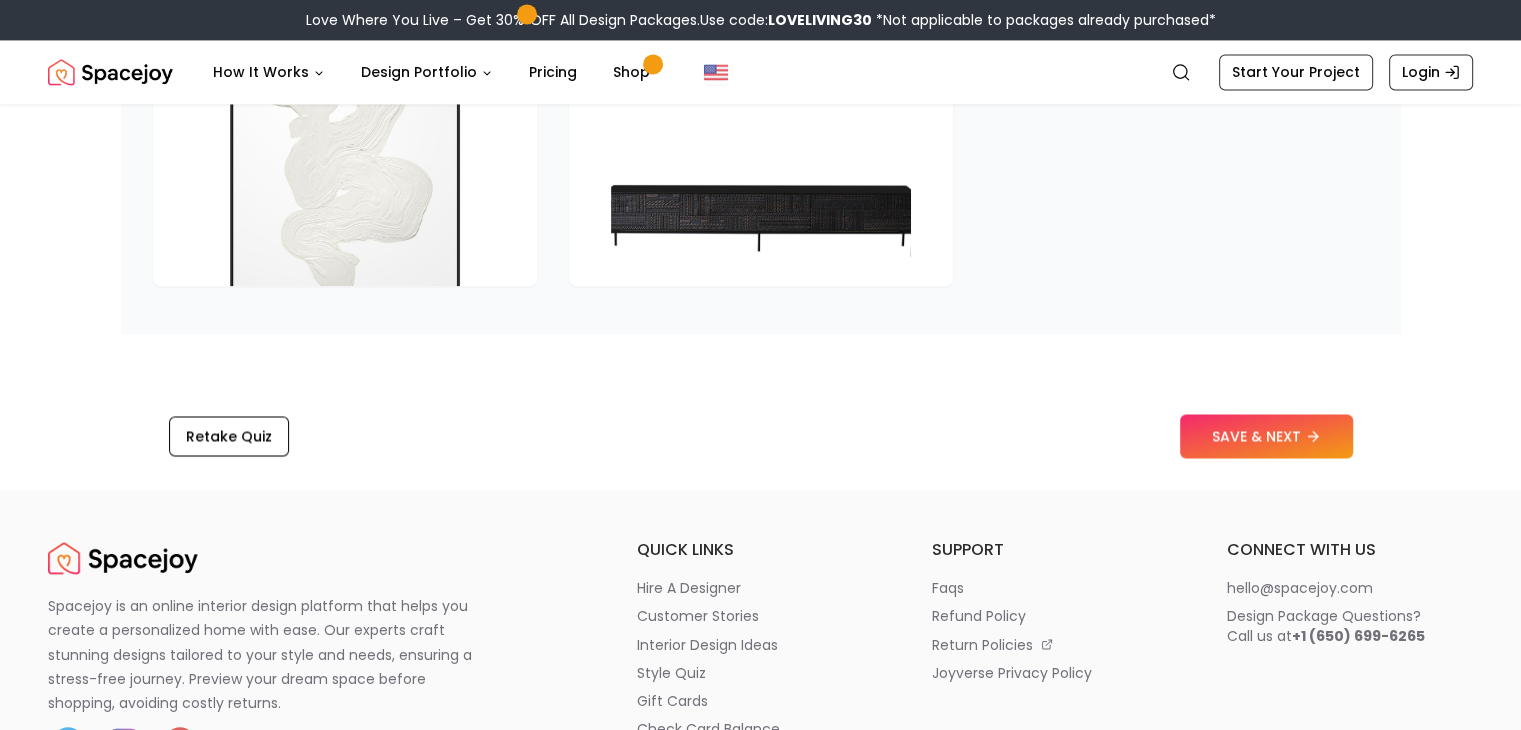 click on "SAVE & NEXT" at bounding box center (1266, 436) 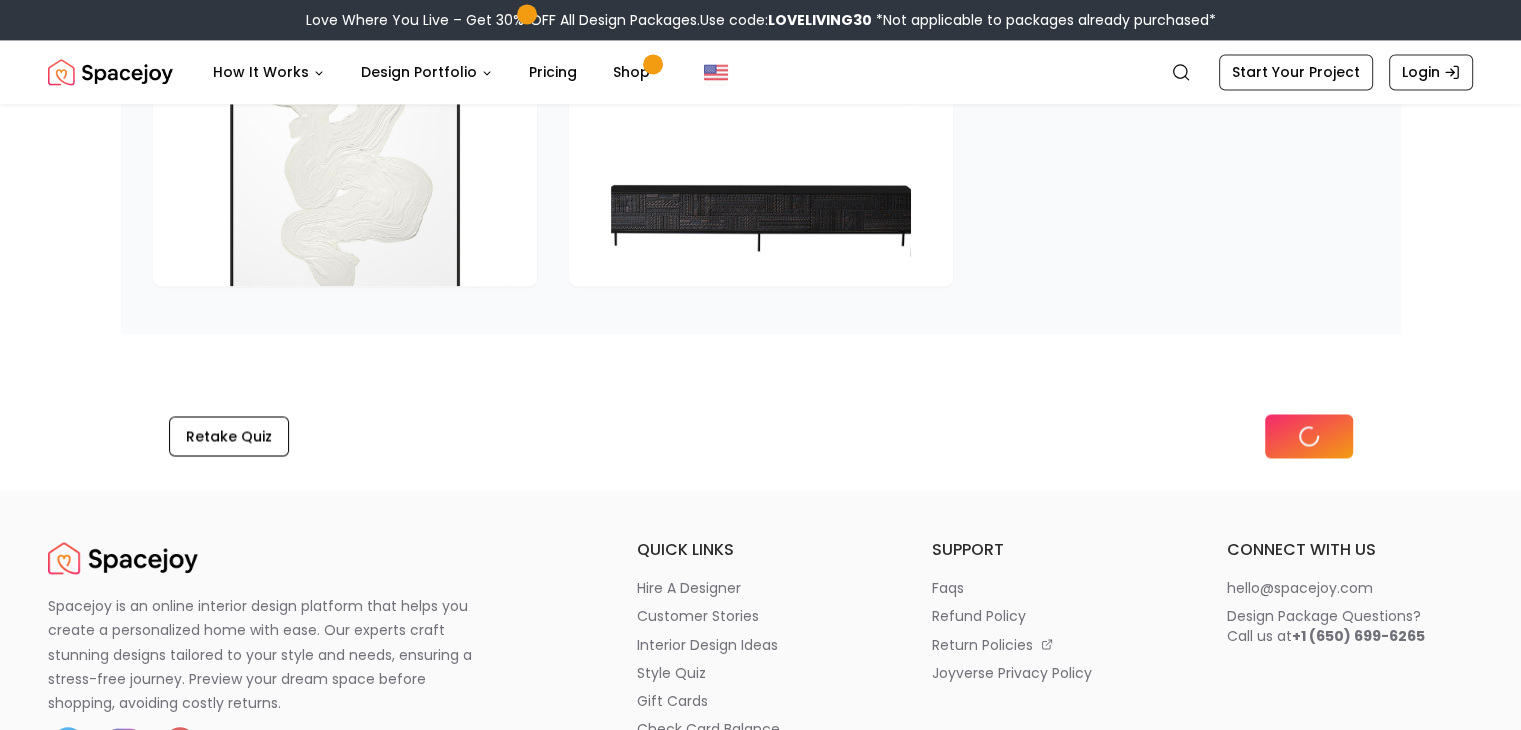 scroll, scrollTop: 0, scrollLeft: 0, axis: both 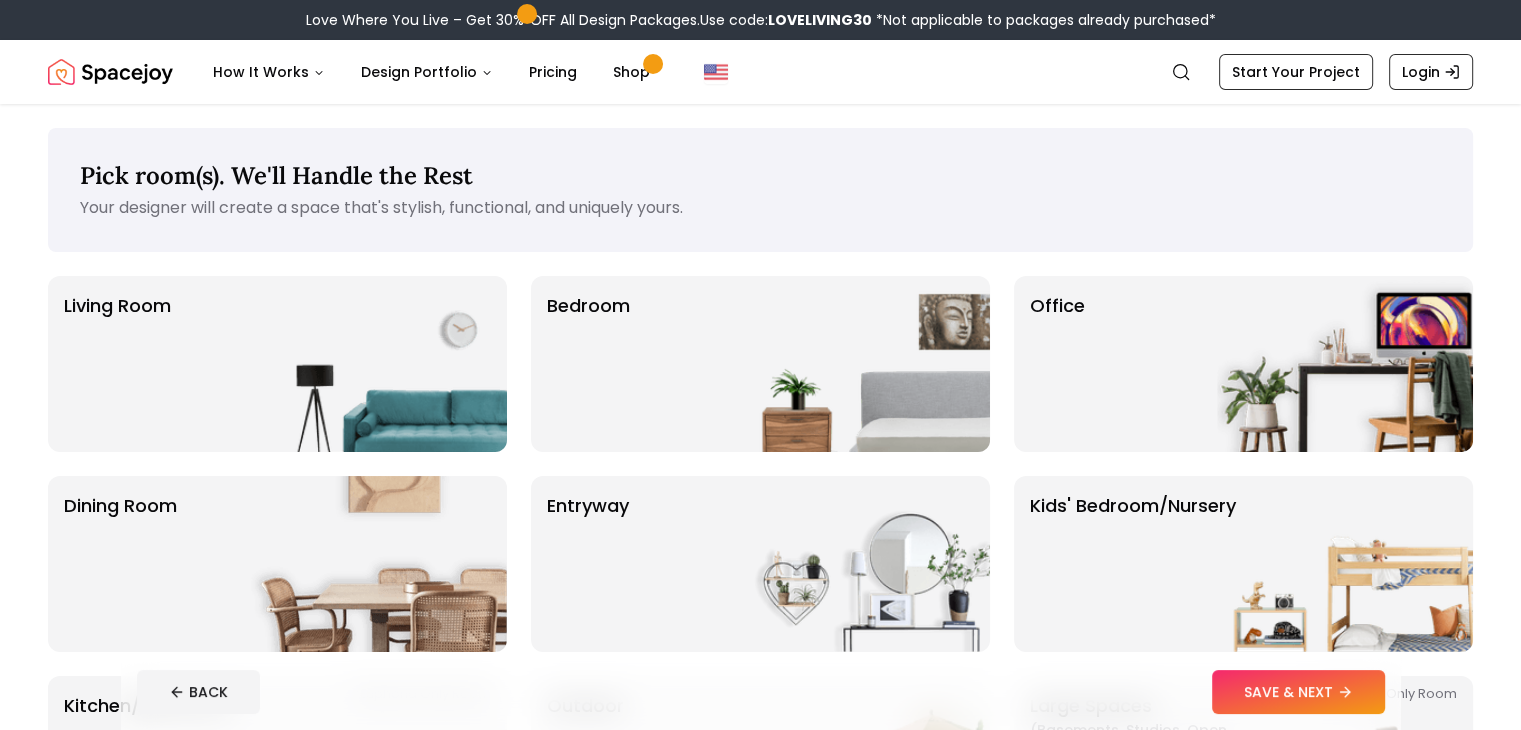 click on "Living Room" at bounding box center (277, 364) 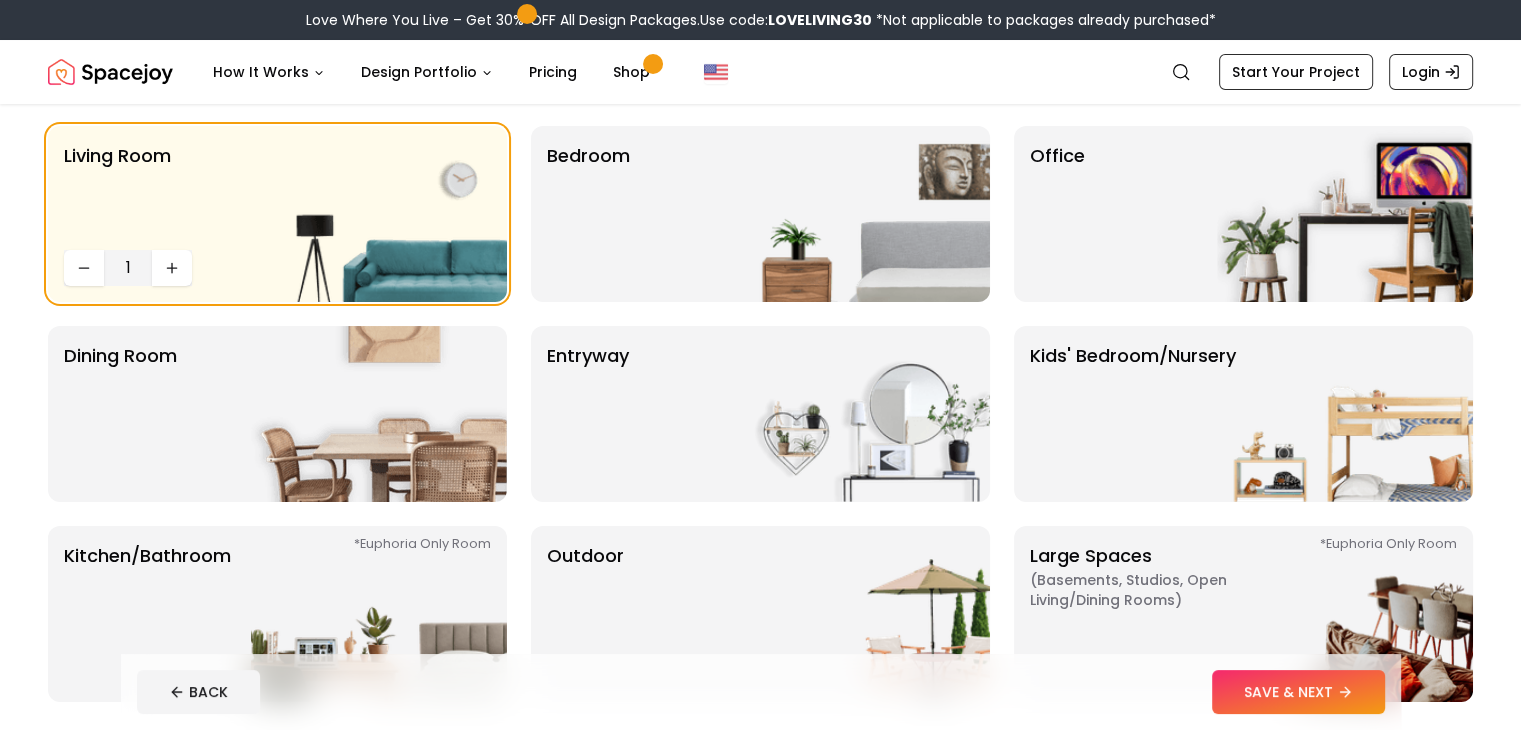 scroll, scrollTop: 152, scrollLeft: 0, axis: vertical 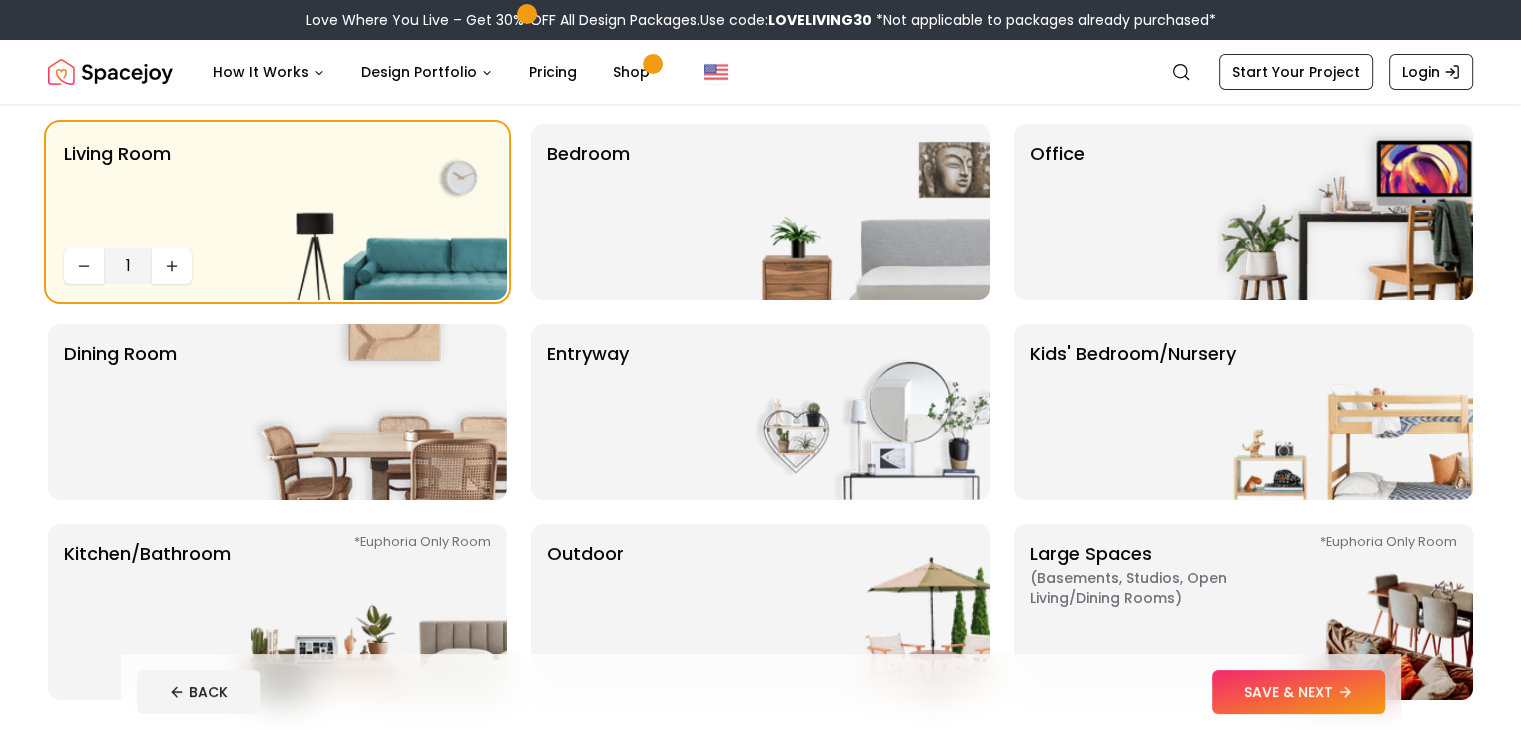 click at bounding box center (1345, 212) 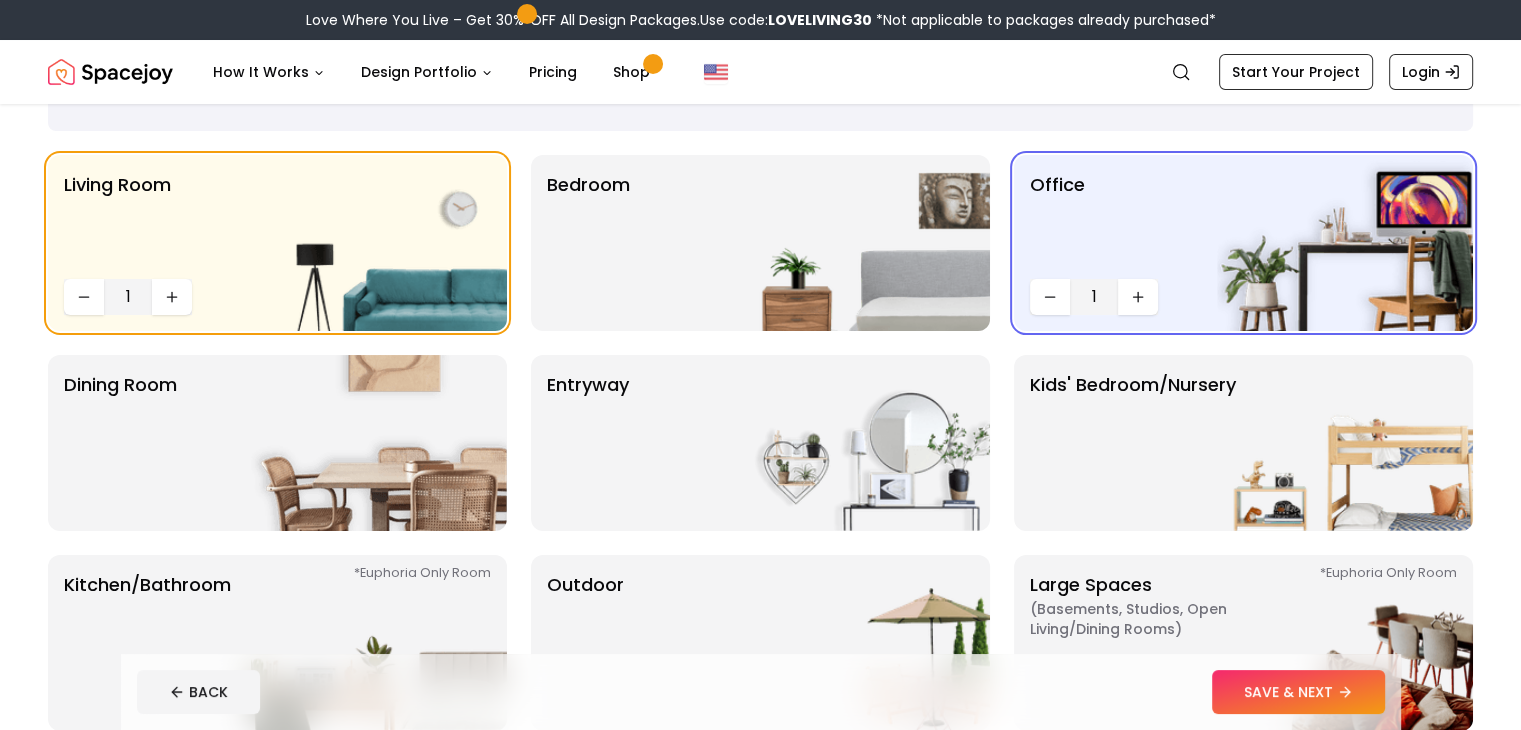 scroll, scrollTop: 120, scrollLeft: 0, axis: vertical 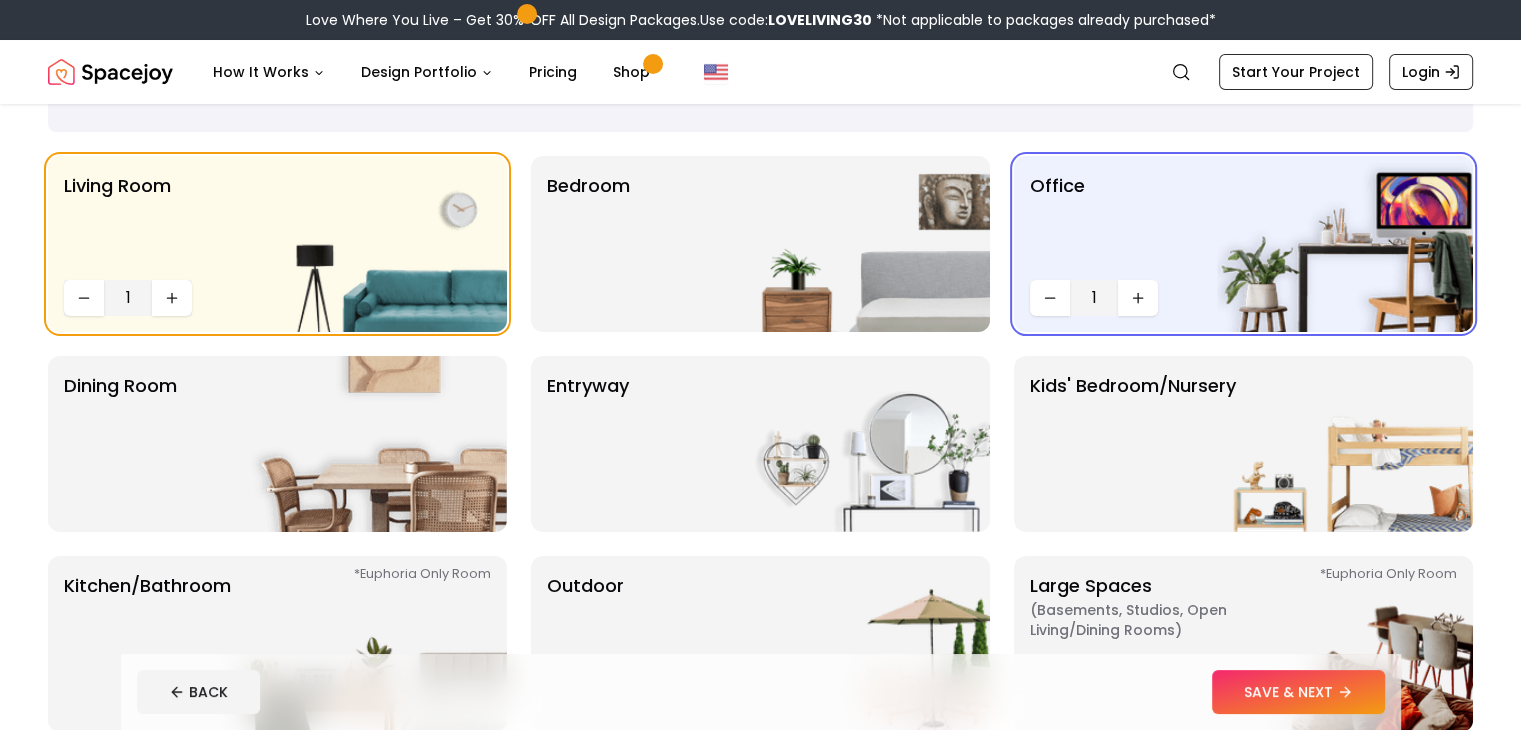 click at bounding box center (862, 244) 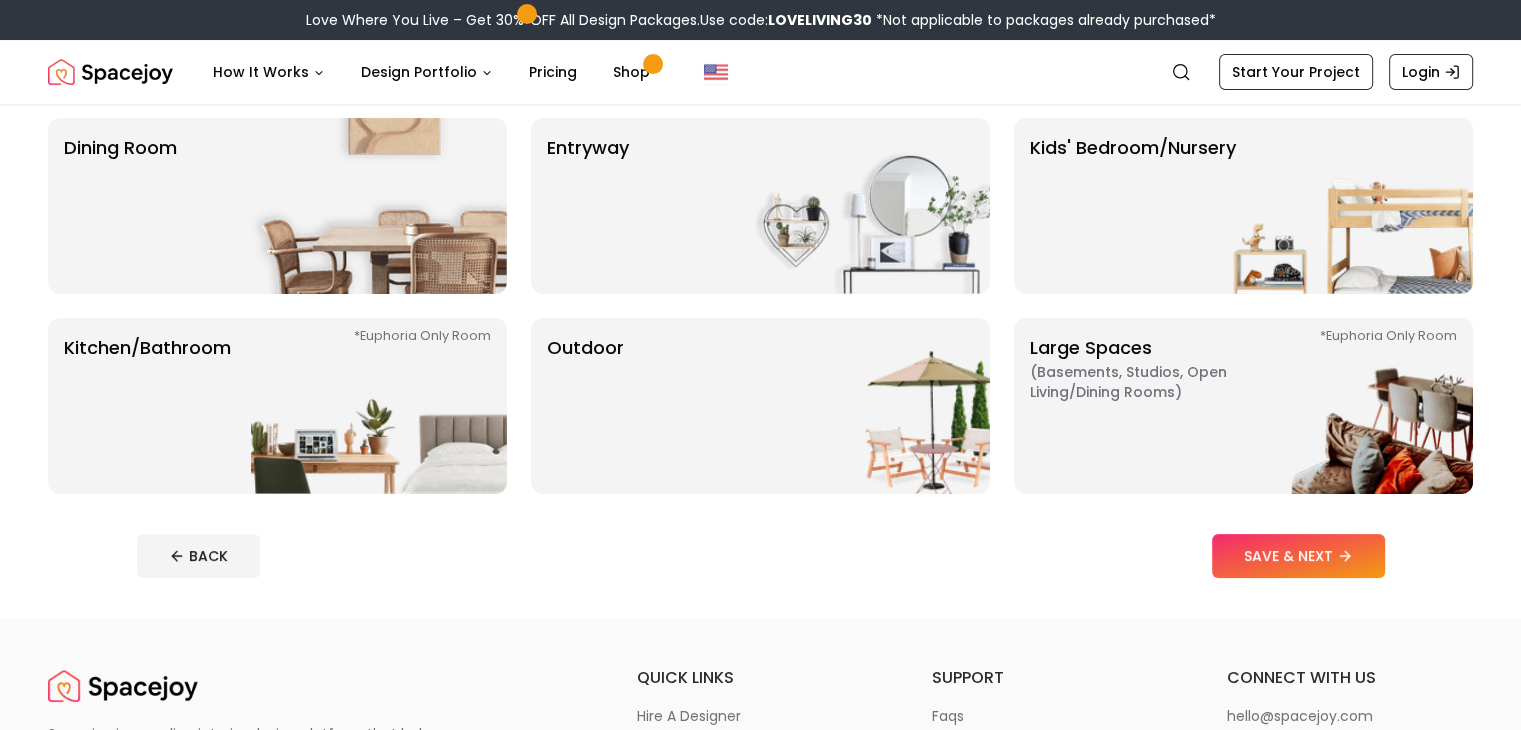 scroll, scrollTop: 365, scrollLeft: 0, axis: vertical 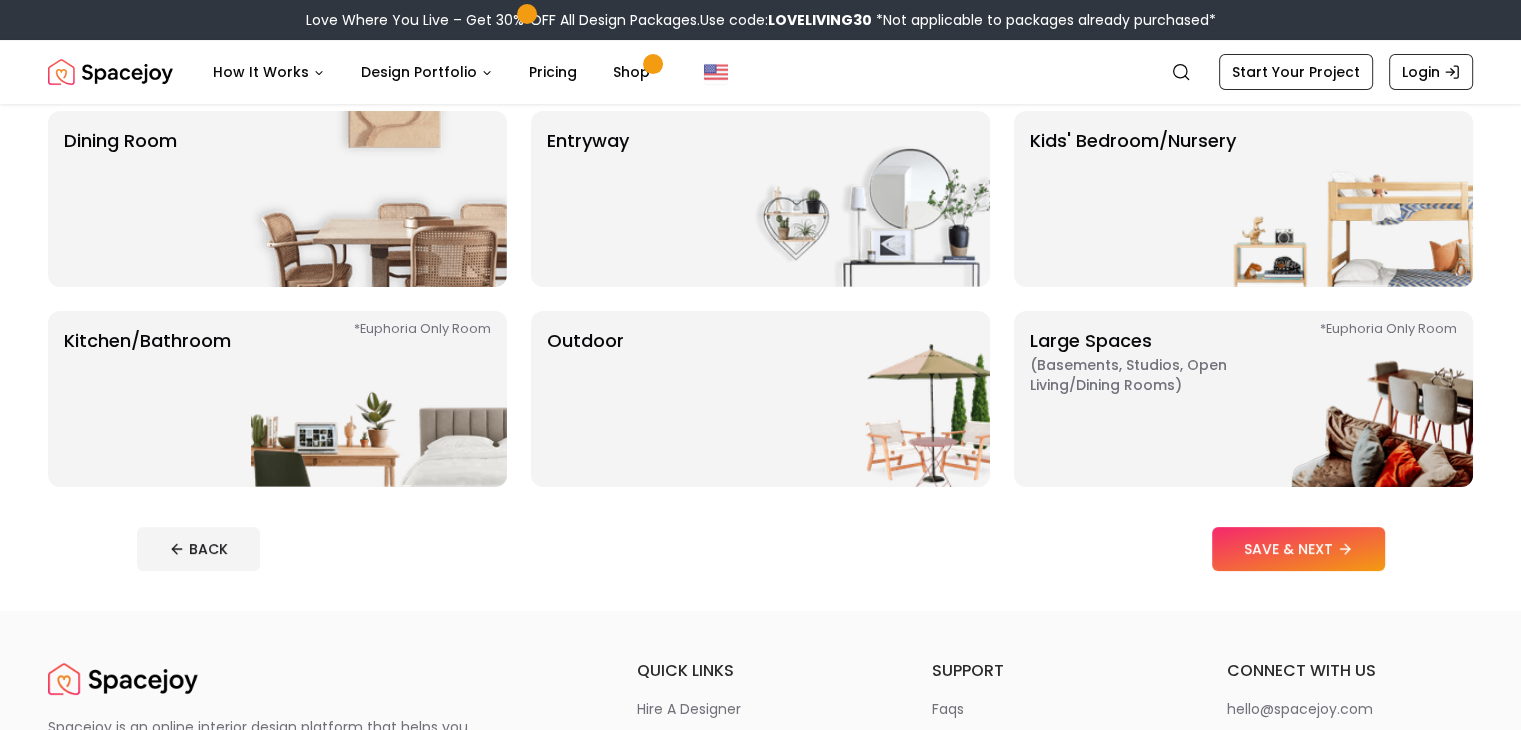 click at bounding box center (862, 399) 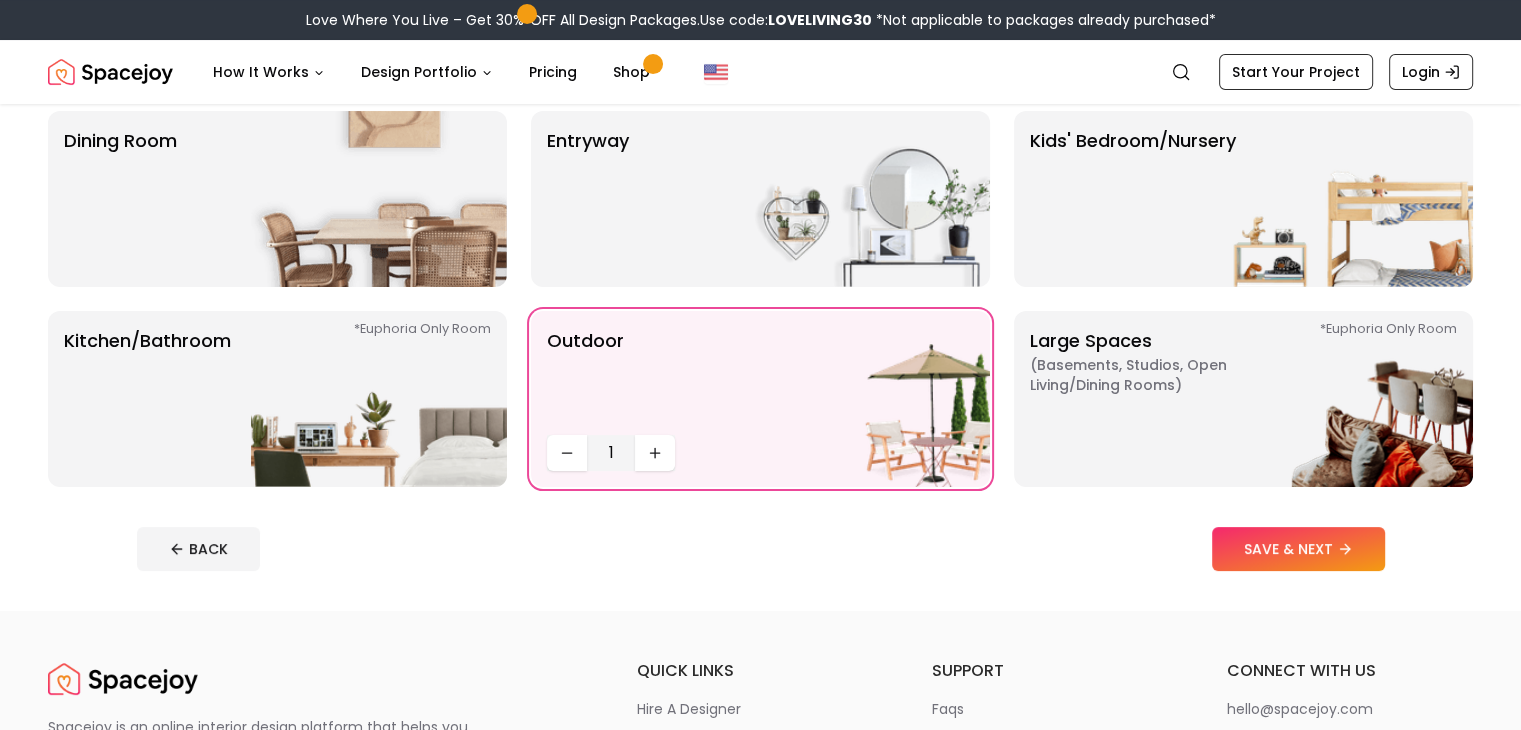 click on "SAVE & NEXT" at bounding box center [1298, 549] 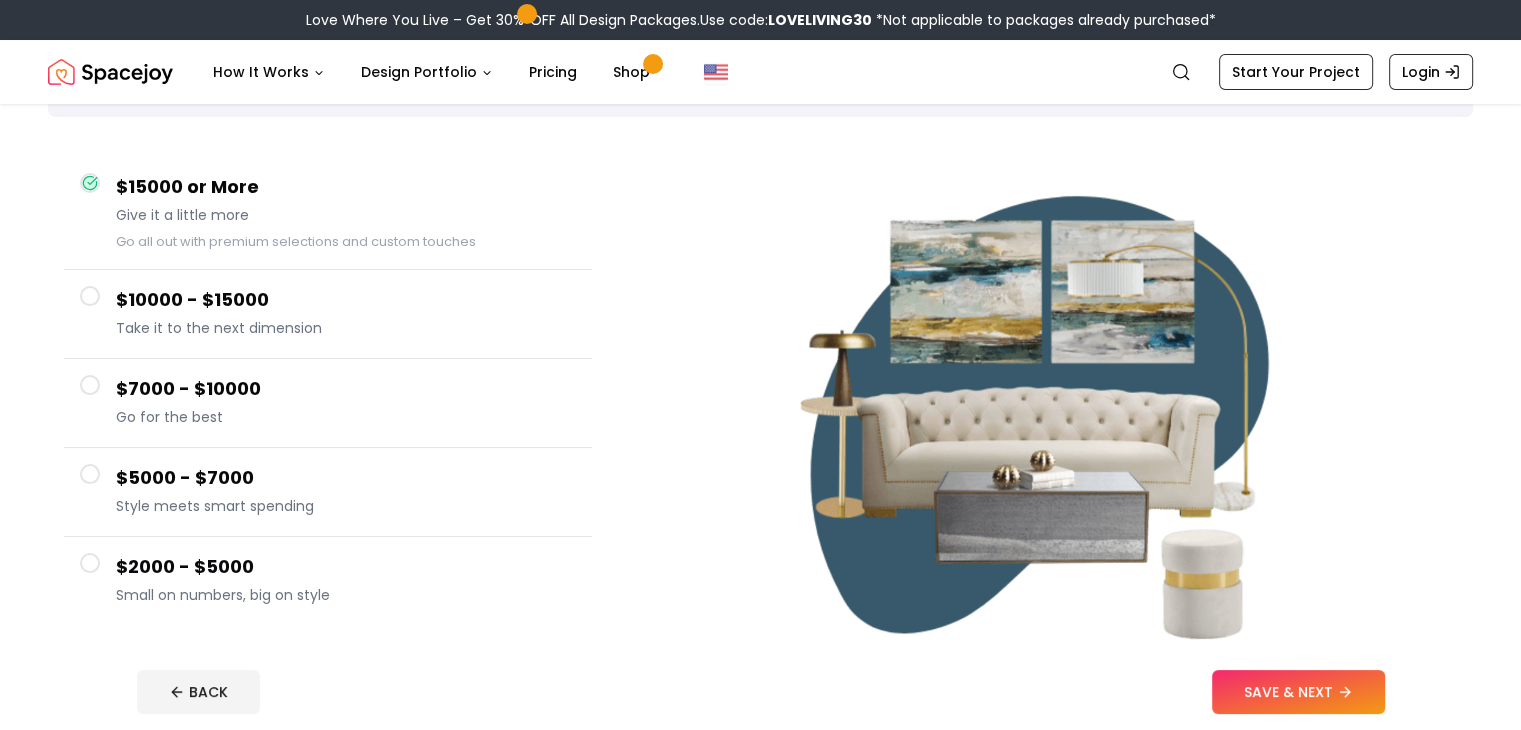 scroll, scrollTop: 137, scrollLeft: 0, axis: vertical 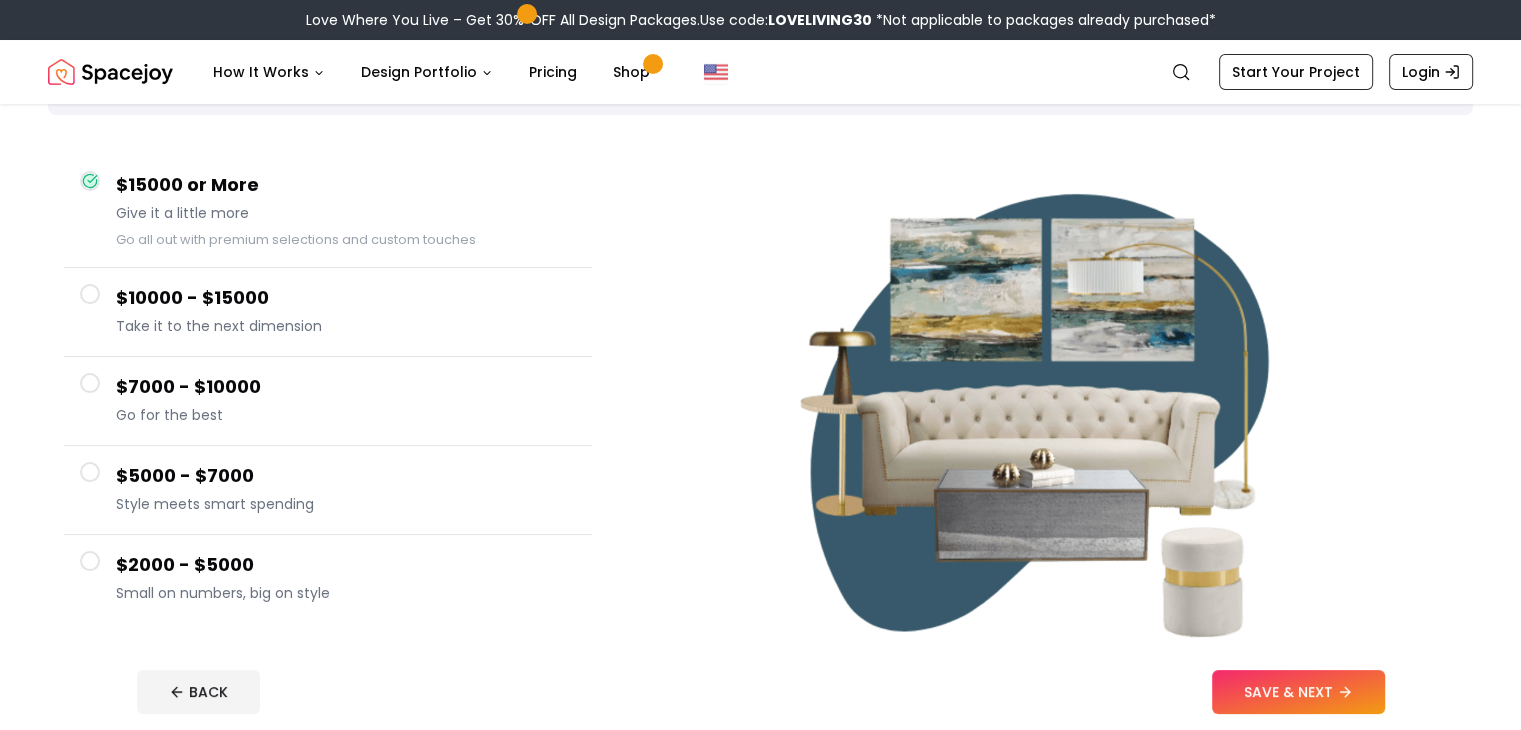 click on "$7000 - $10000 Go for the best" at bounding box center (328, 401) 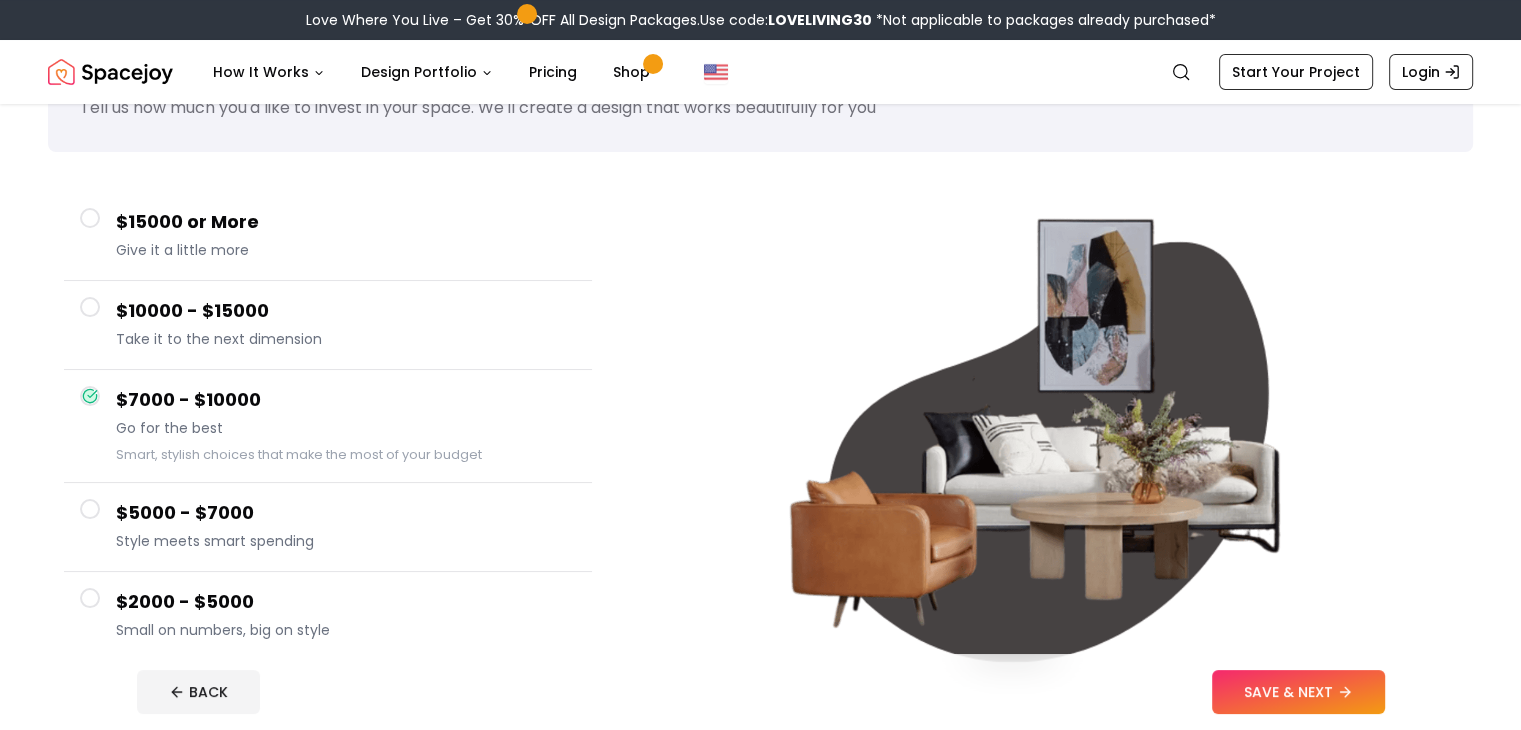 scroll, scrollTop: 107, scrollLeft: 0, axis: vertical 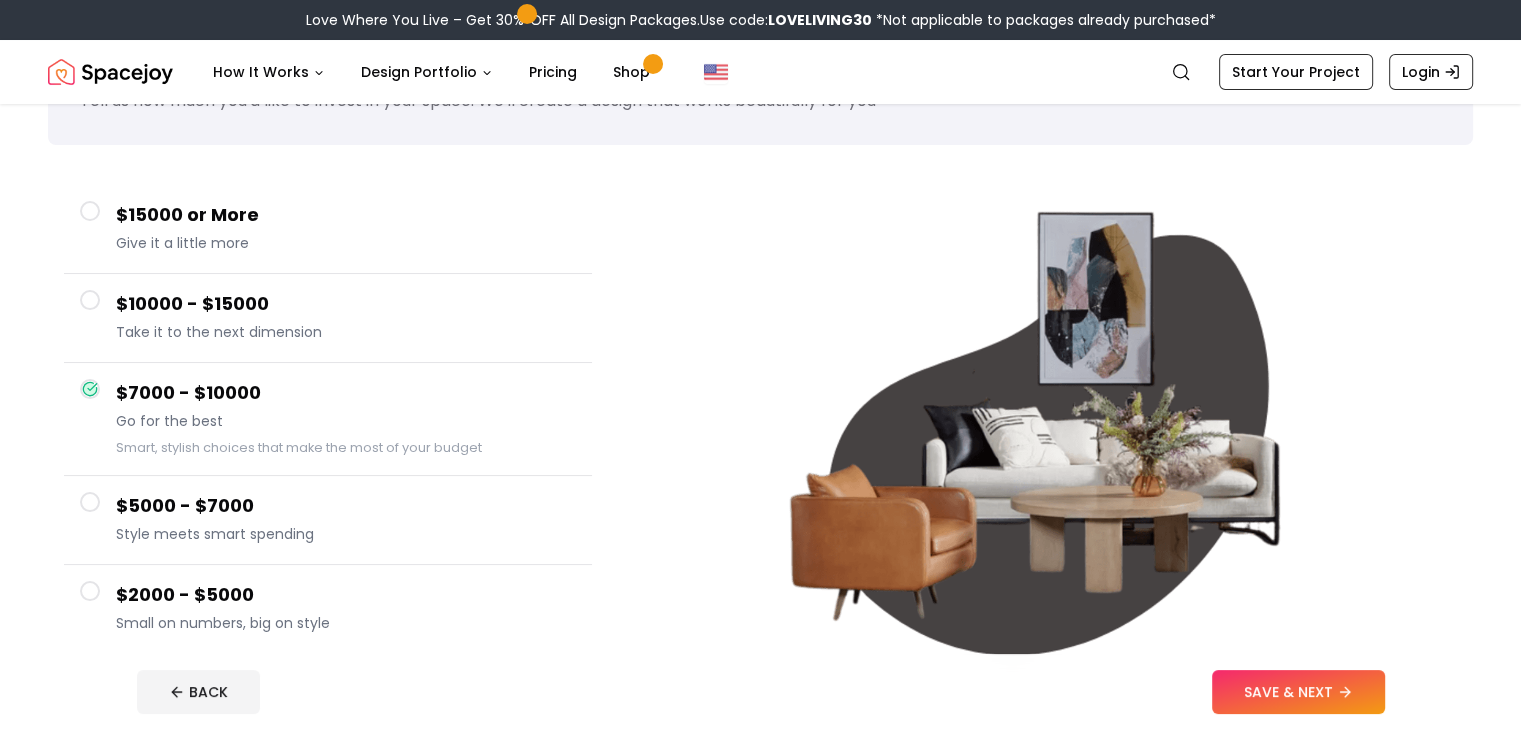 click on "$5000 - $7000 Style meets smart spending" at bounding box center [328, 520] 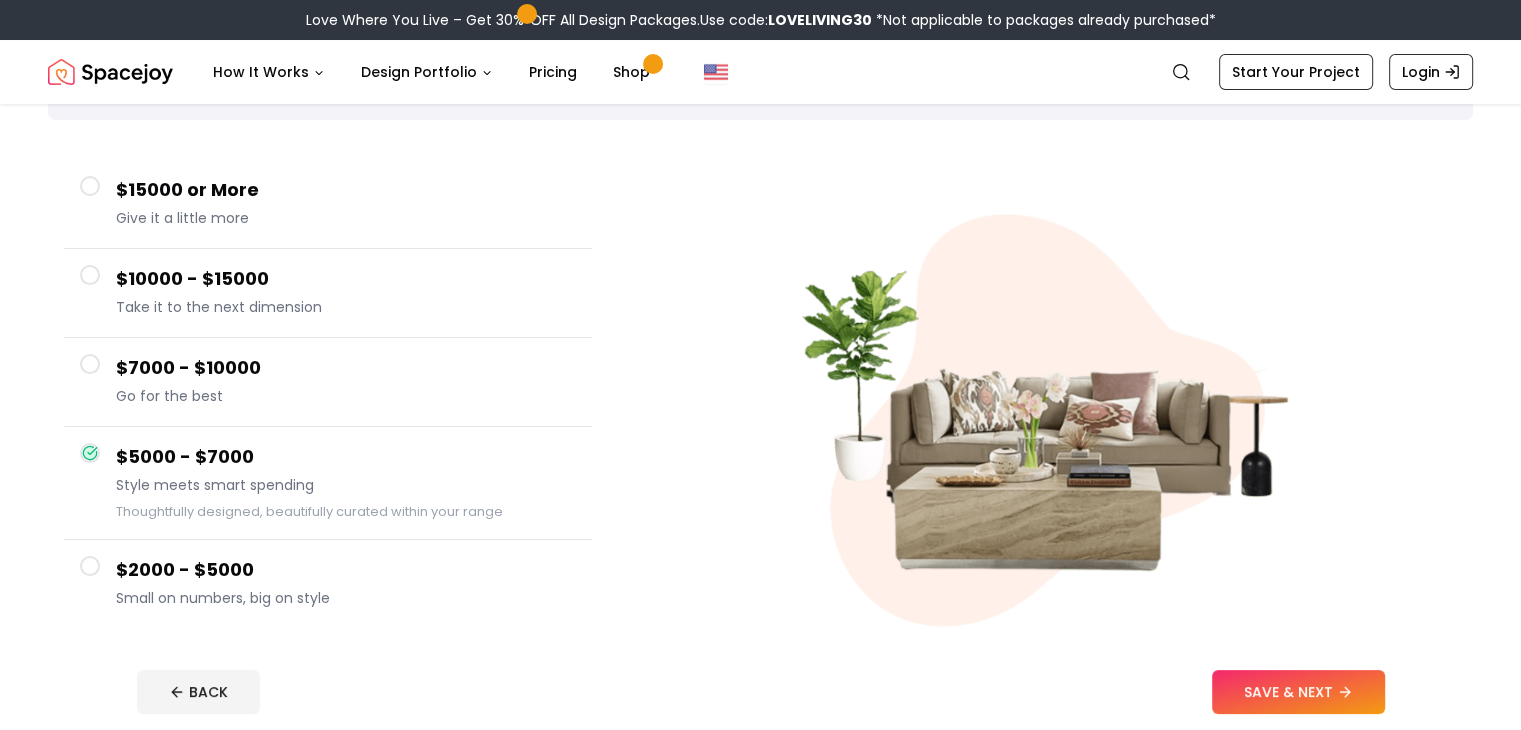 scroll, scrollTop: 133, scrollLeft: 0, axis: vertical 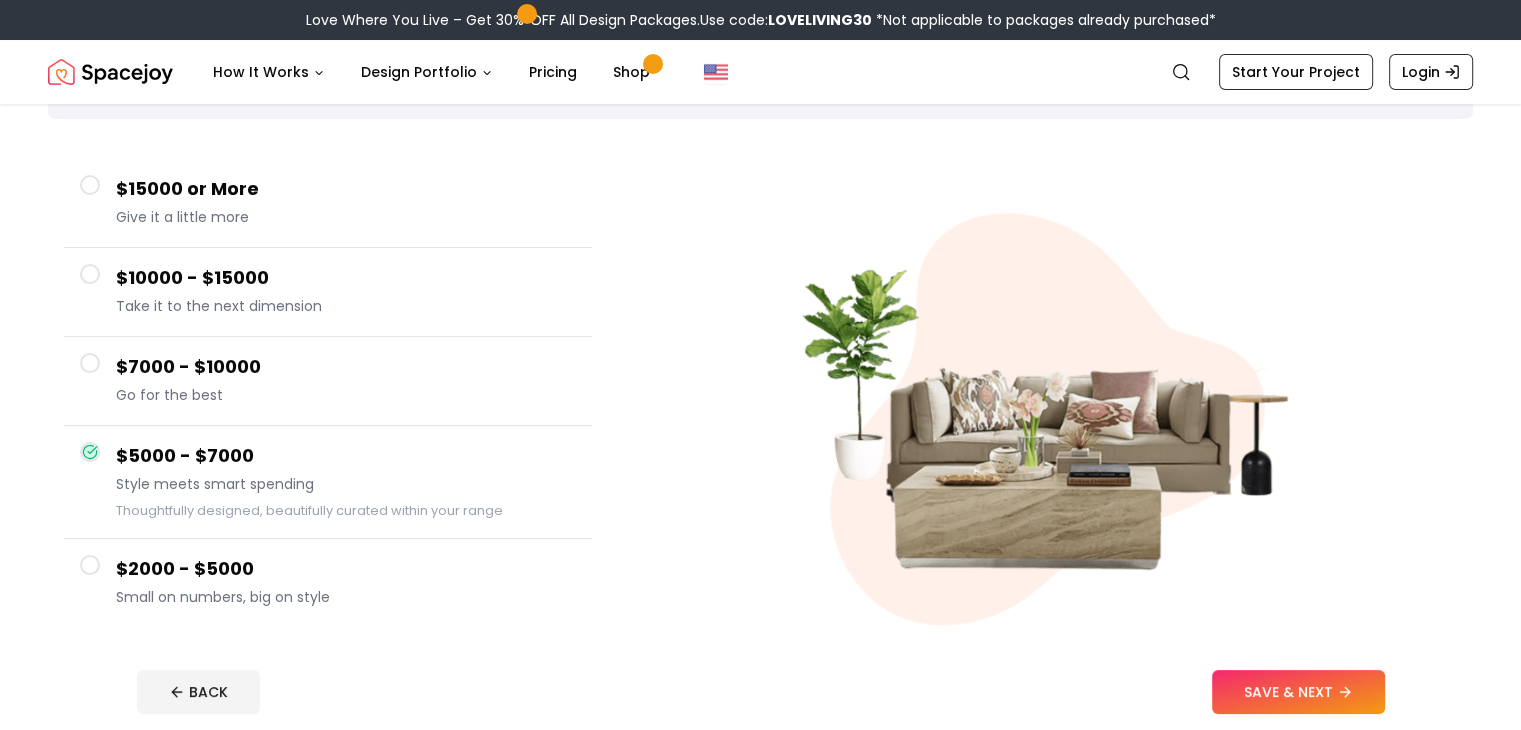 click on "$7000 - $10000 Go for the best" at bounding box center [328, 381] 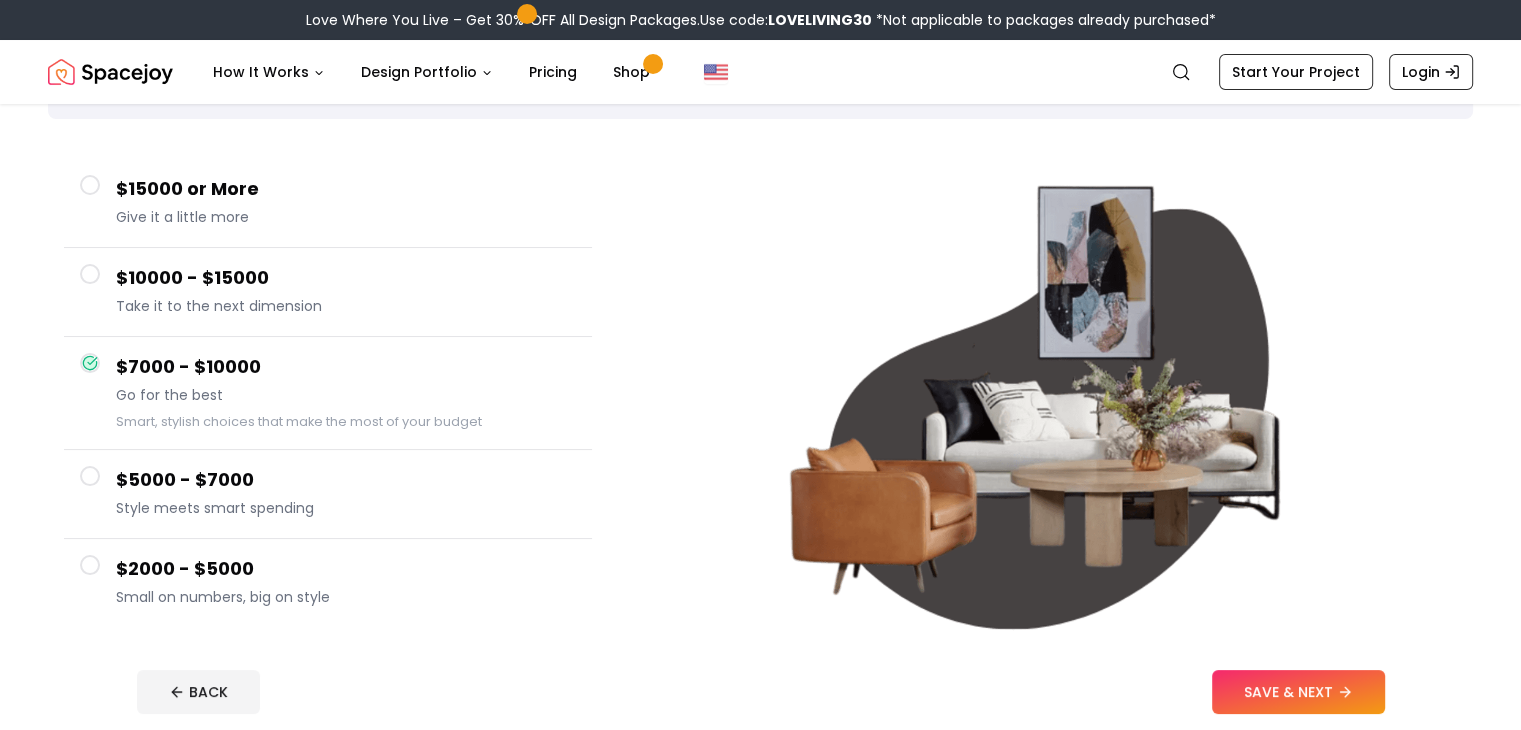 click on "SAVE & NEXT" at bounding box center (1298, 692) 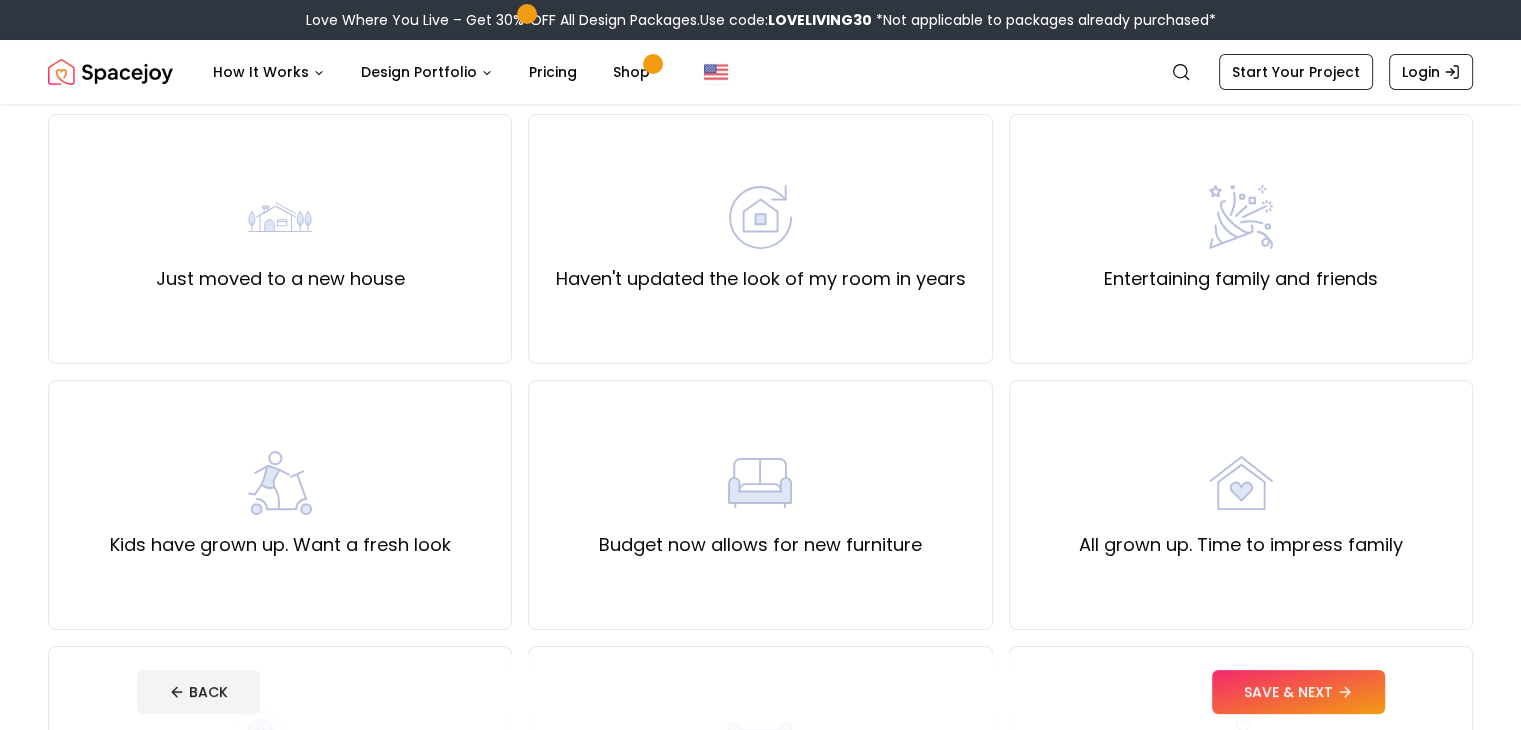scroll, scrollTop: 164, scrollLeft: 0, axis: vertical 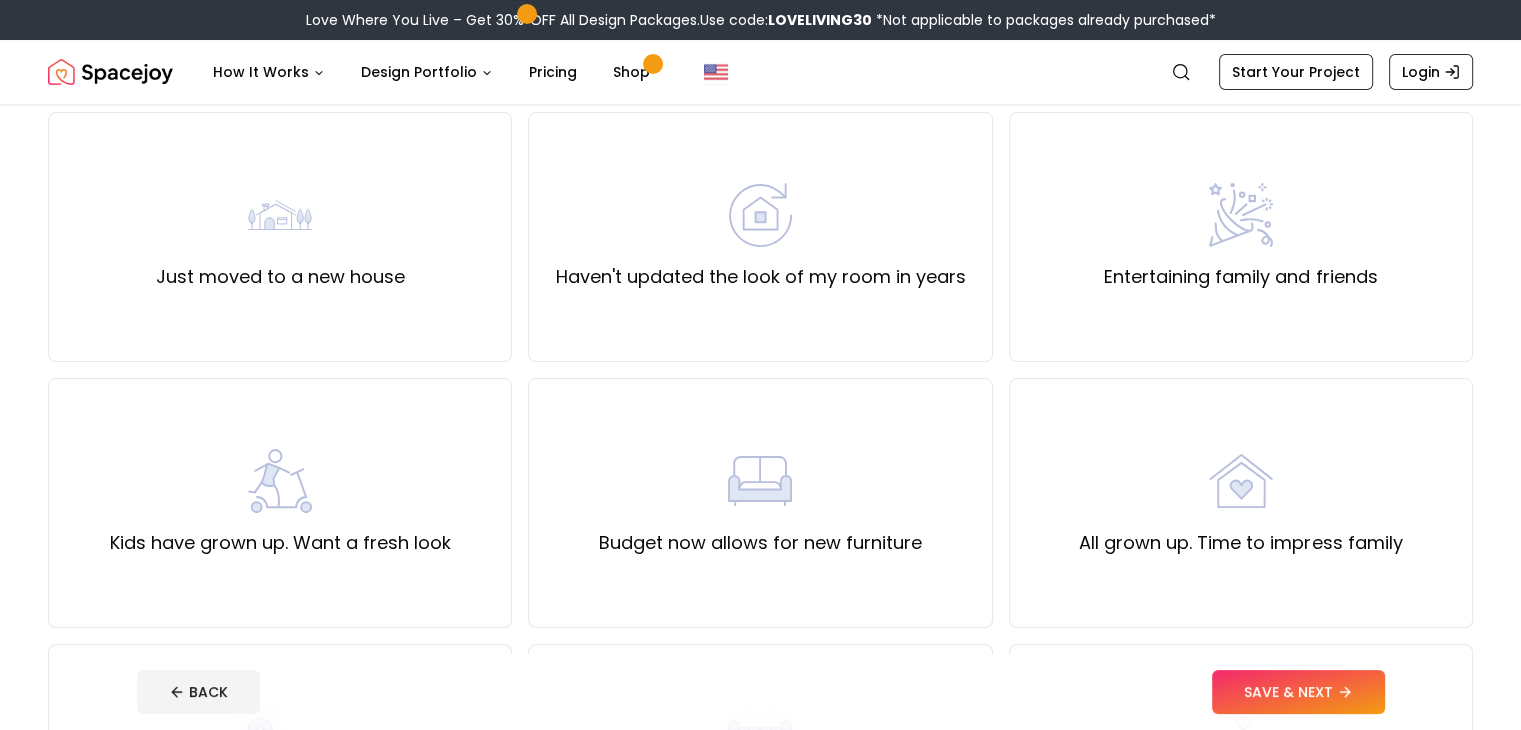 click at bounding box center [760, 481] 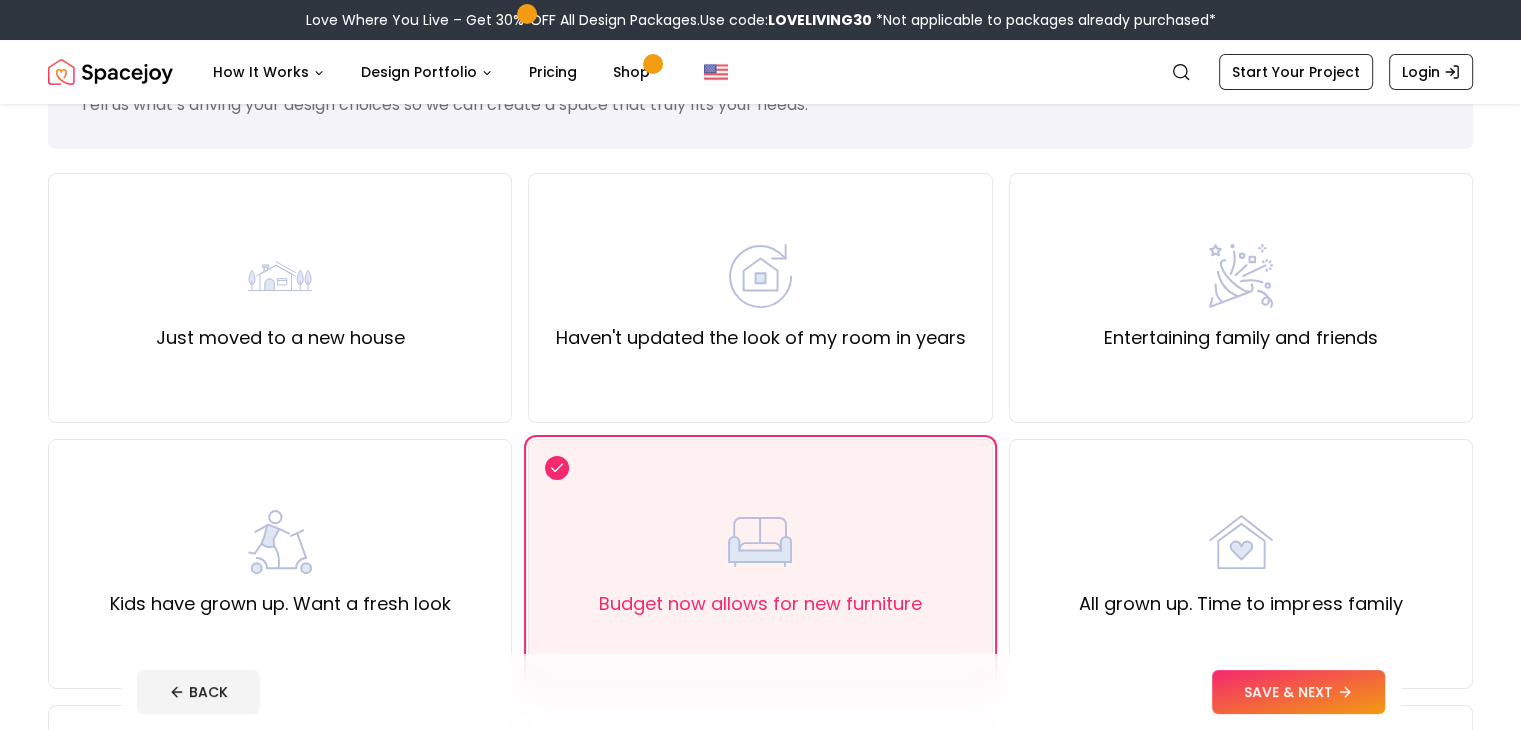 scroll, scrollTop: 106, scrollLeft: 0, axis: vertical 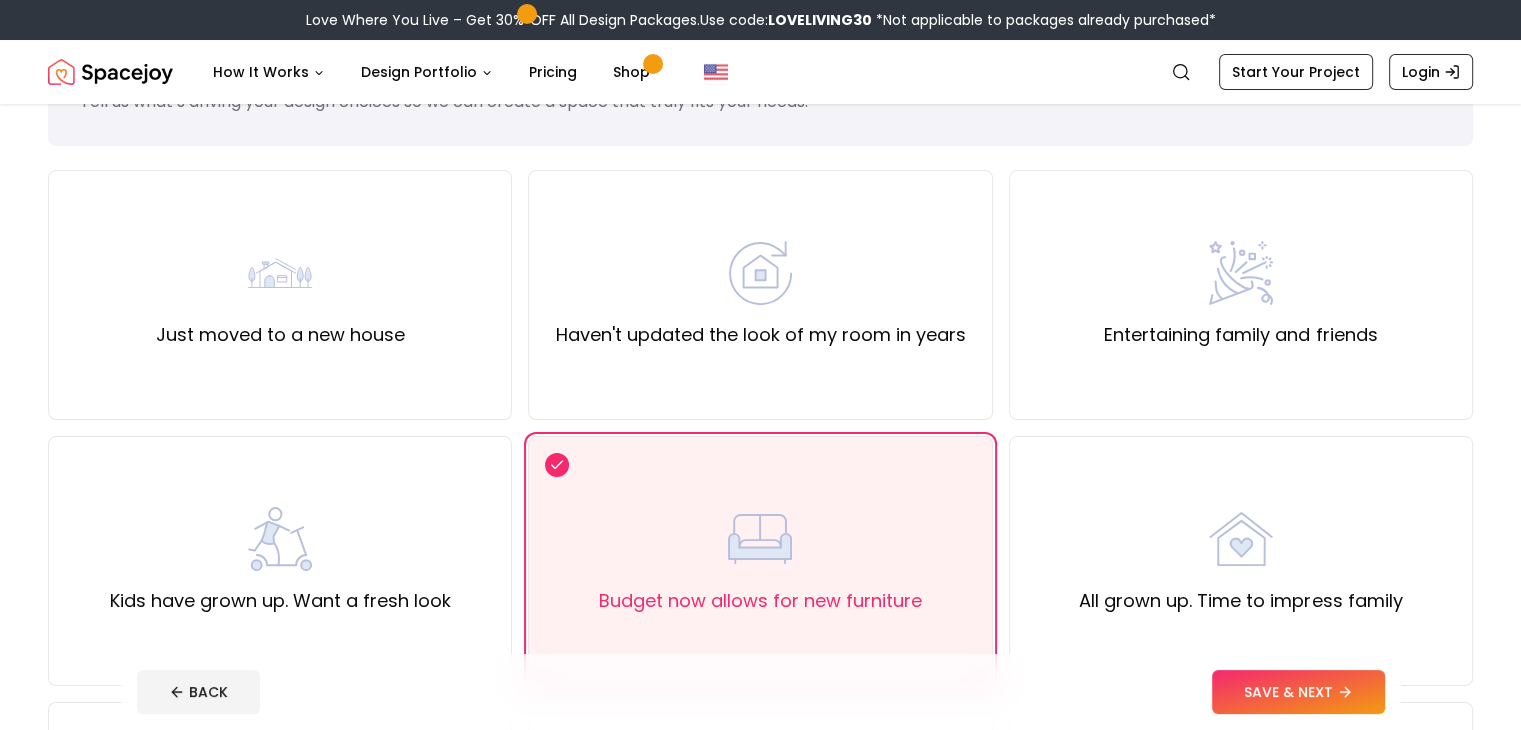 click on "Haven't updated the look of my room in years" at bounding box center (760, 295) 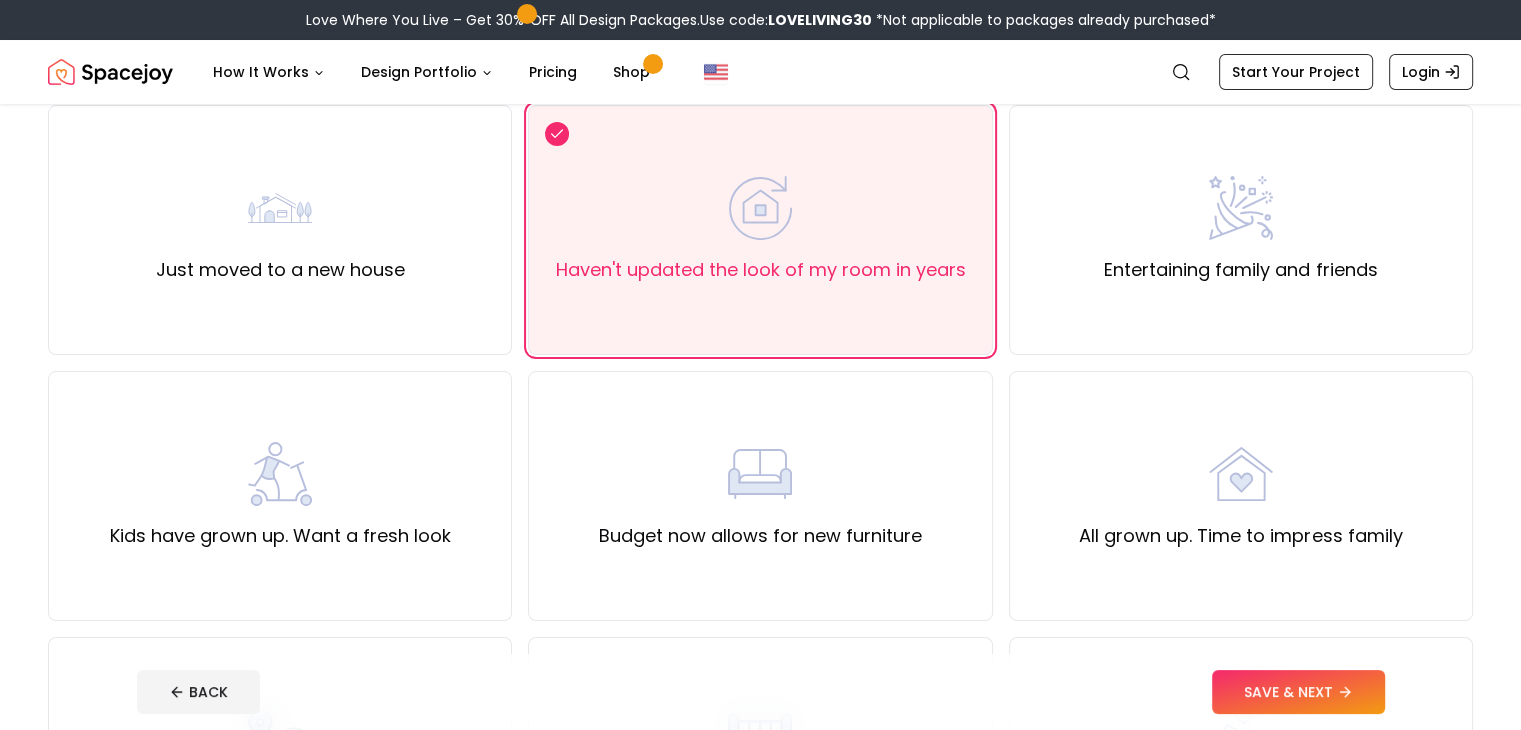 scroll, scrollTop: 178, scrollLeft: 0, axis: vertical 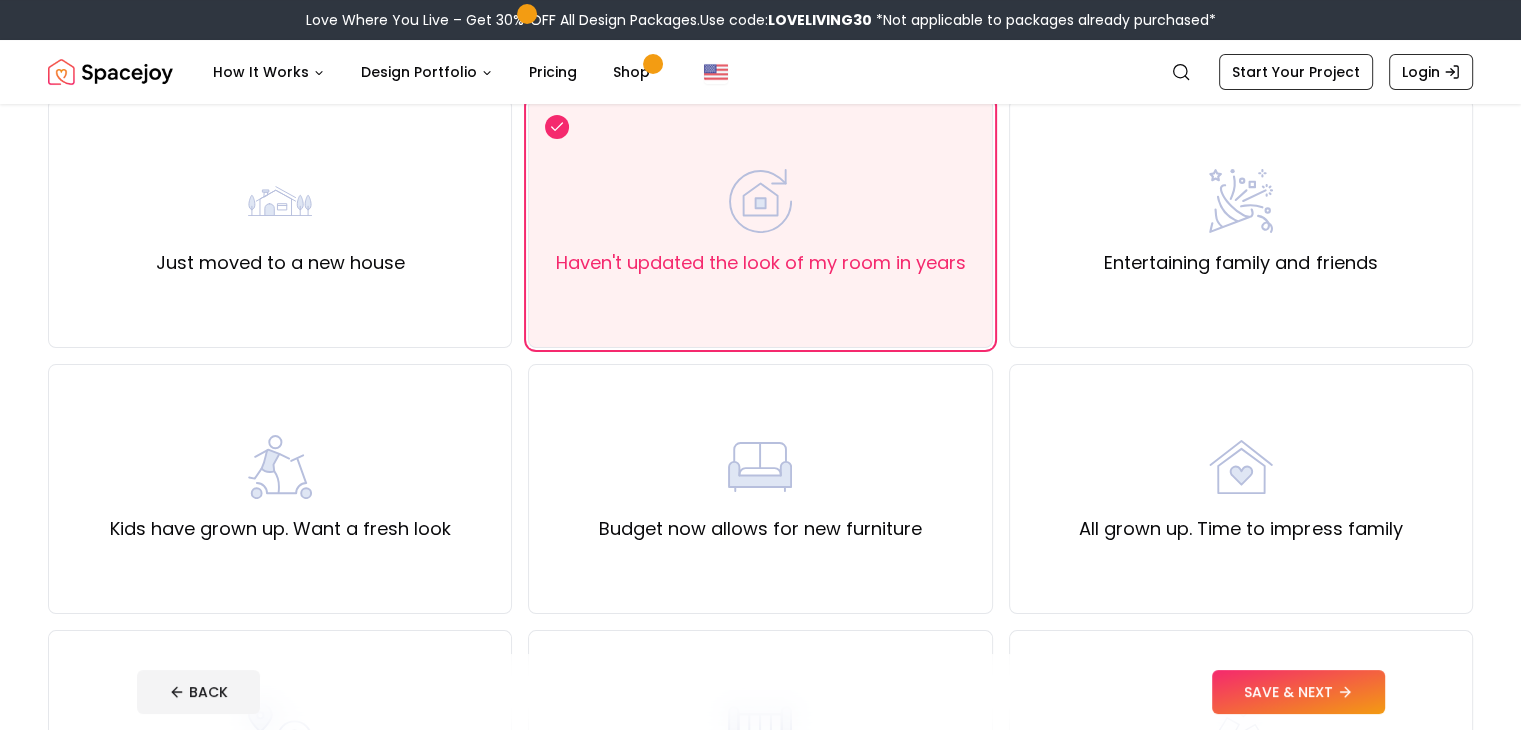 click on "Budget now allows for new furniture" at bounding box center (760, 489) 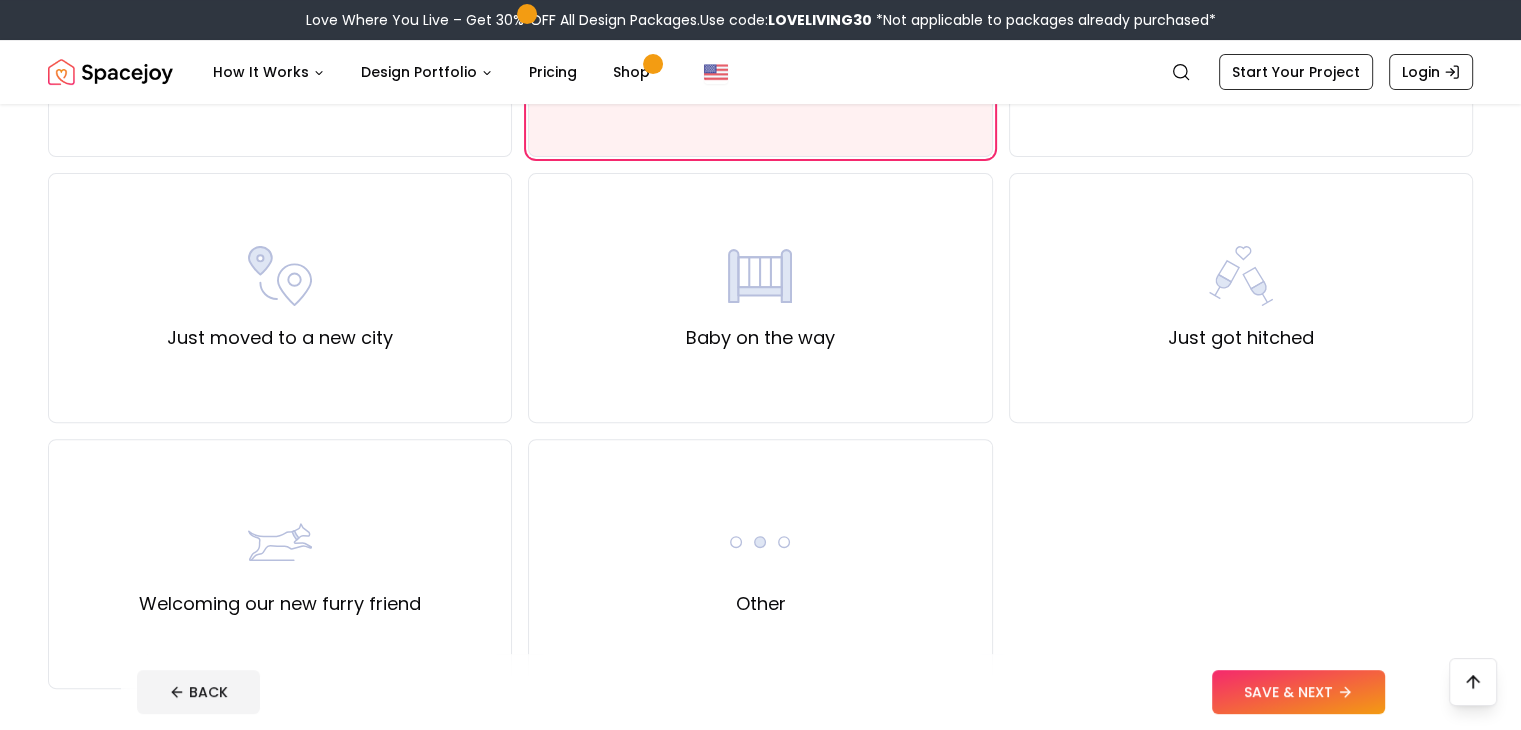 scroll, scrollTop: 637, scrollLeft: 0, axis: vertical 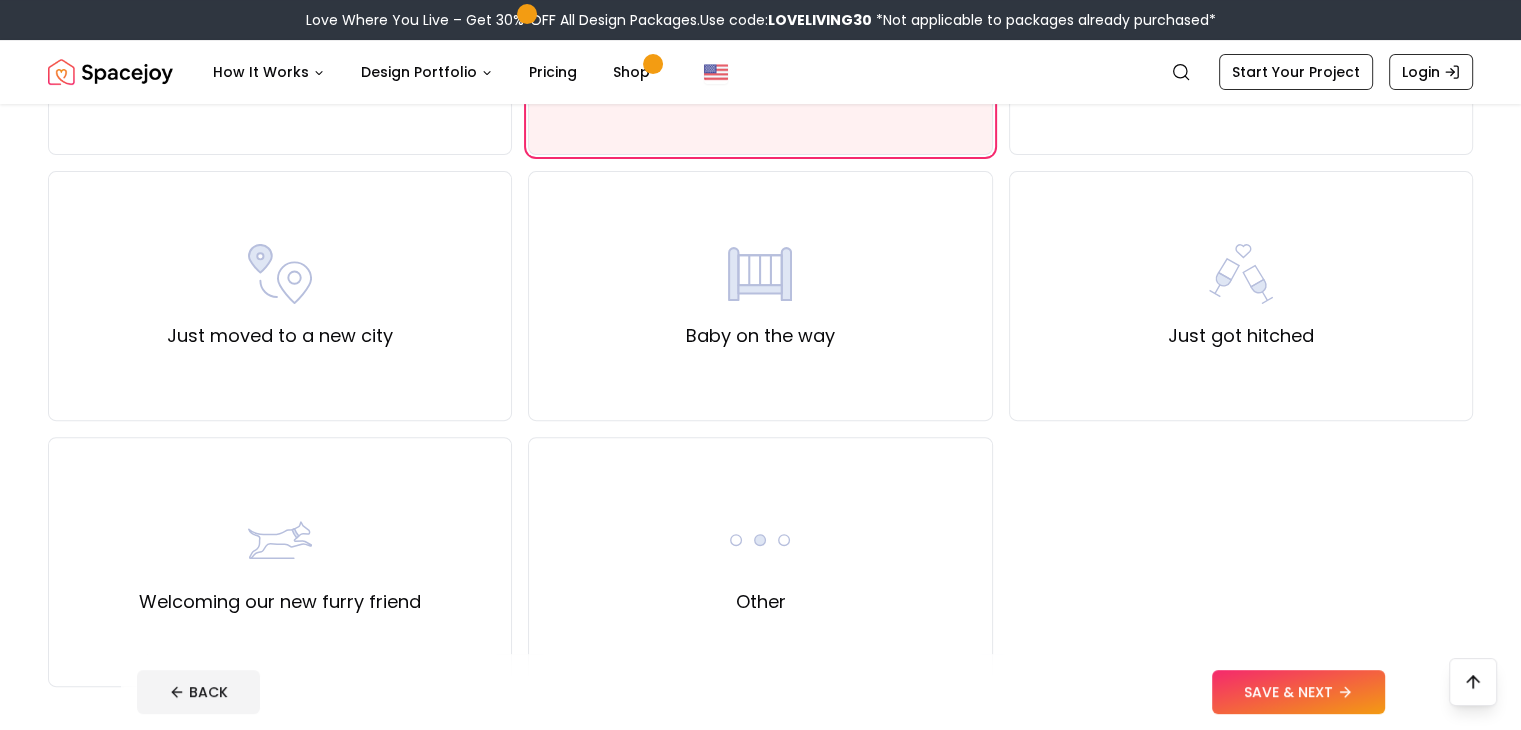click on "SAVE & NEXT" at bounding box center (1298, 692) 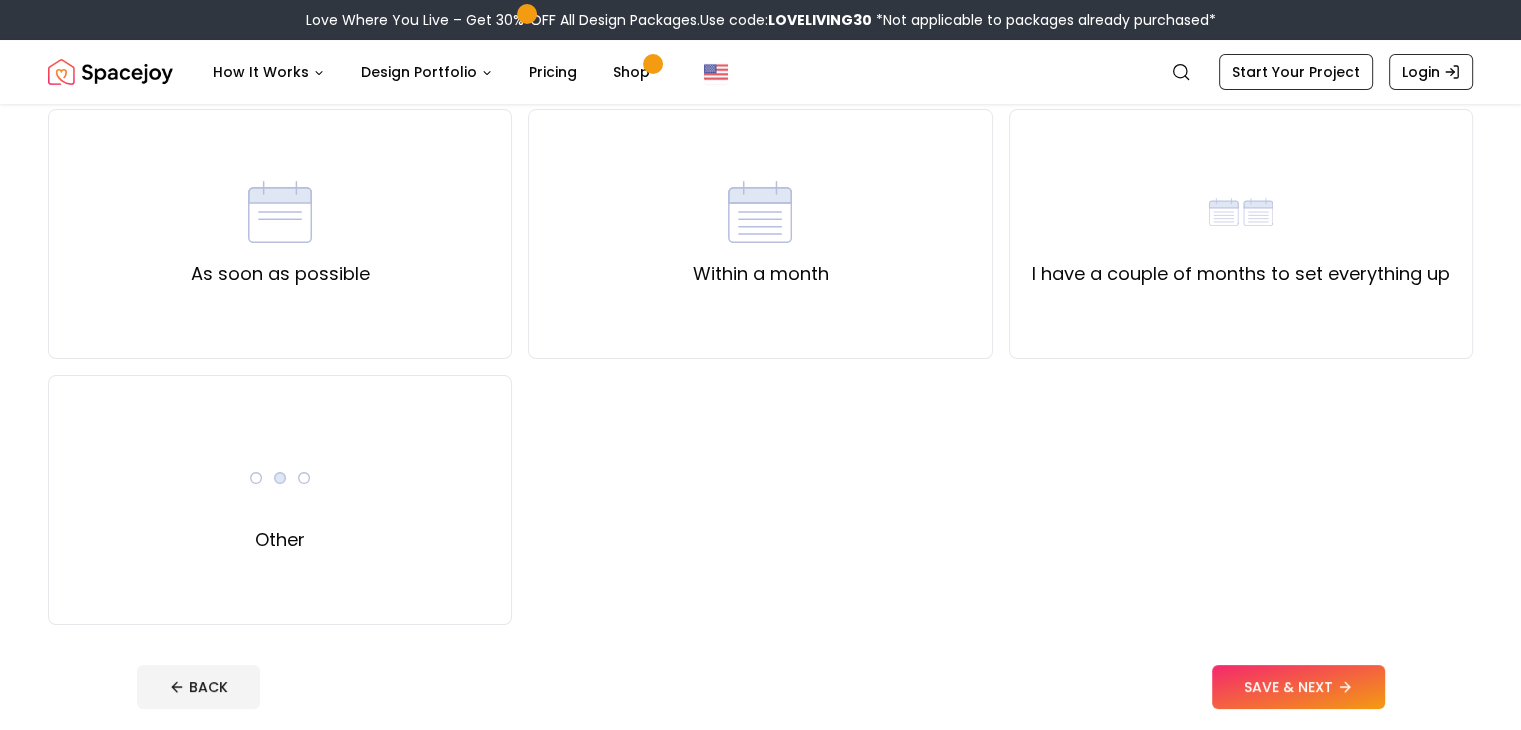 scroll, scrollTop: 179, scrollLeft: 0, axis: vertical 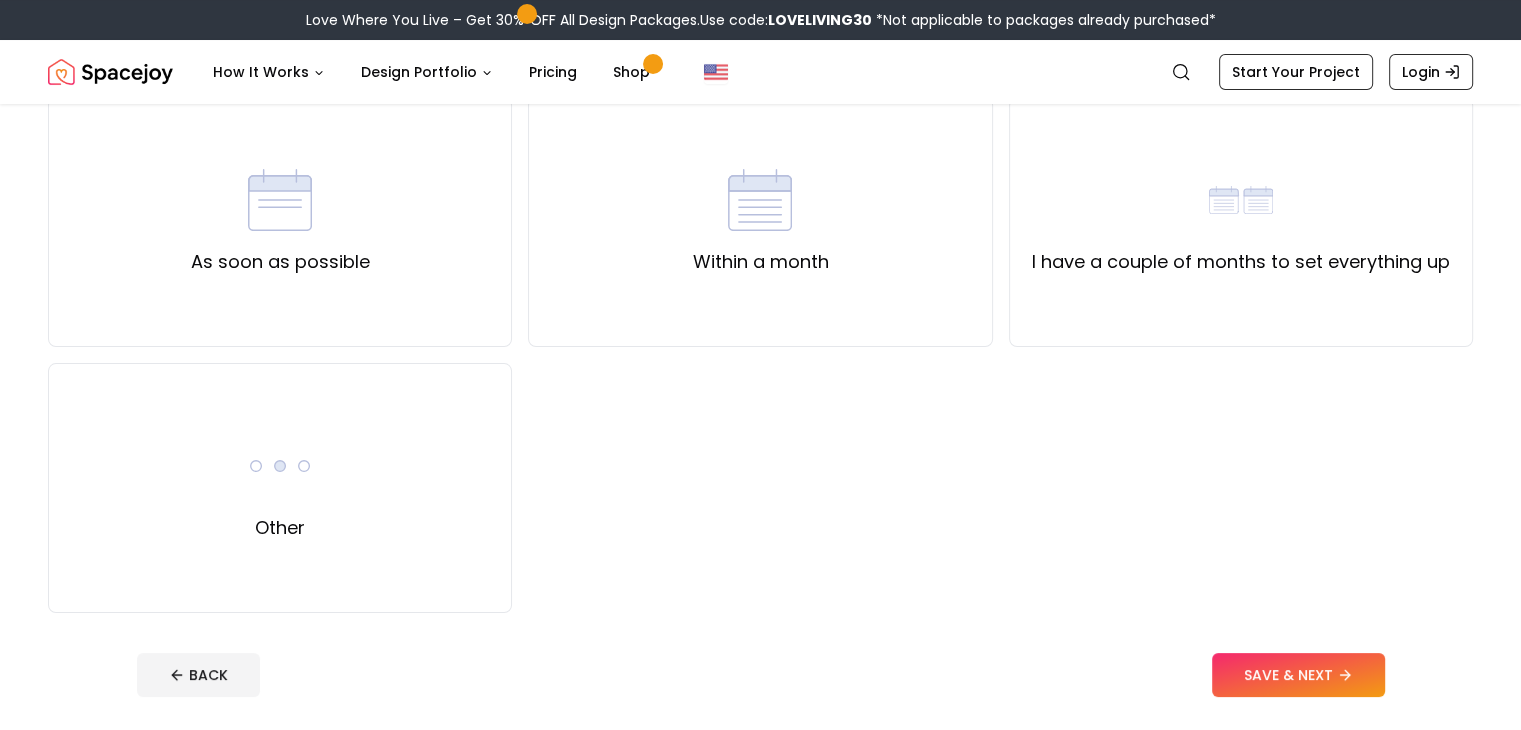 click at bounding box center [1241, 200] 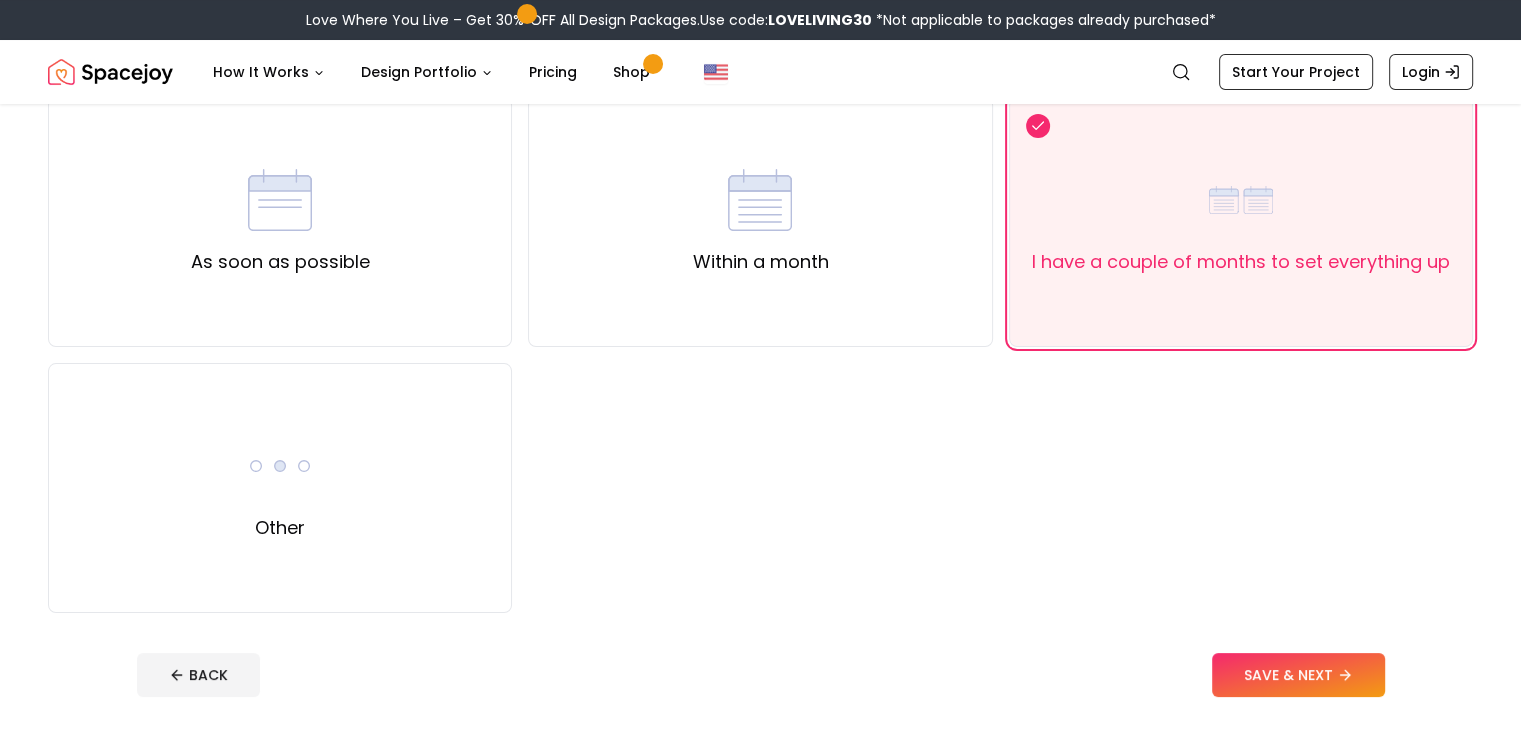 click on "SAVE & NEXT" at bounding box center (1298, 675) 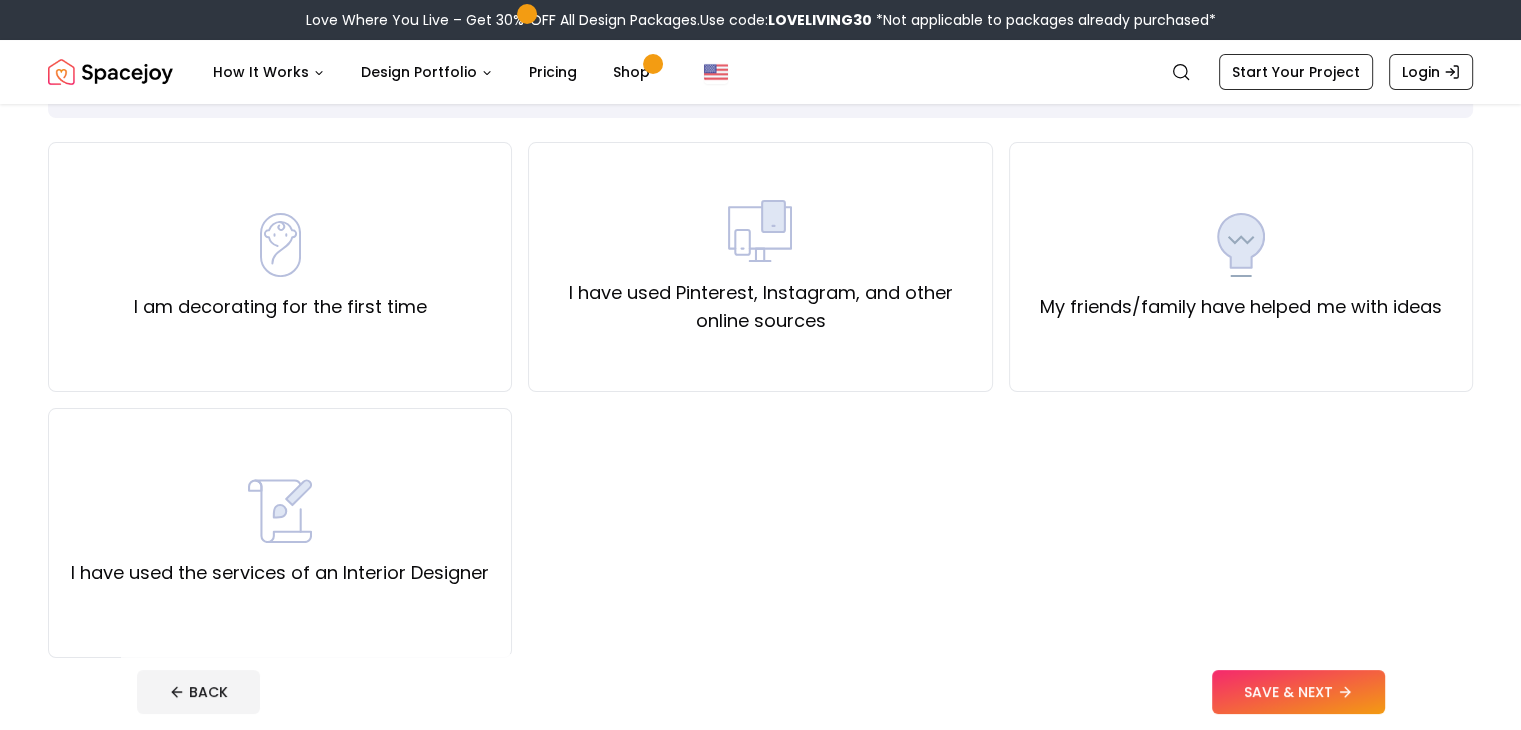 scroll, scrollTop: 139, scrollLeft: 0, axis: vertical 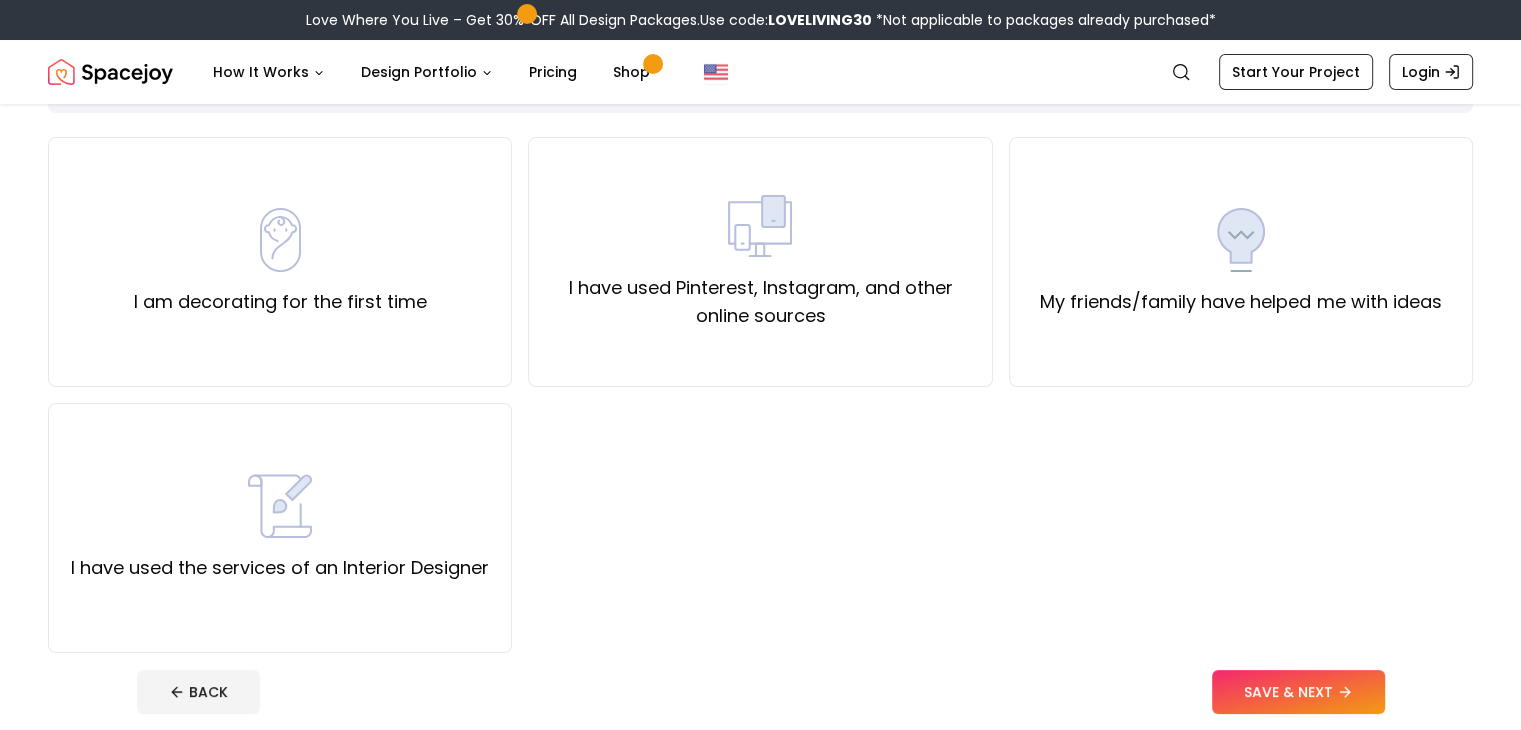 click on "I have used Pinterest, Instagram, and other online sources" at bounding box center [760, 302] 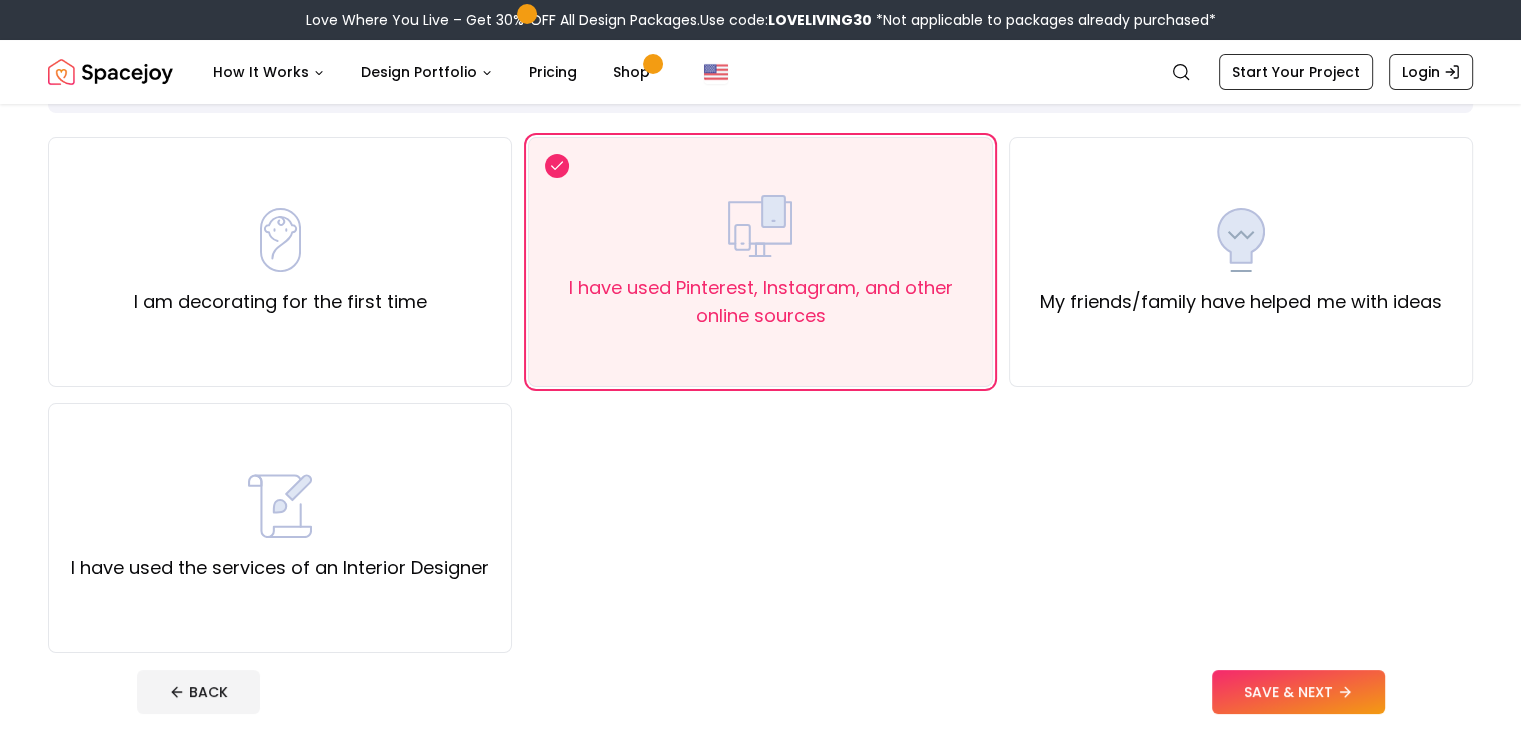 click on "SAVE & NEXT" at bounding box center (1298, 692) 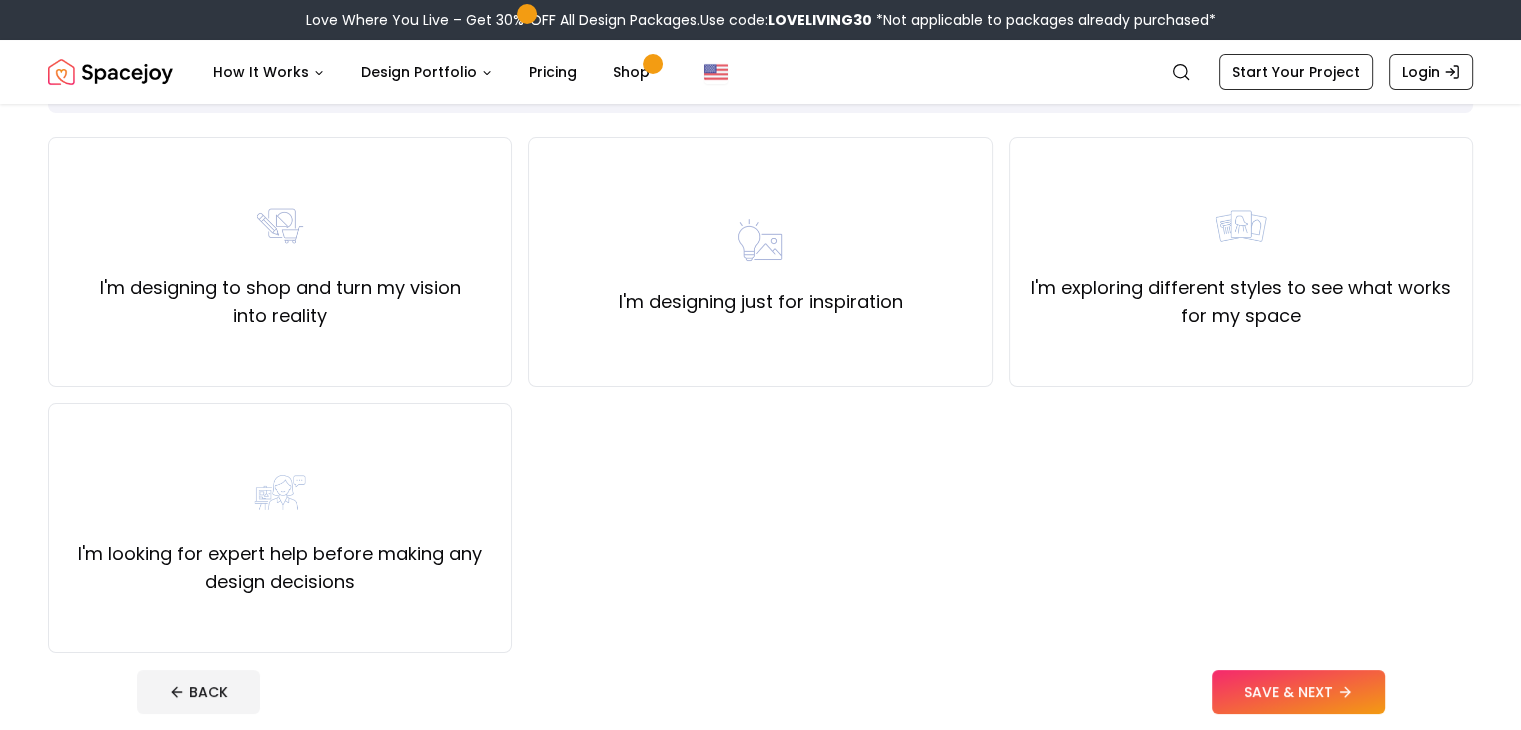 scroll, scrollTop: 144, scrollLeft: 0, axis: vertical 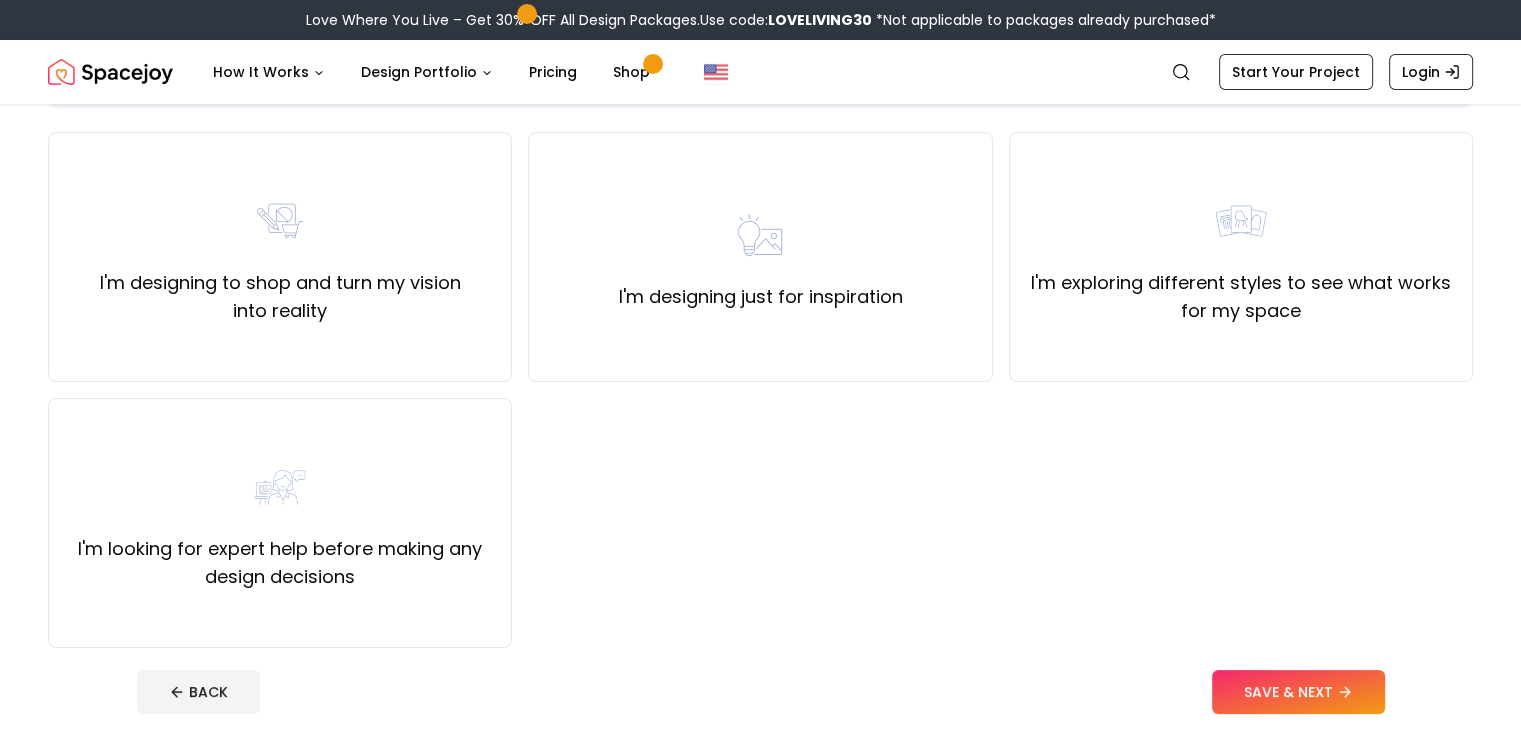 click on "I'm exploring different styles to see what works for my space" at bounding box center [1241, 297] 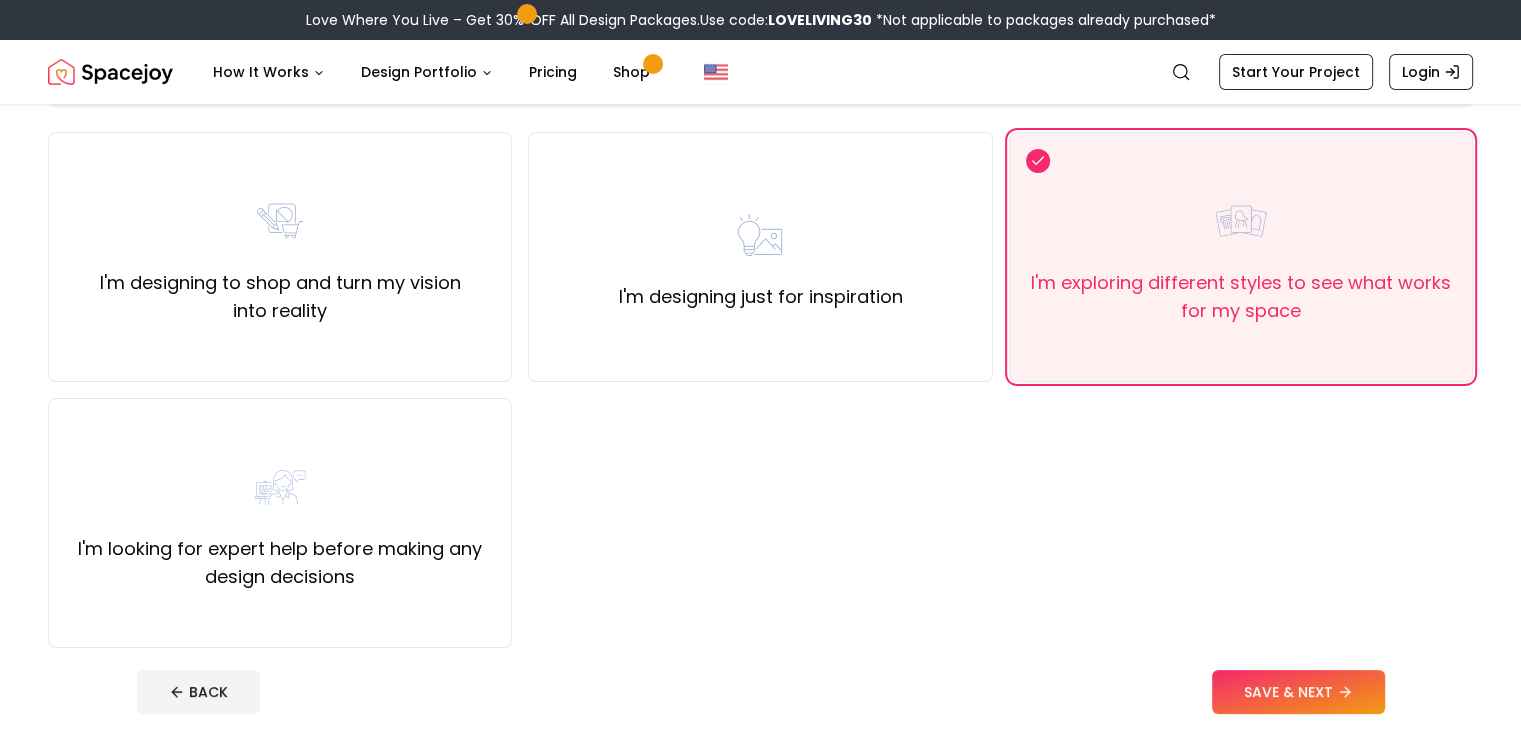 click on "SAVE & NEXT" at bounding box center [1298, 692] 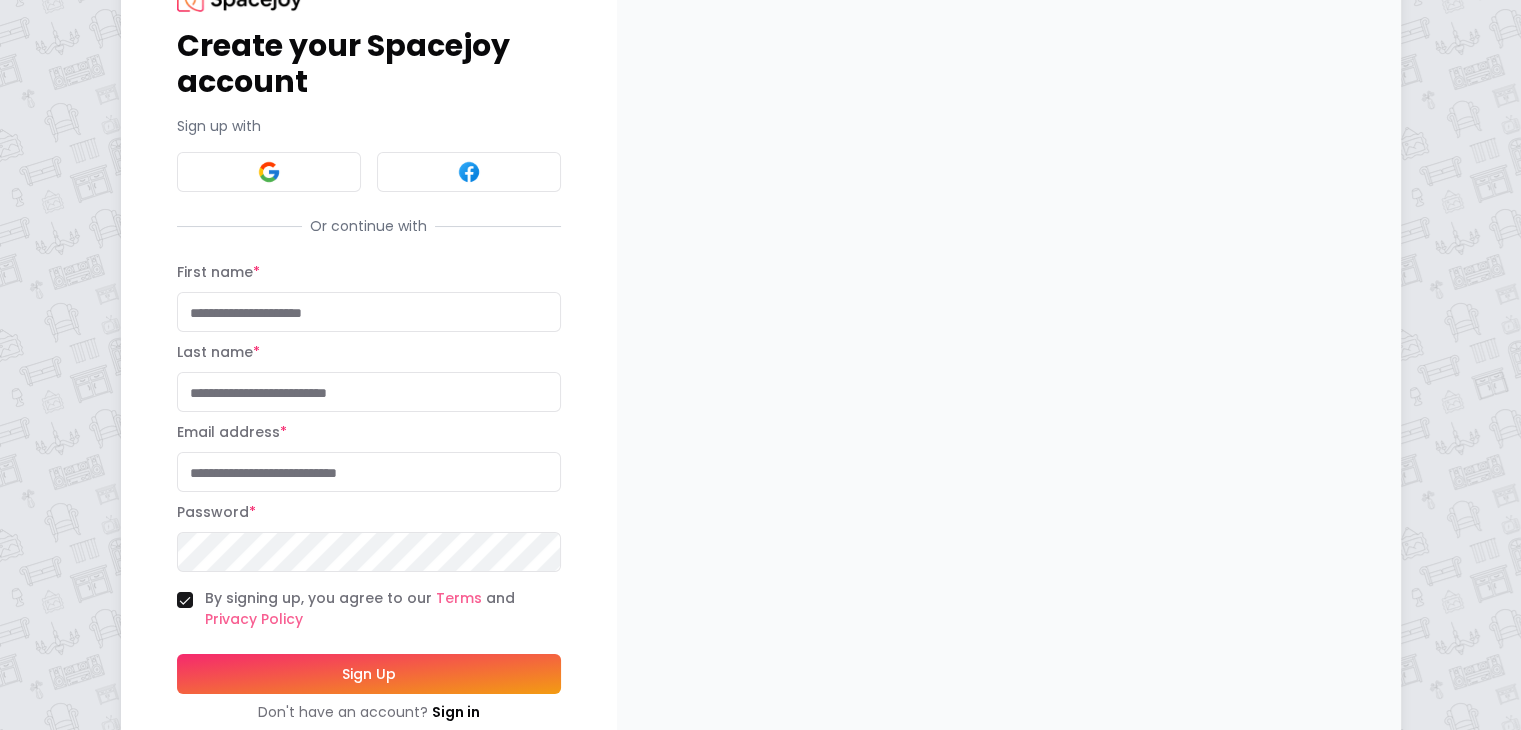scroll, scrollTop: 88, scrollLeft: 0, axis: vertical 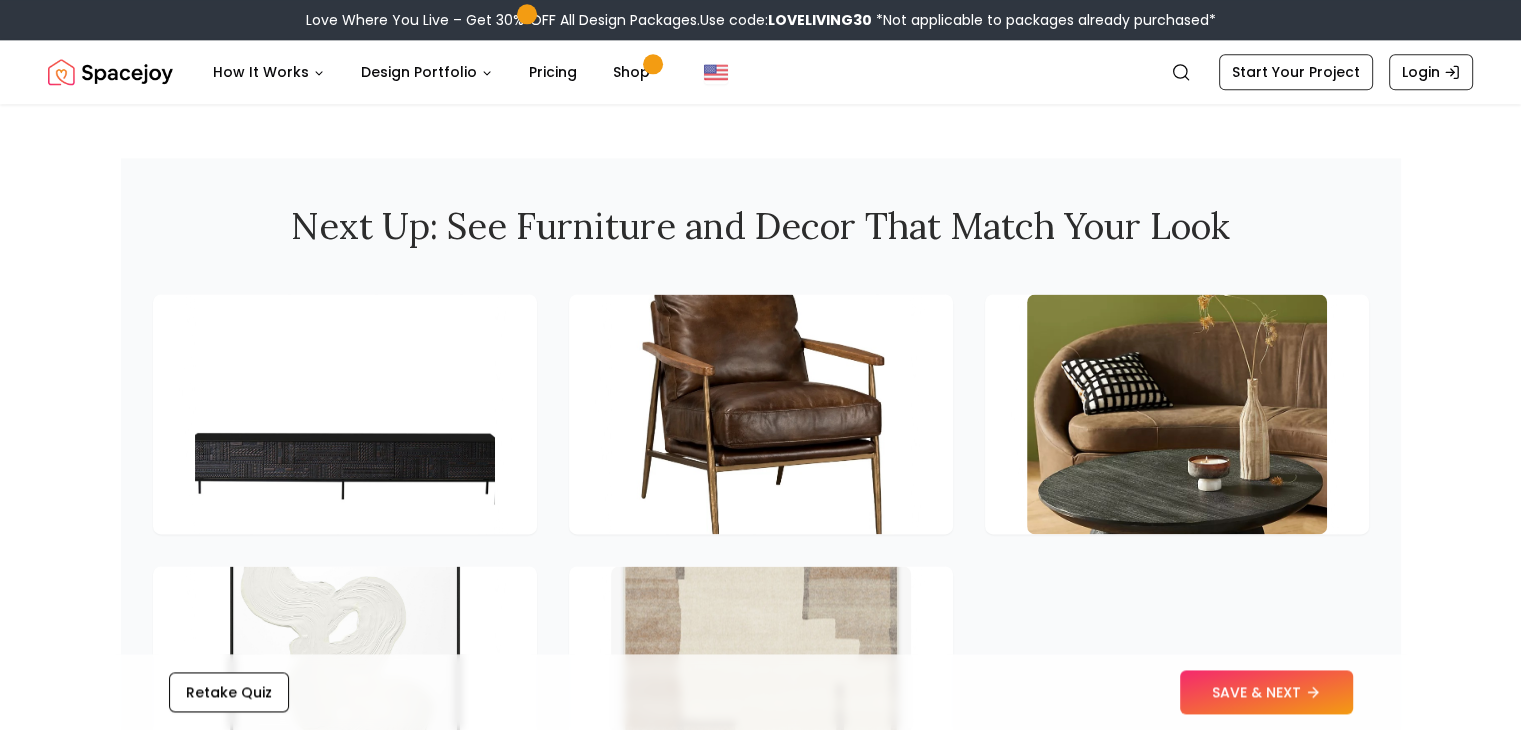 click at bounding box center [345, 414] 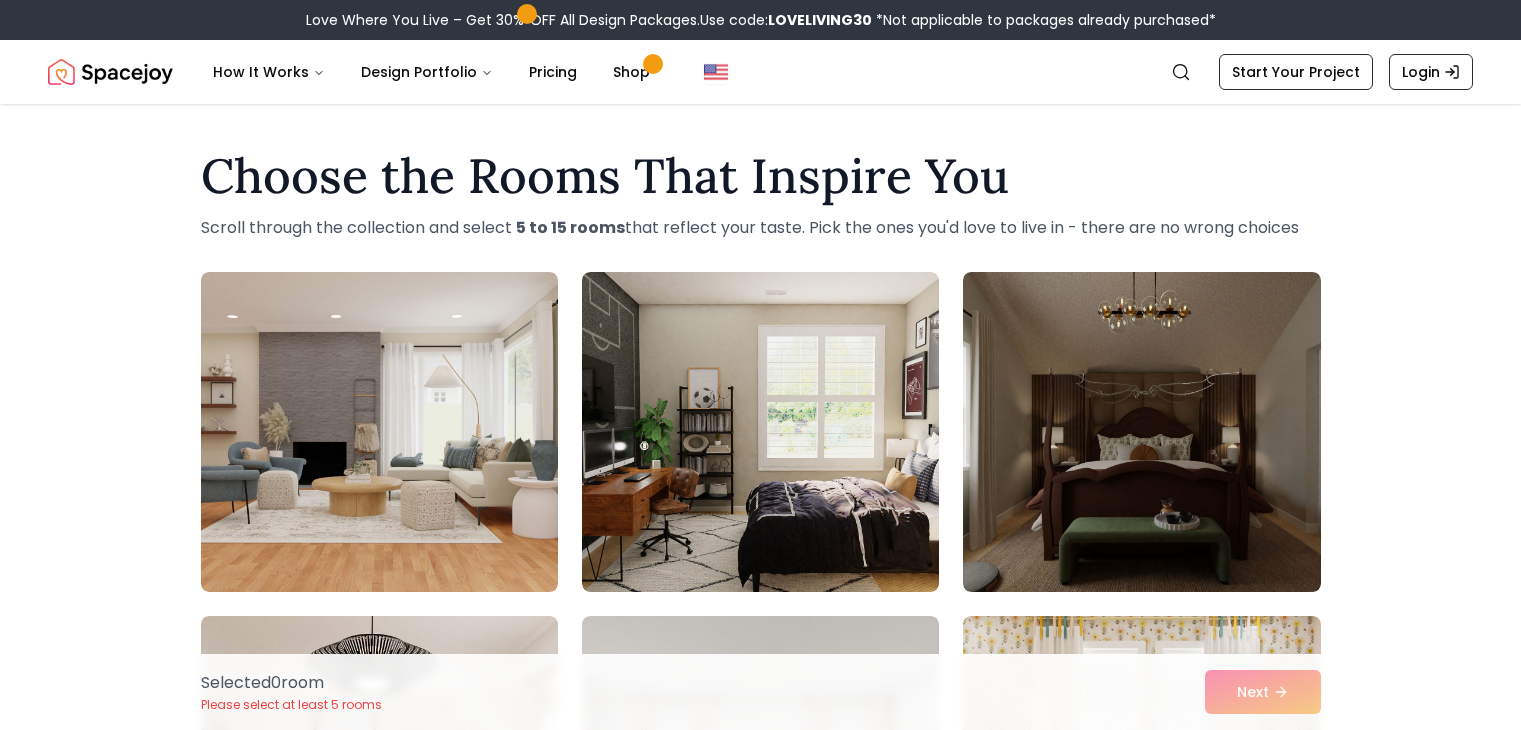 scroll, scrollTop: 794, scrollLeft: 0, axis: vertical 